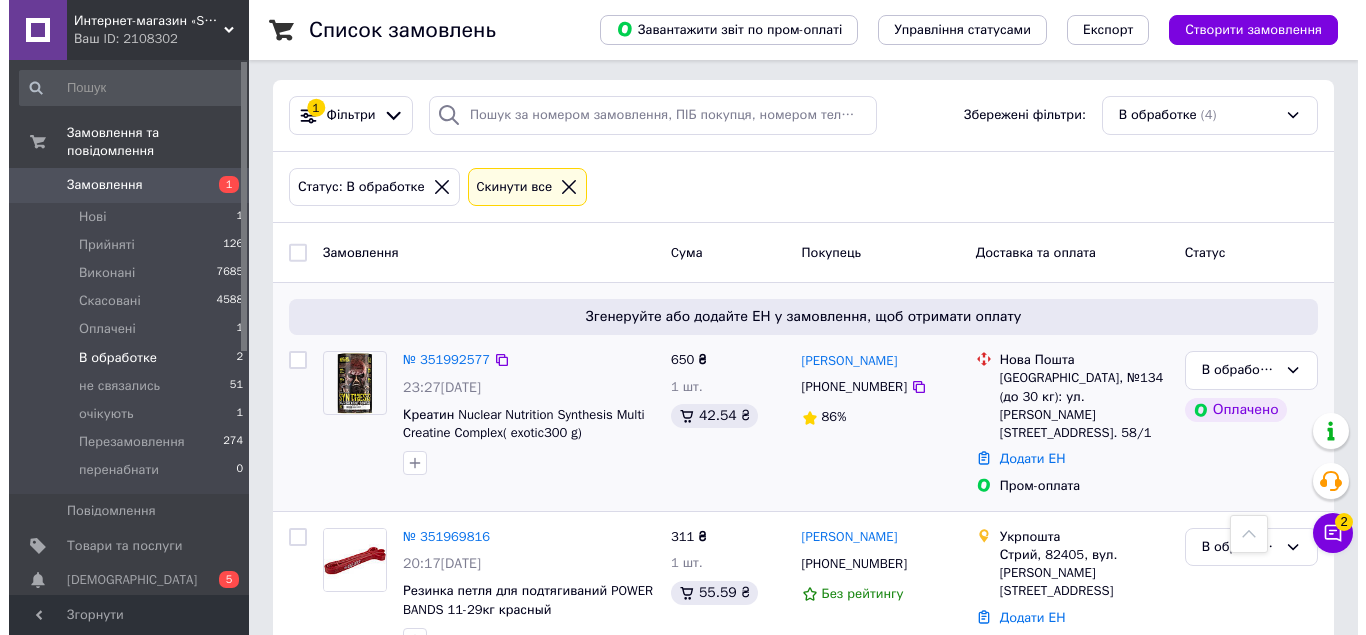 scroll, scrollTop: 0, scrollLeft: 0, axis: both 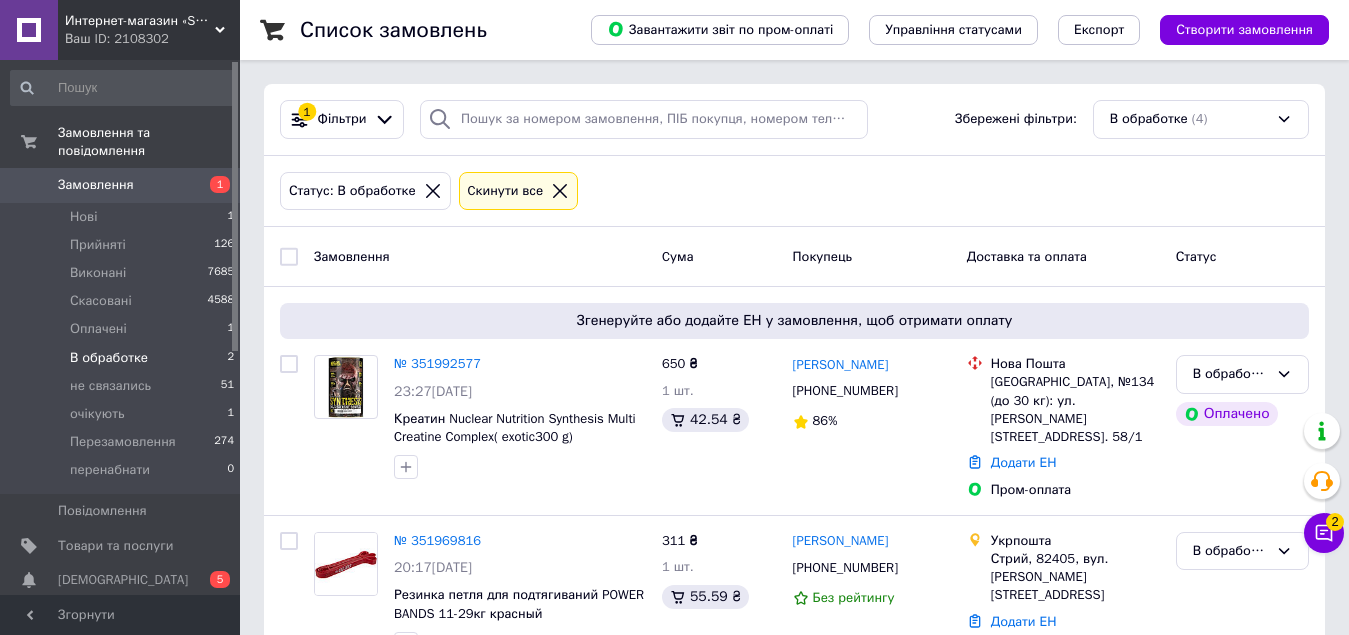 click on "Замовлення 1" at bounding box center (123, 185) 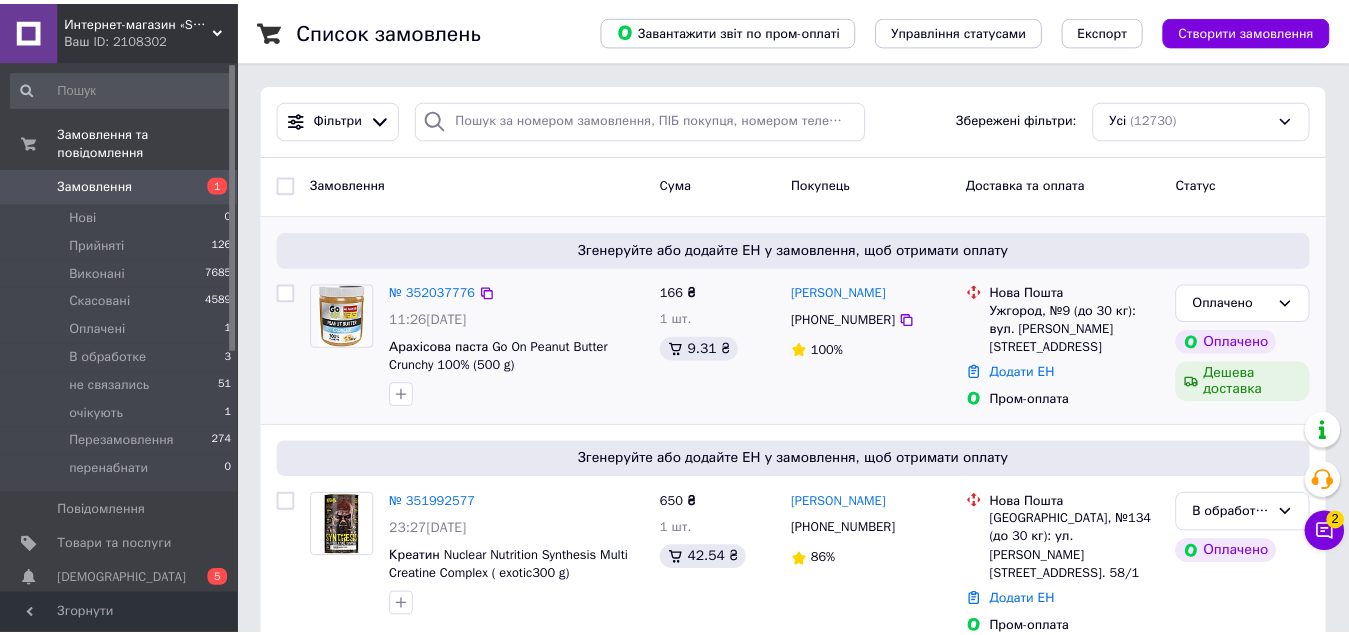 scroll, scrollTop: 300, scrollLeft: 0, axis: vertical 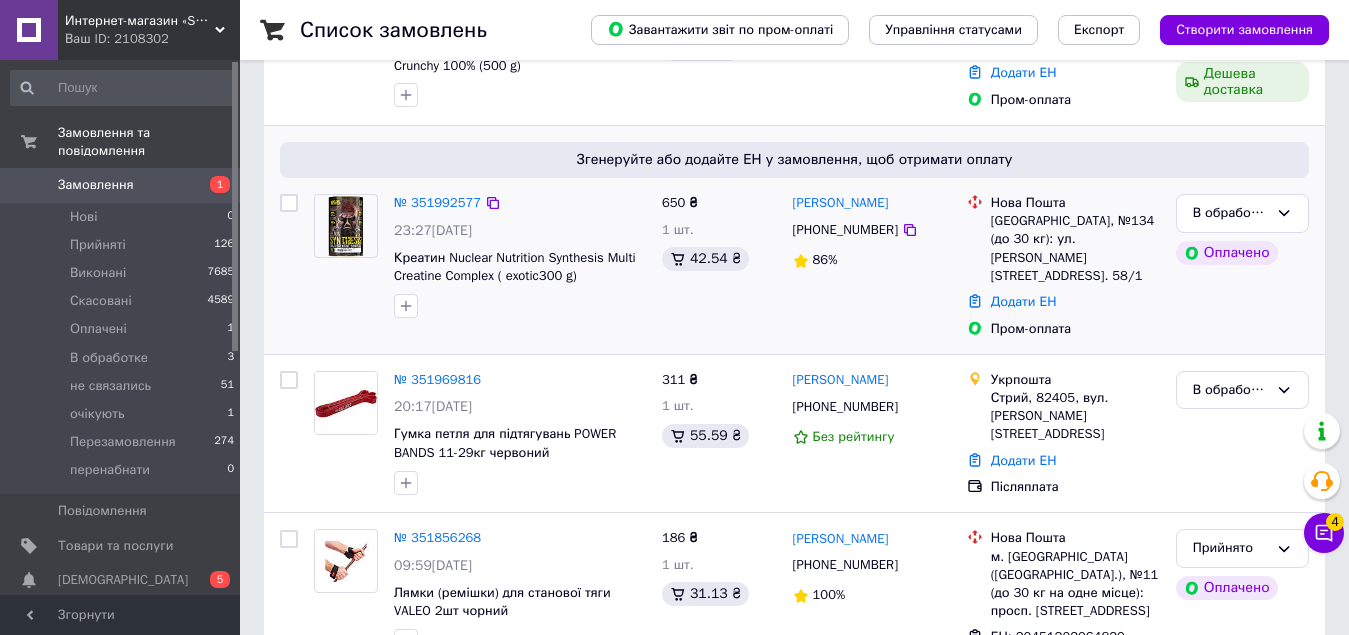 click at bounding box center (520, 306) 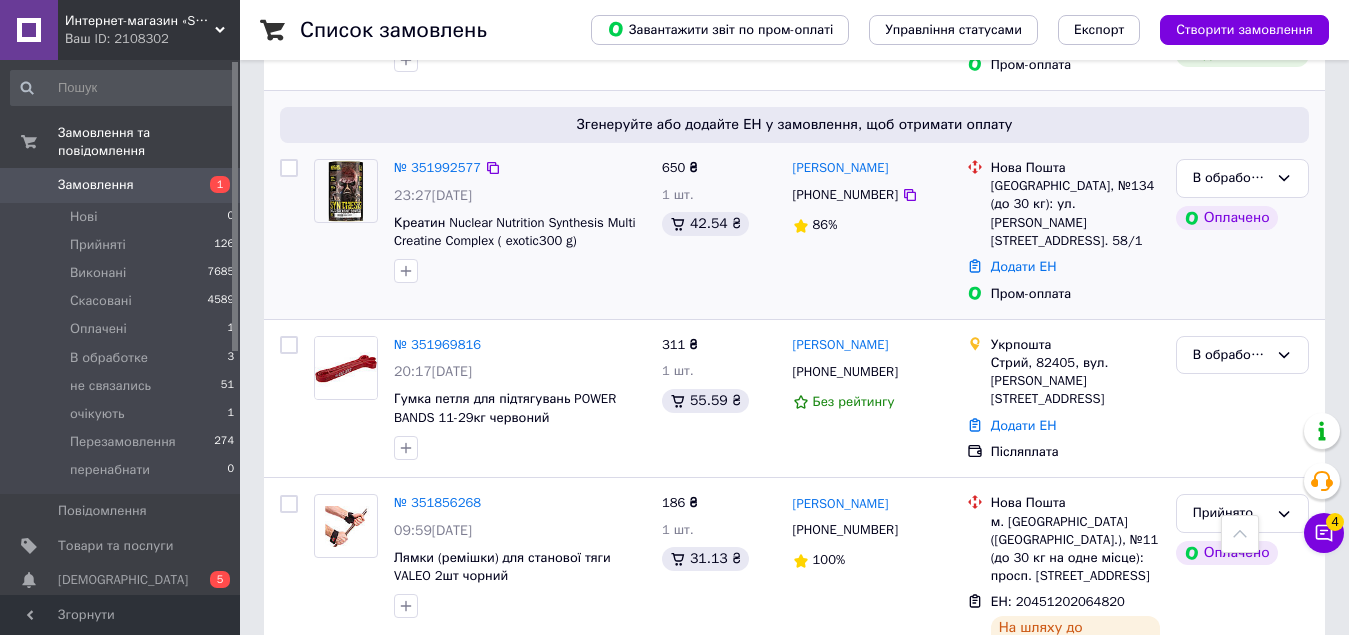 scroll, scrollTop: 300, scrollLeft: 0, axis: vertical 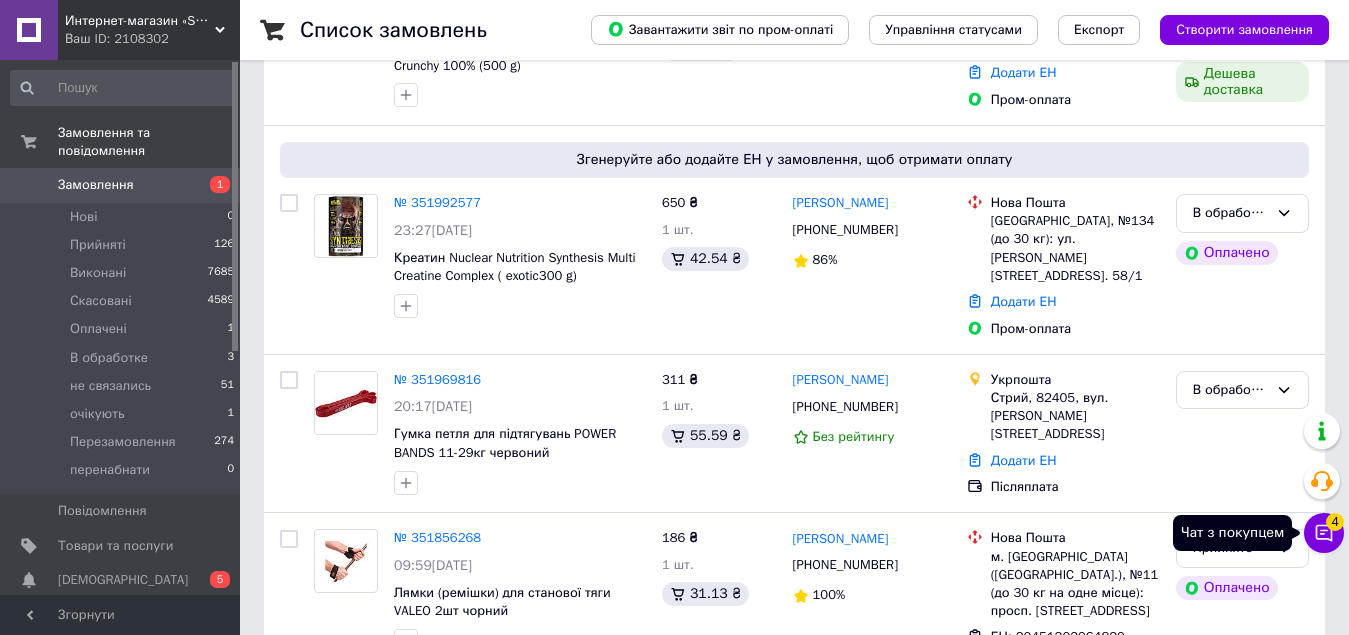 click on "Чат з покупцем 4" at bounding box center [1324, 533] 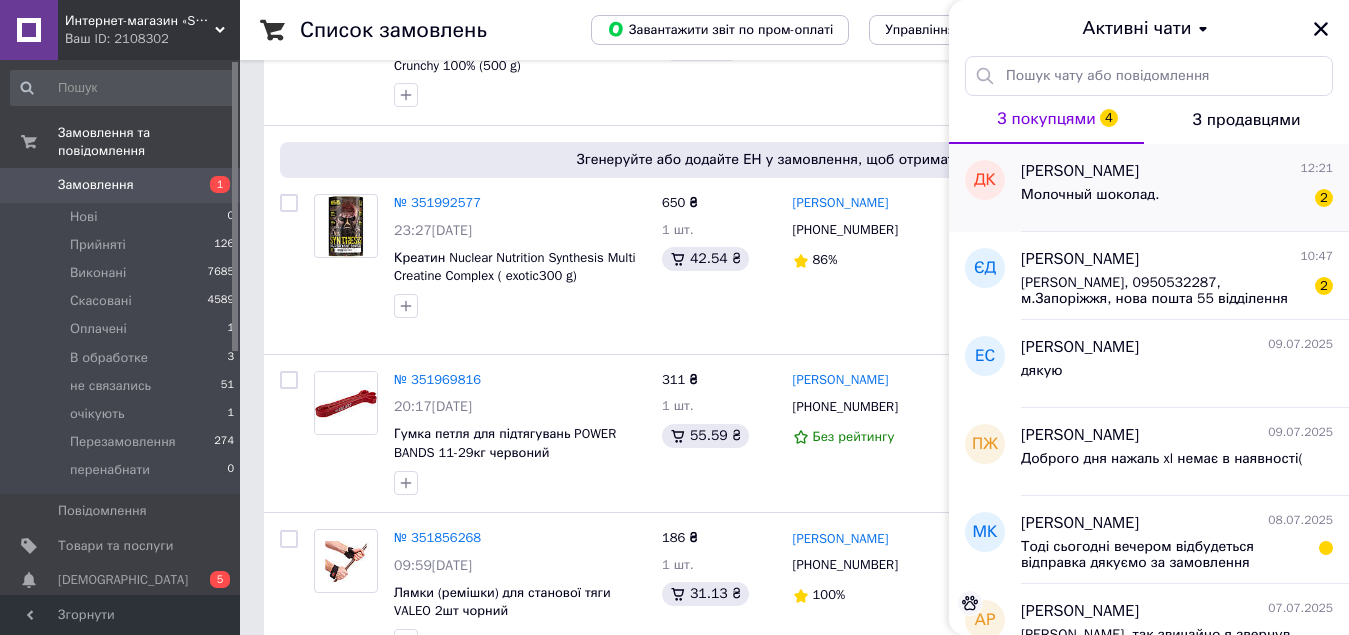 click on "Молочный шоколад. 2" at bounding box center (1177, 199) 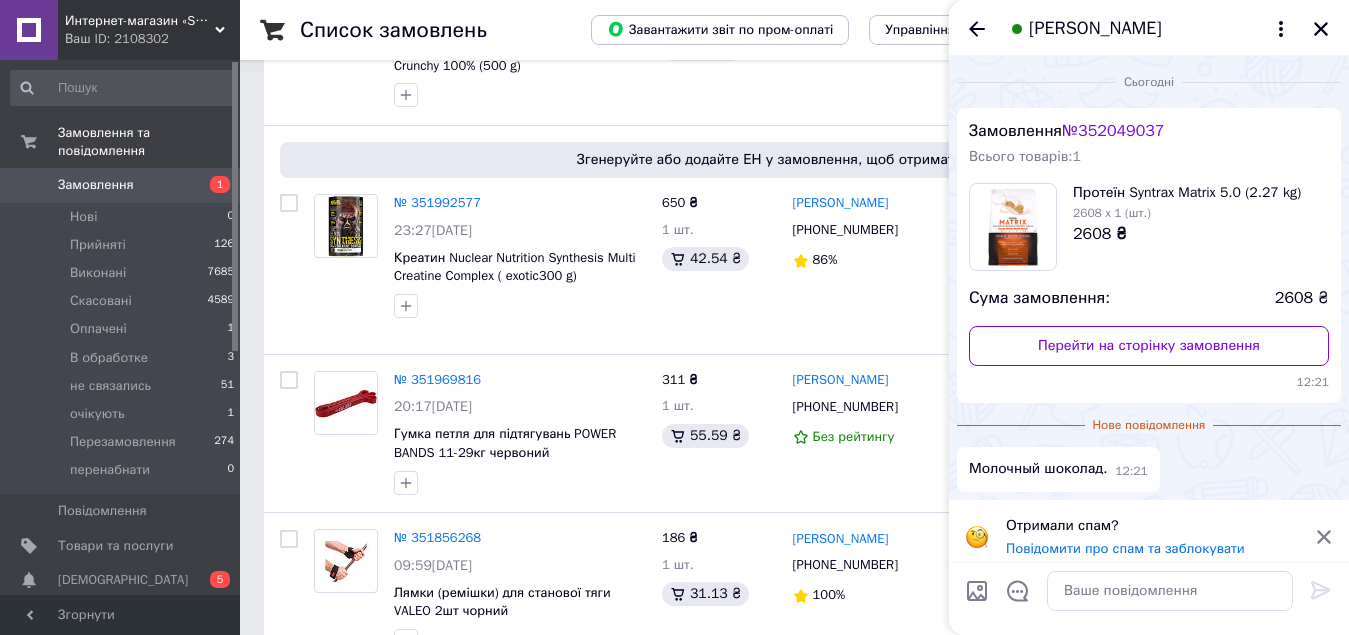 scroll, scrollTop: 11, scrollLeft: 0, axis: vertical 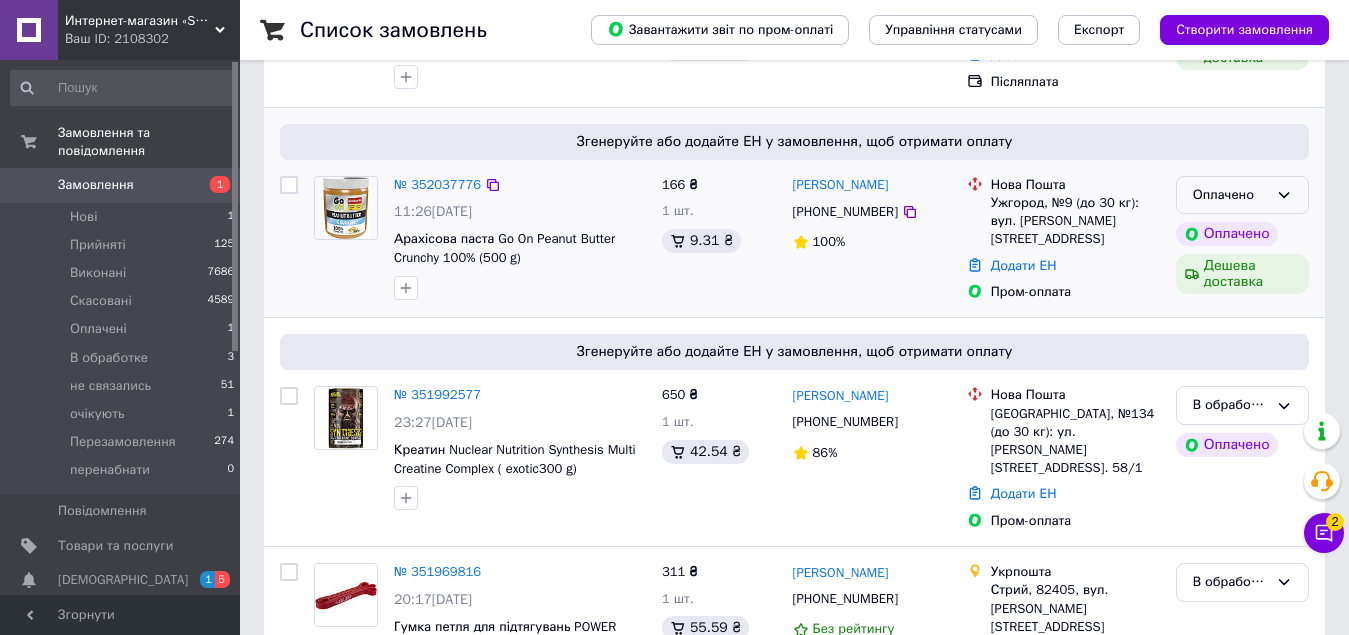 click on "Оплачено" at bounding box center [1242, 195] 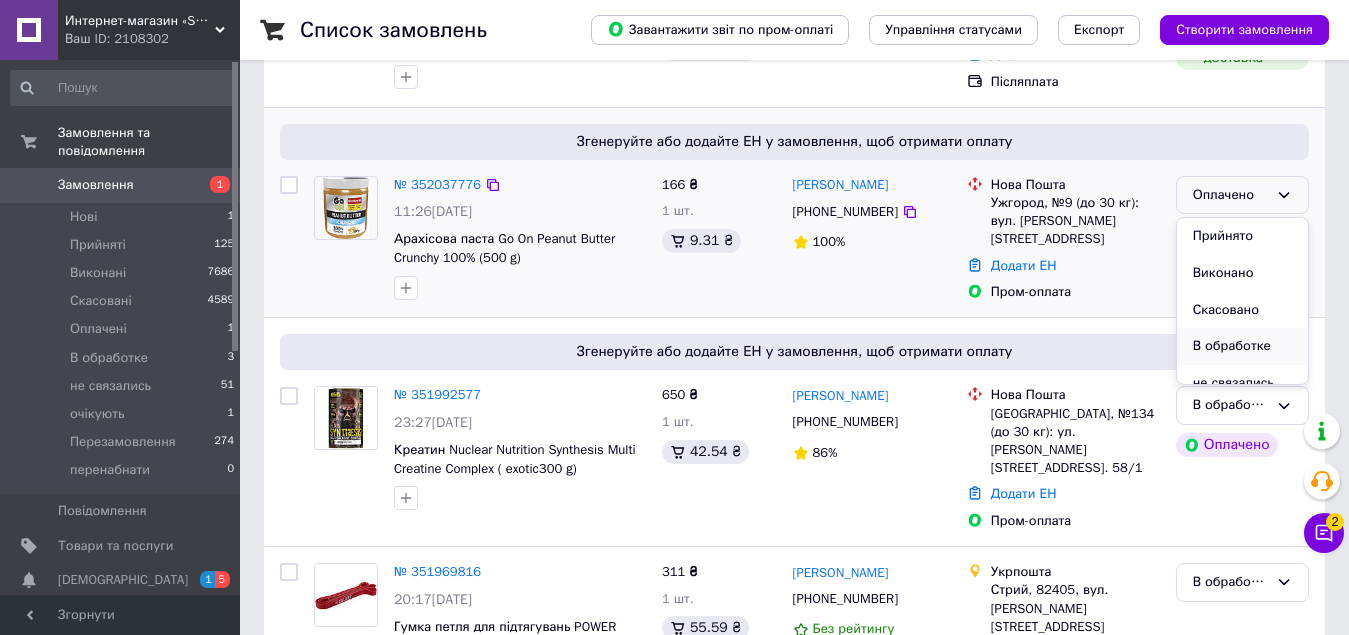click on "В обработке" at bounding box center (1242, 346) 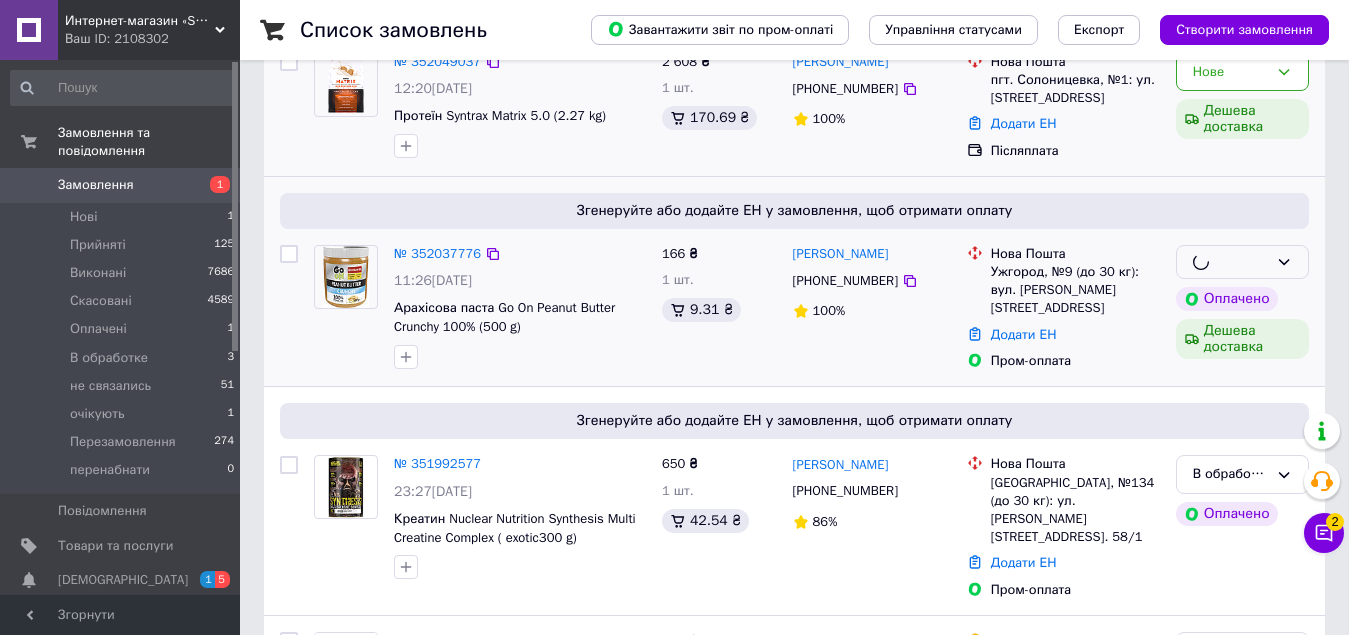 scroll, scrollTop: 100, scrollLeft: 0, axis: vertical 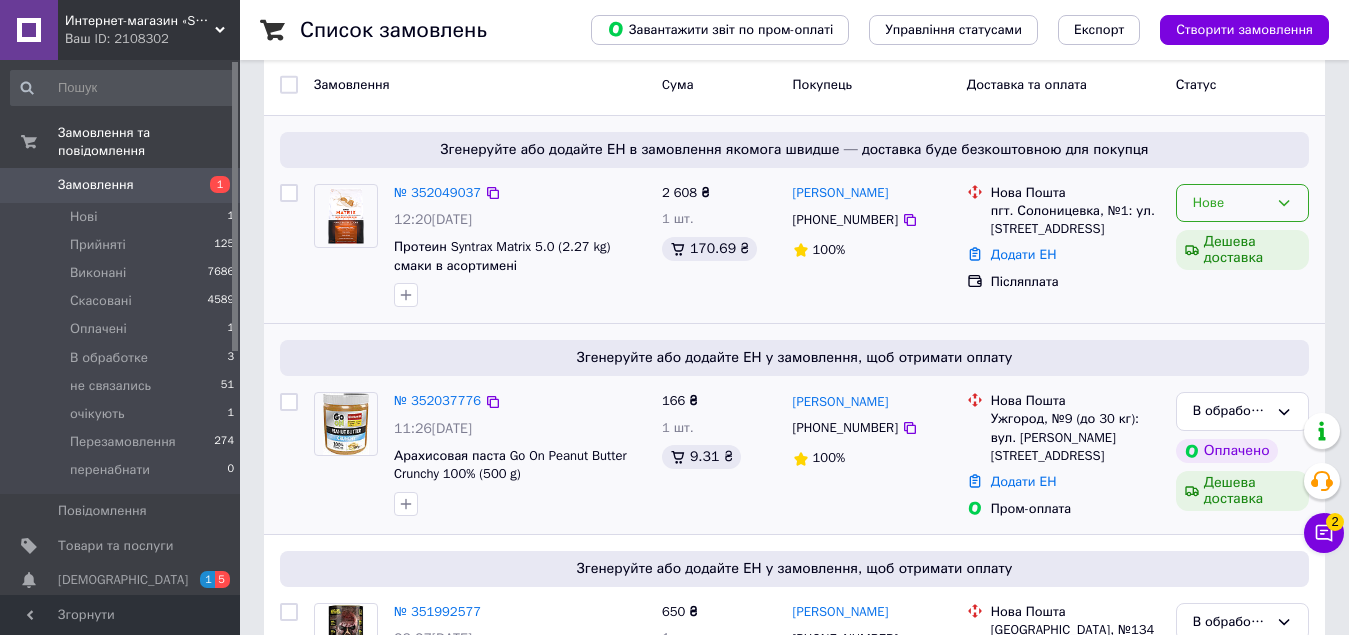click on "Нове" at bounding box center [1242, 203] 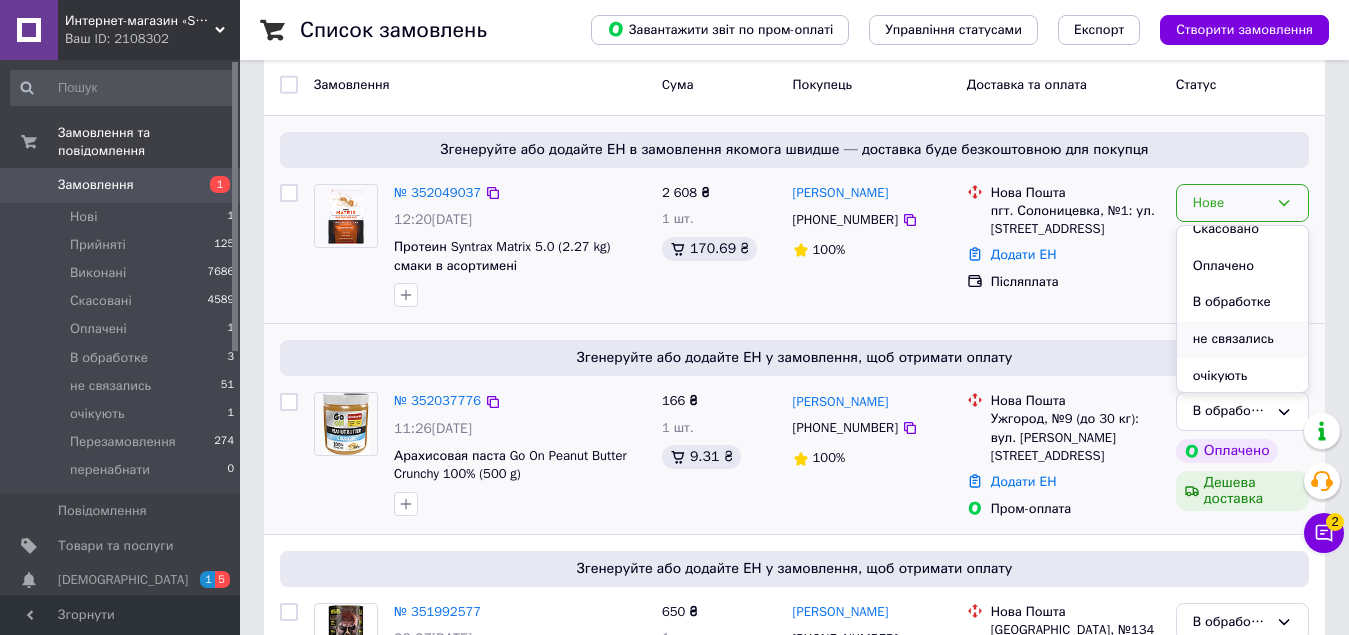 scroll, scrollTop: 100, scrollLeft: 0, axis: vertical 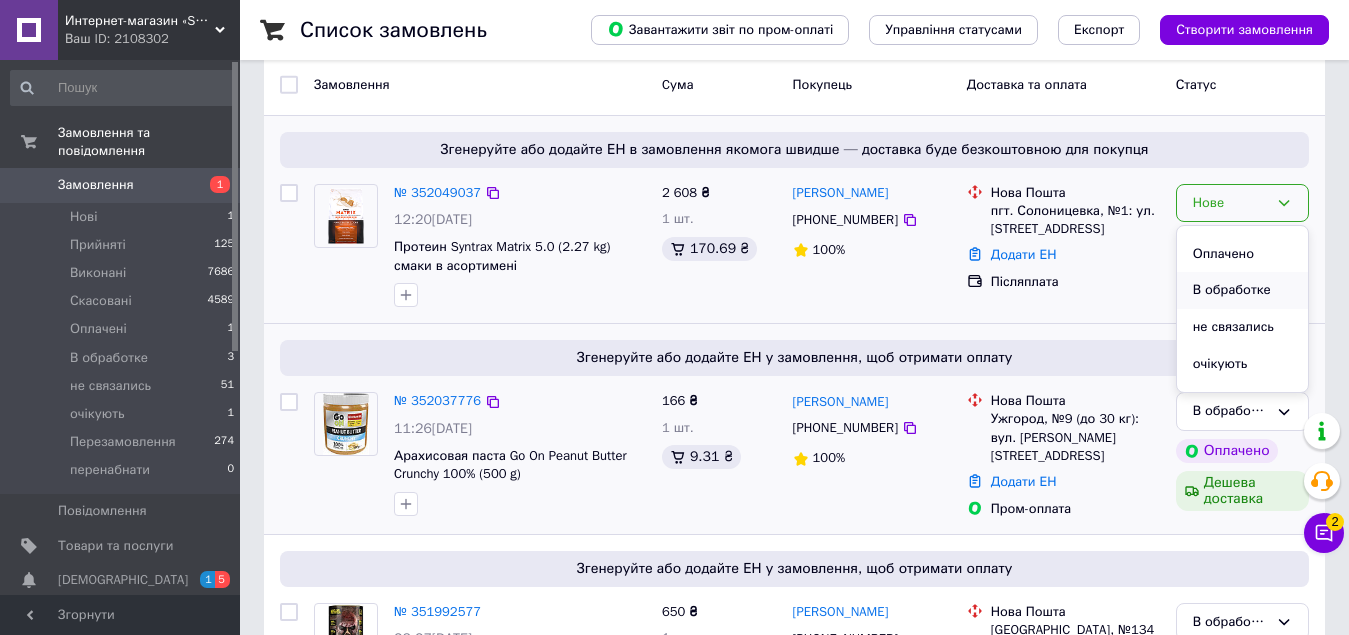 click on "В обработке" at bounding box center (1242, 290) 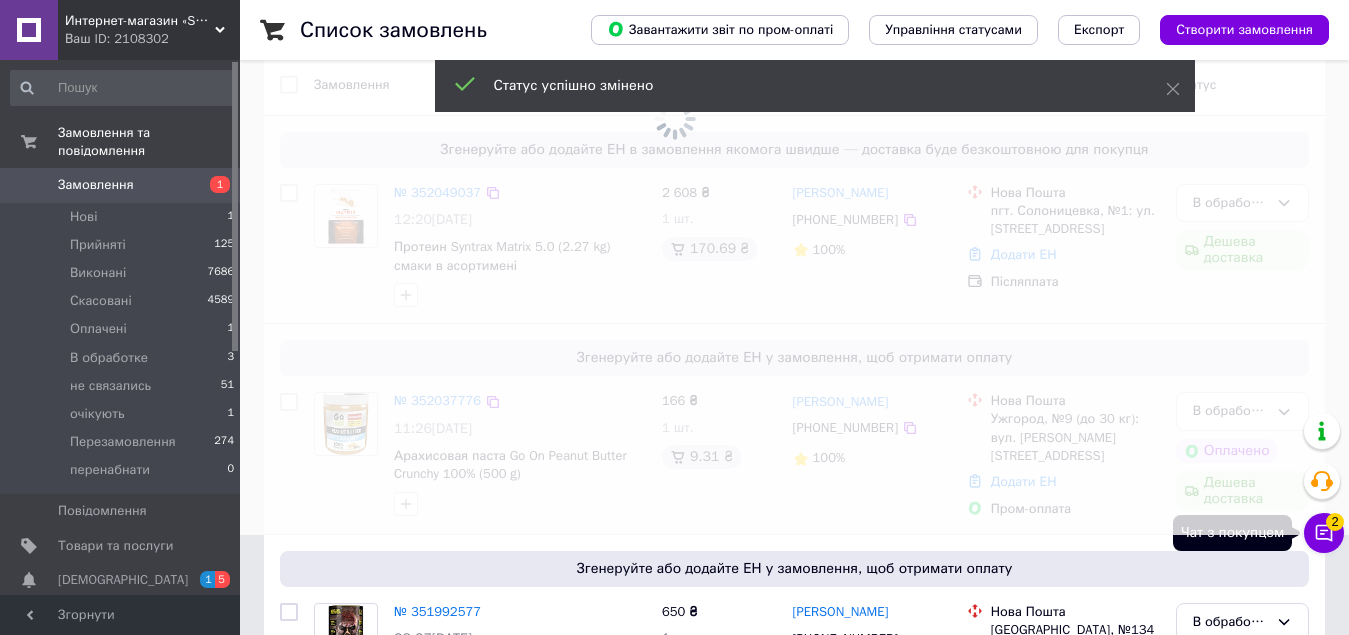 click 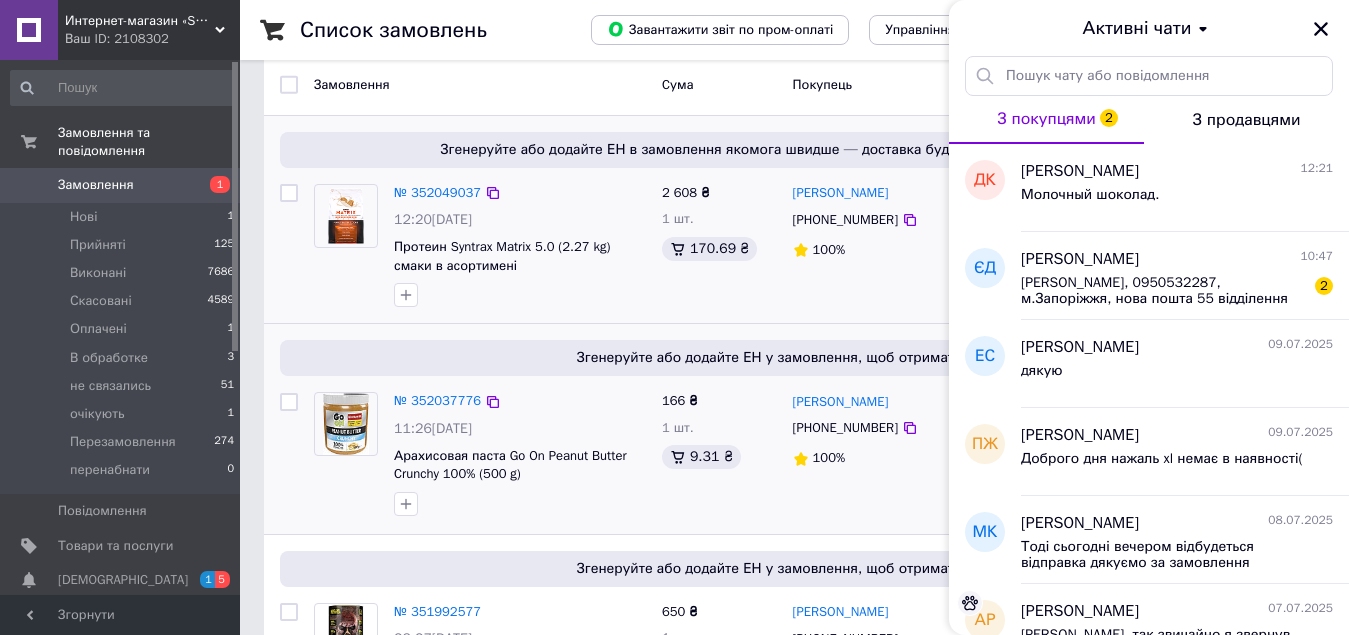 click on "№ 352049037" at bounding box center (437, 193) 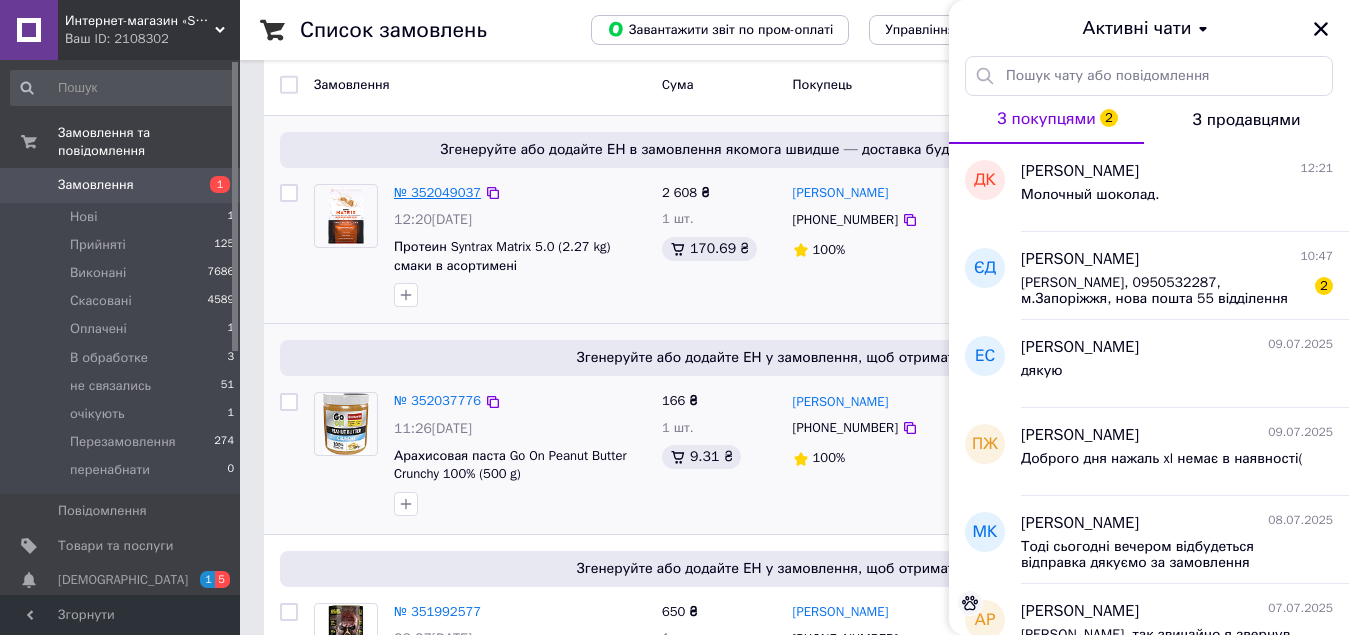 click on "№ 352049037" at bounding box center [437, 192] 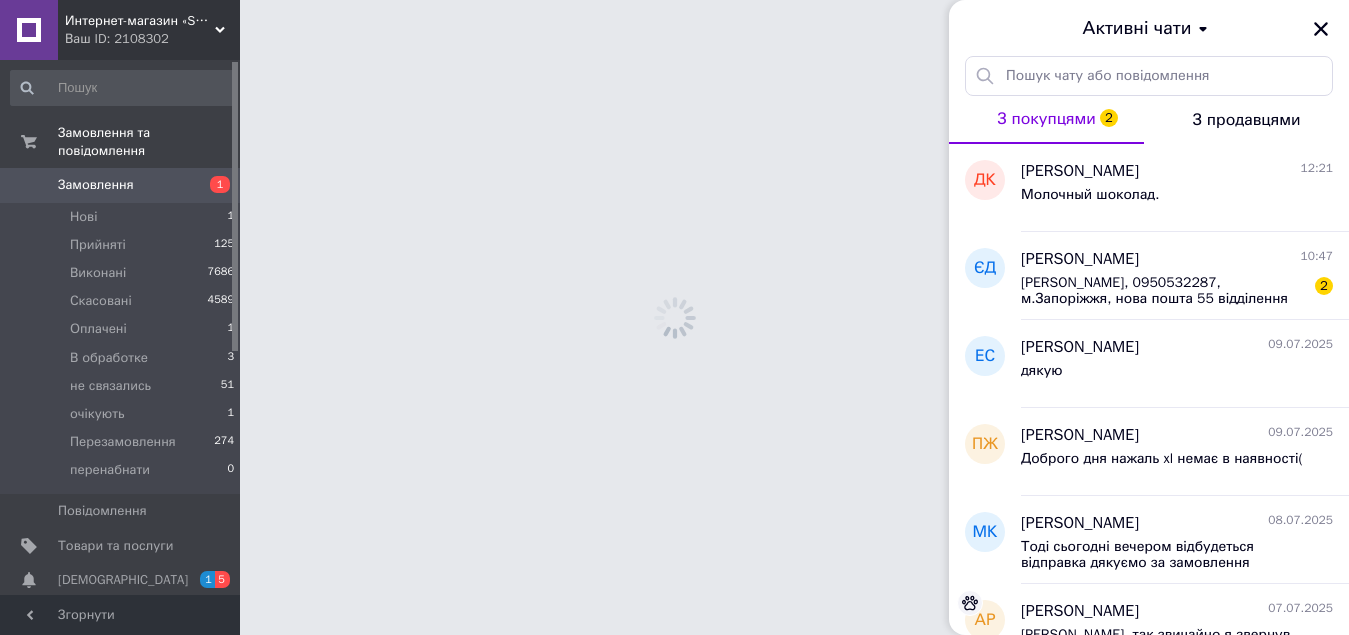 scroll, scrollTop: 0, scrollLeft: 0, axis: both 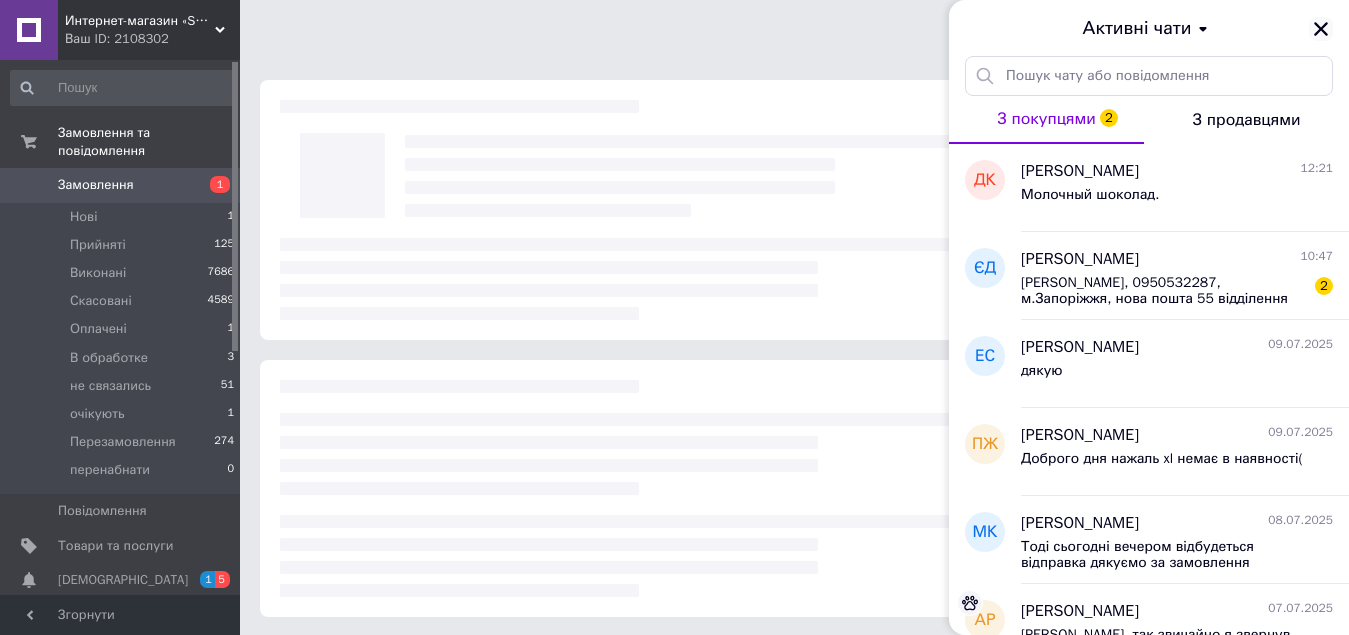 click 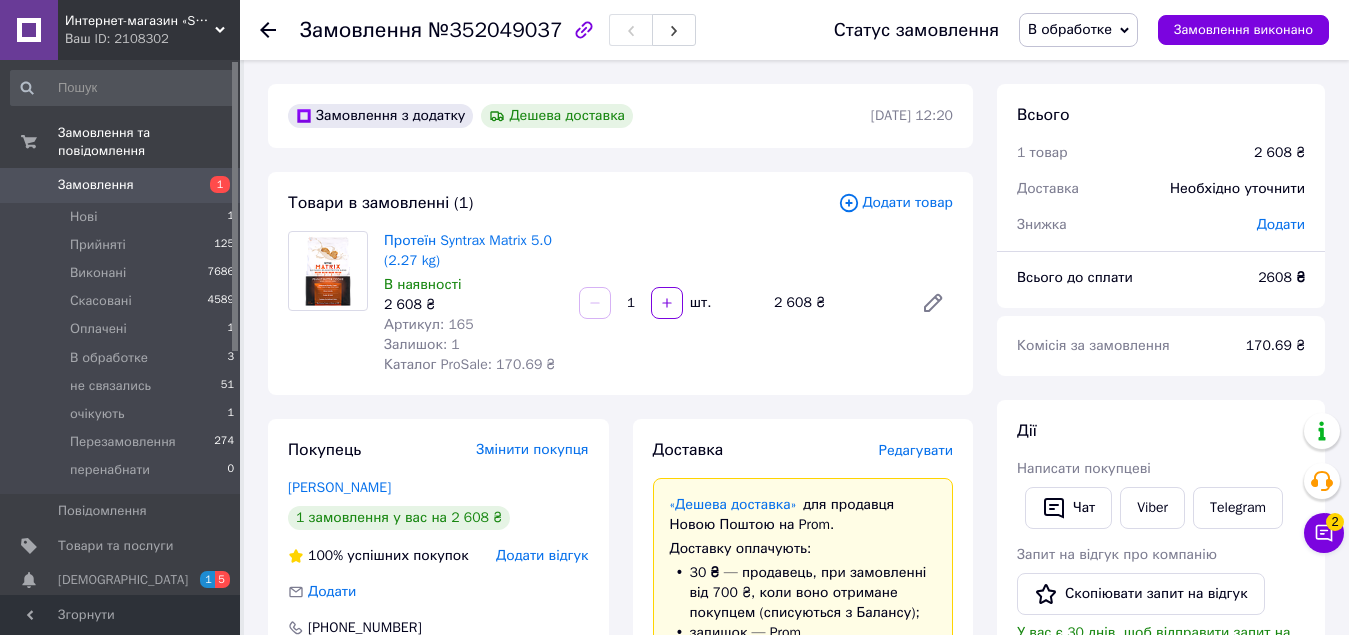 click on "В обработке" at bounding box center [1070, 29] 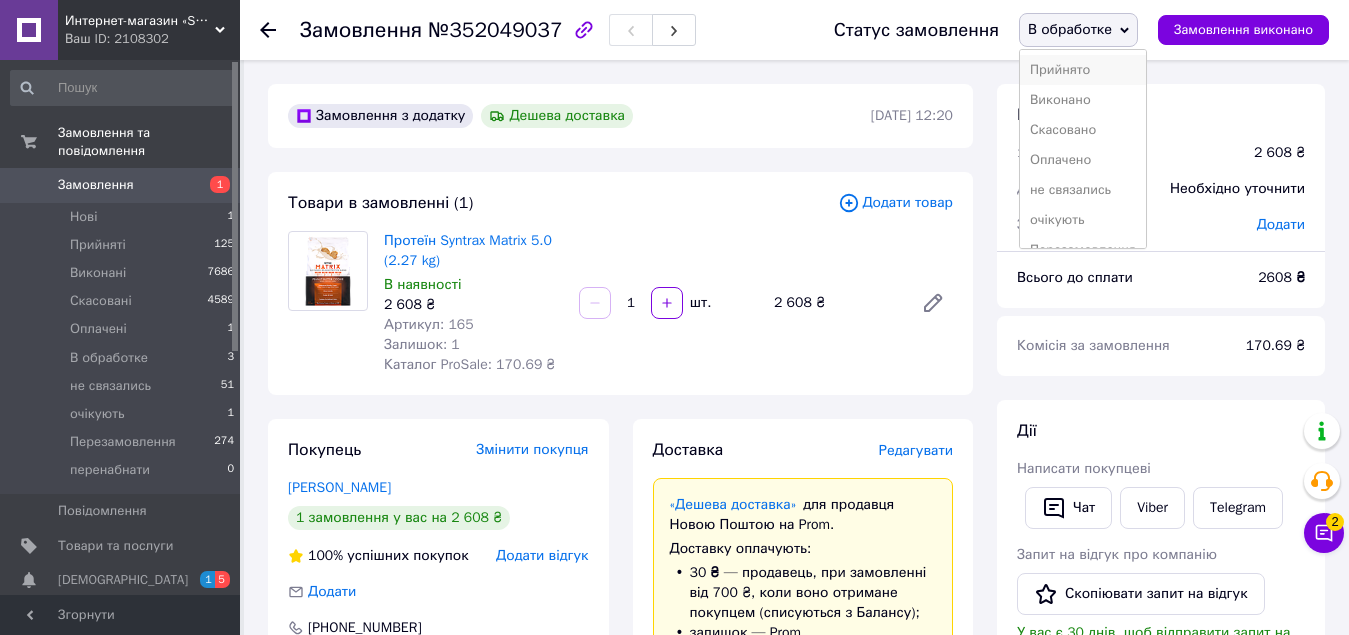 click on "Прийнято" at bounding box center [1083, 70] 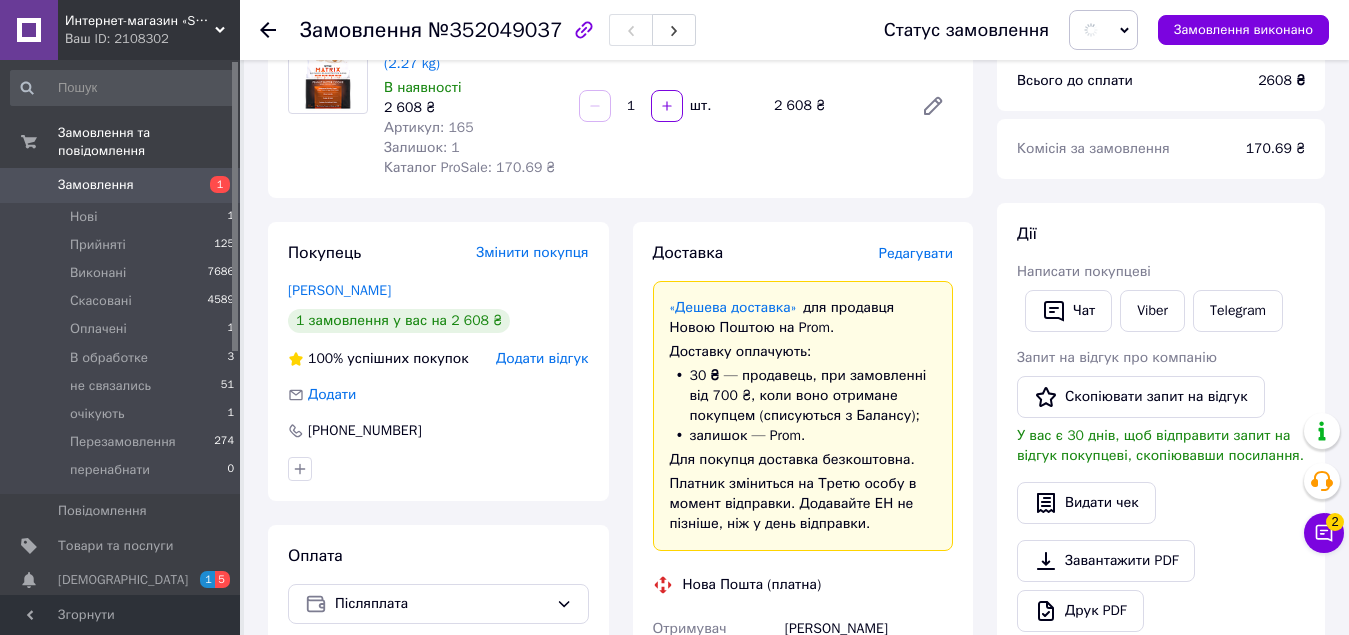 scroll, scrollTop: 500, scrollLeft: 0, axis: vertical 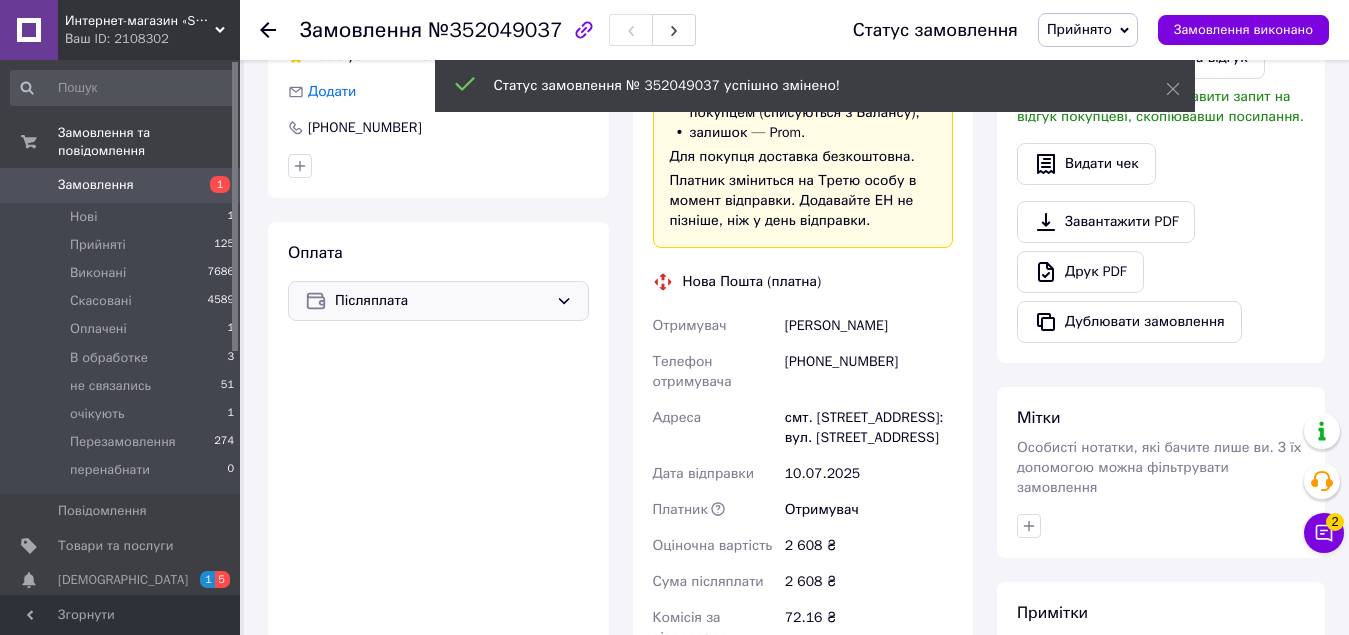 click 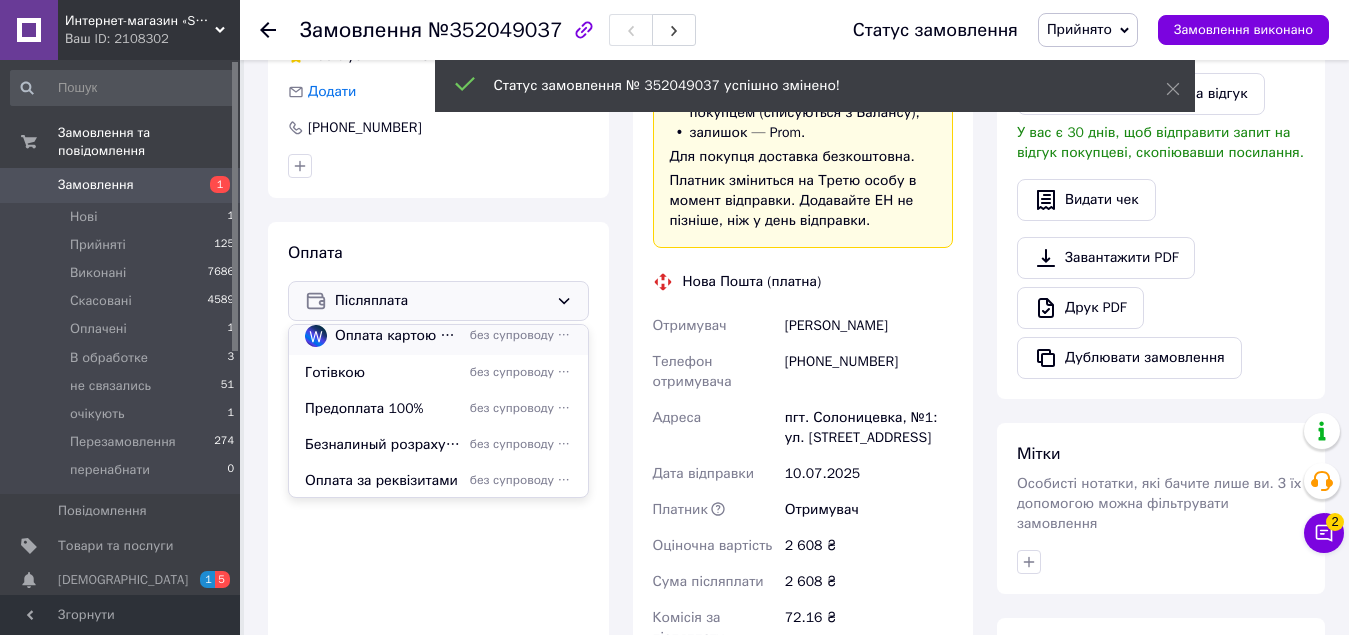 scroll, scrollTop: 86, scrollLeft: 0, axis: vertical 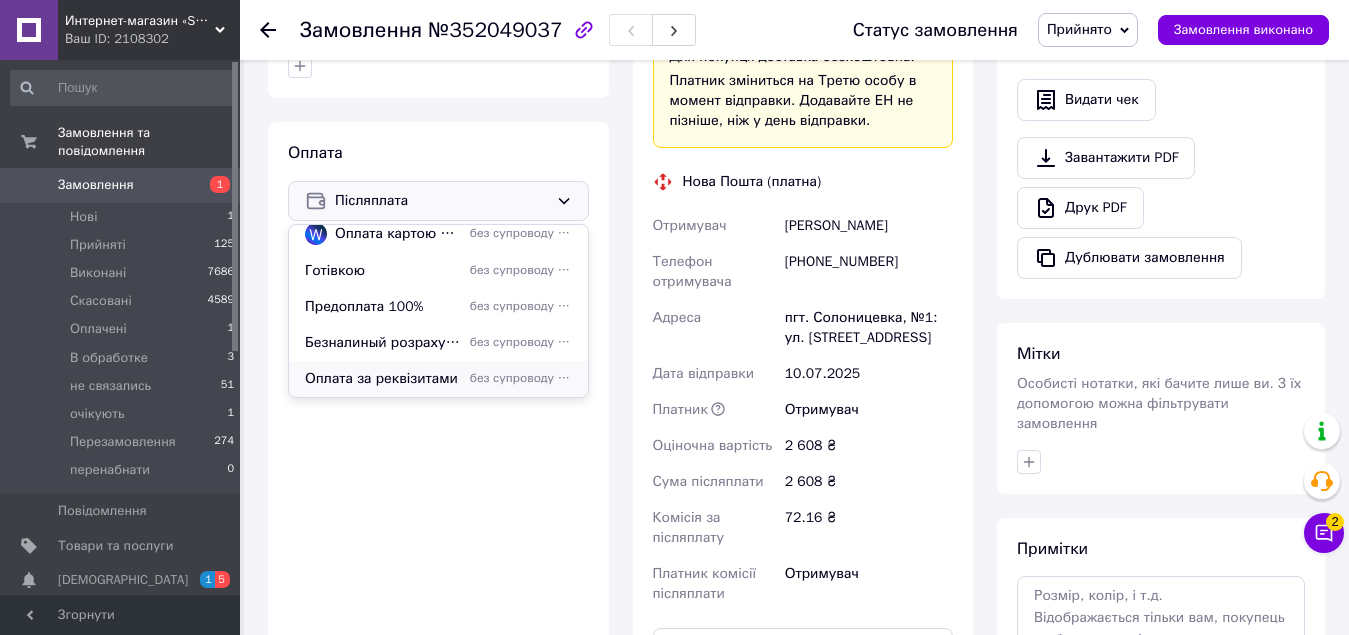 click on "Оплата за реквізитами" at bounding box center (383, 379) 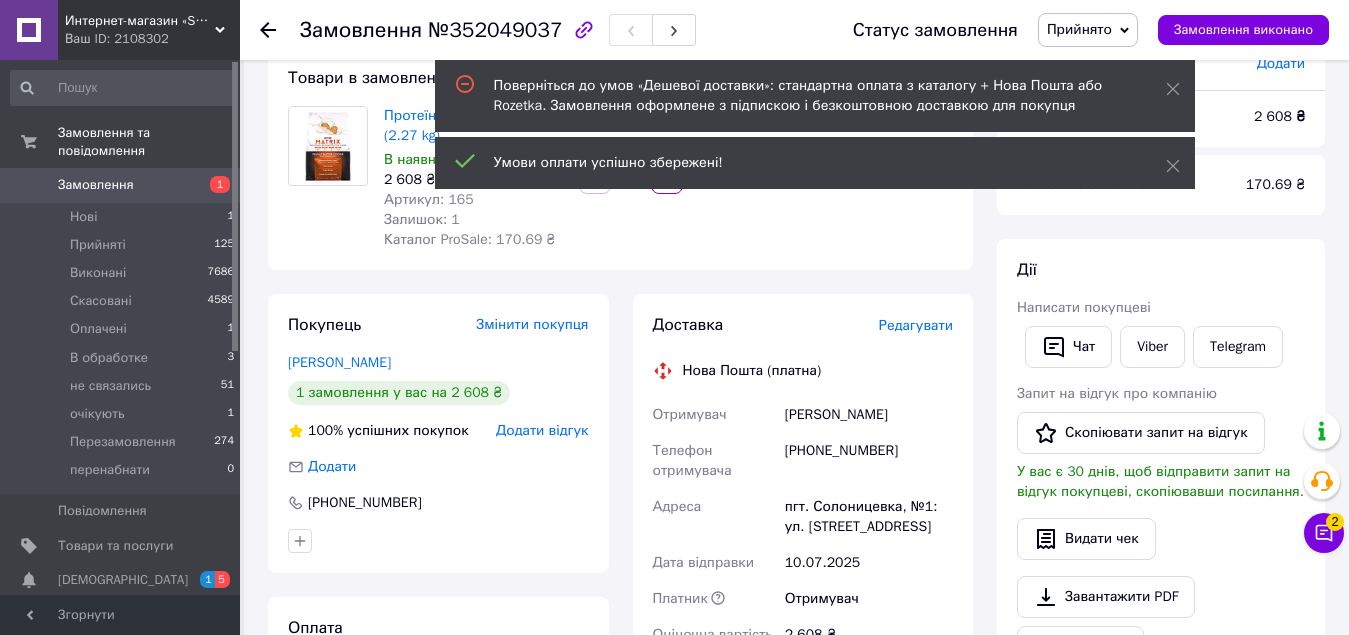 scroll, scrollTop: 100, scrollLeft: 0, axis: vertical 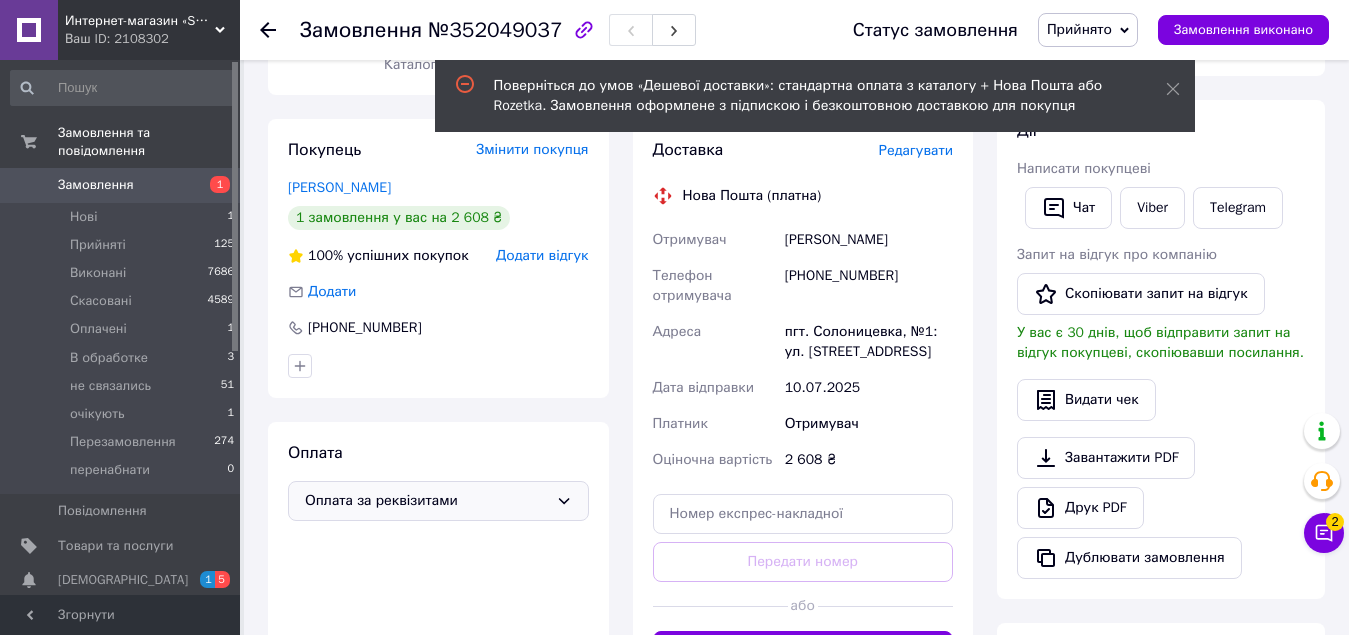 click on "Оплата за реквізитами" at bounding box center (426, 501) 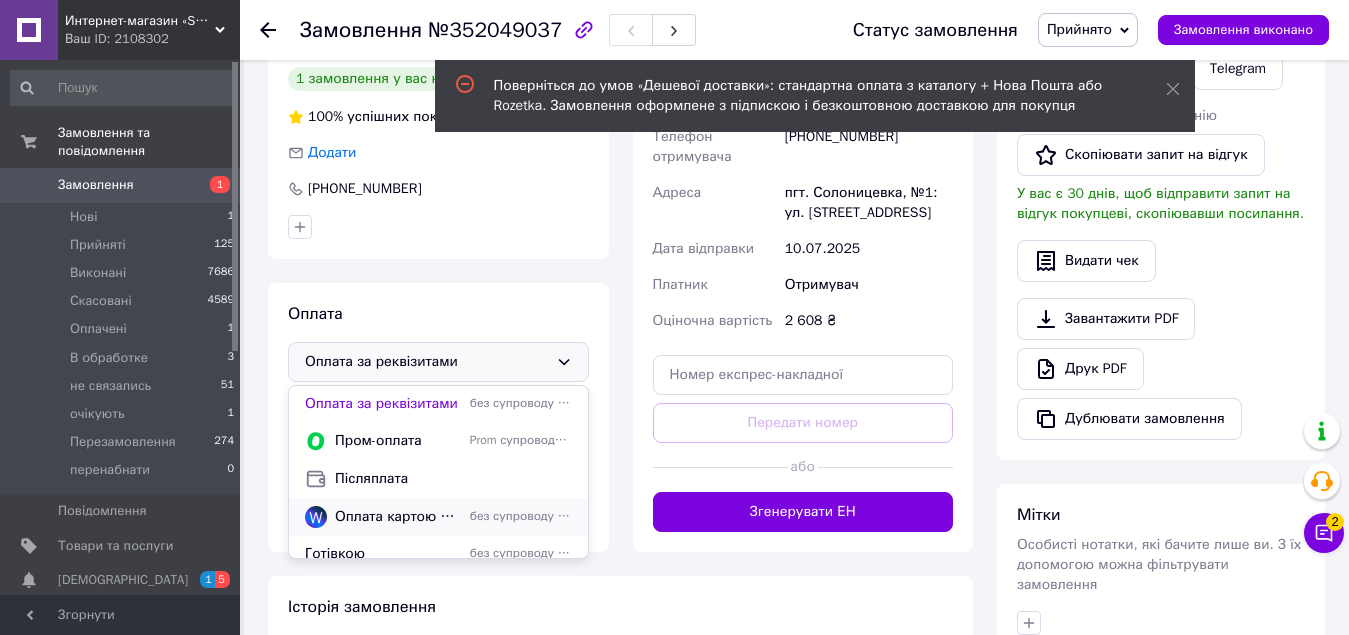 scroll, scrollTop: 700, scrollLeft: 0, axis: vertical 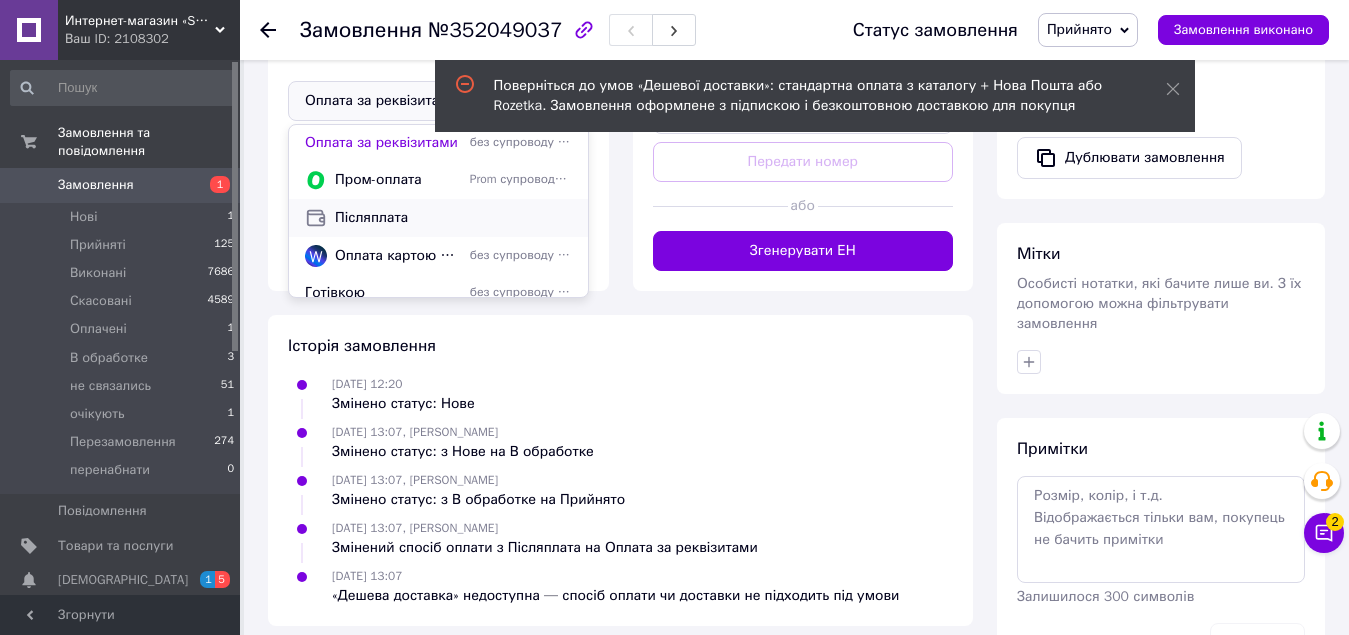 click on "Післяплата" at bounding box center (453, 218) 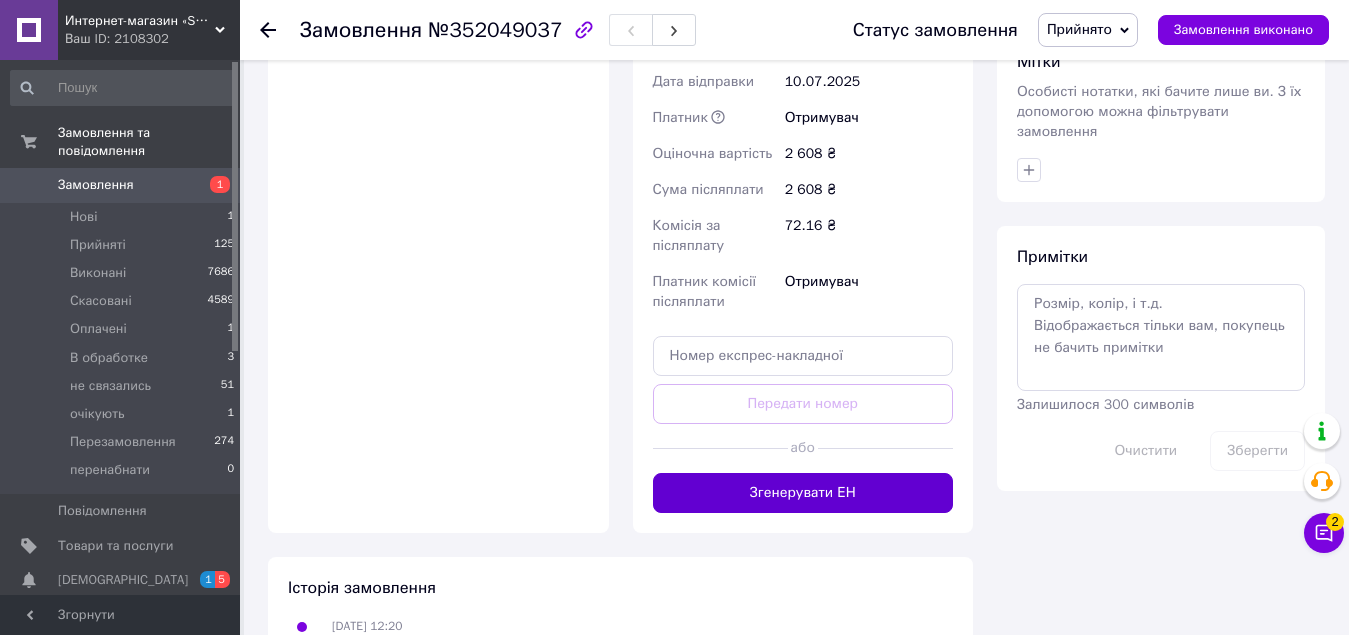 scroll, scrollTop: 900, scrollLeft: 0, axis: vertical 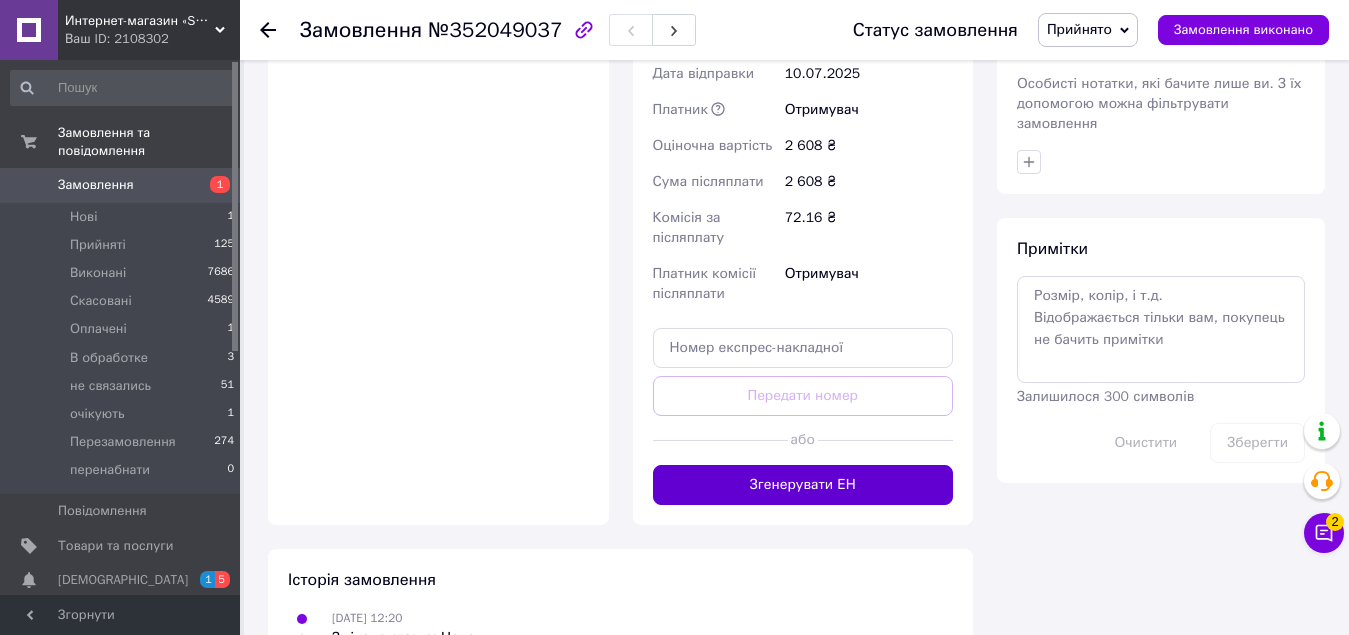 click on "Згенерувати ЕН" at bounding box center (803, 485) 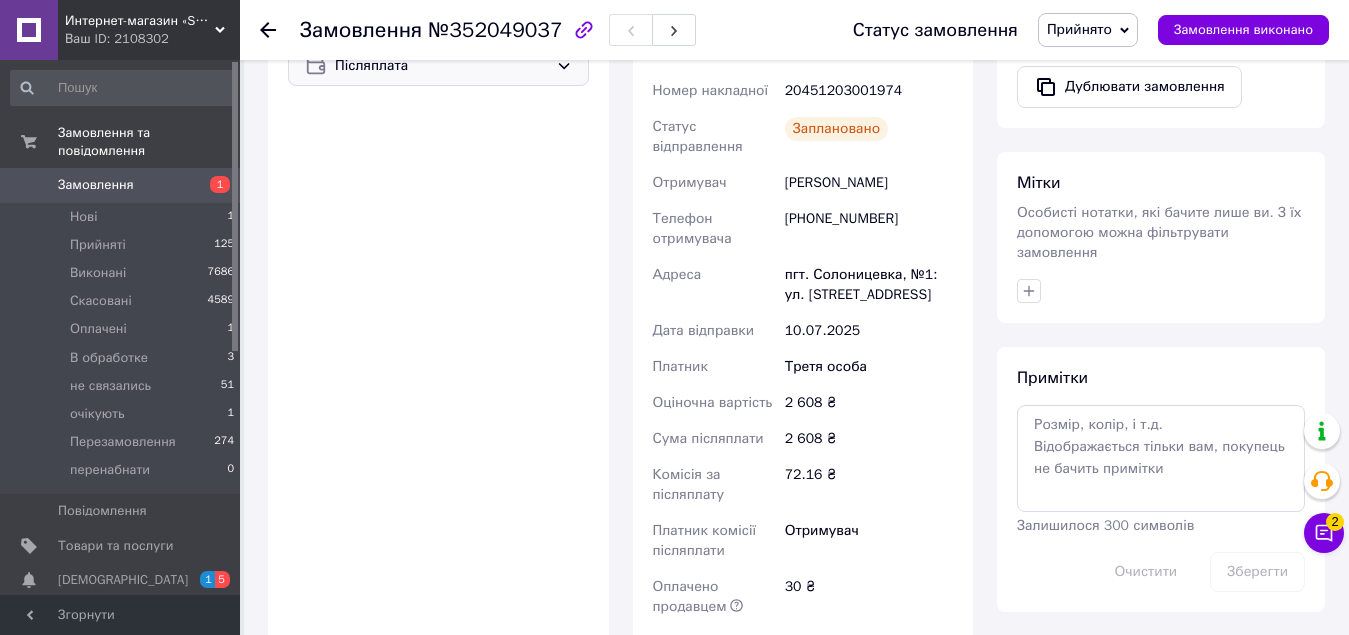 scroll, scrollTop: 700, scrollLeft: 0, axis: vertical 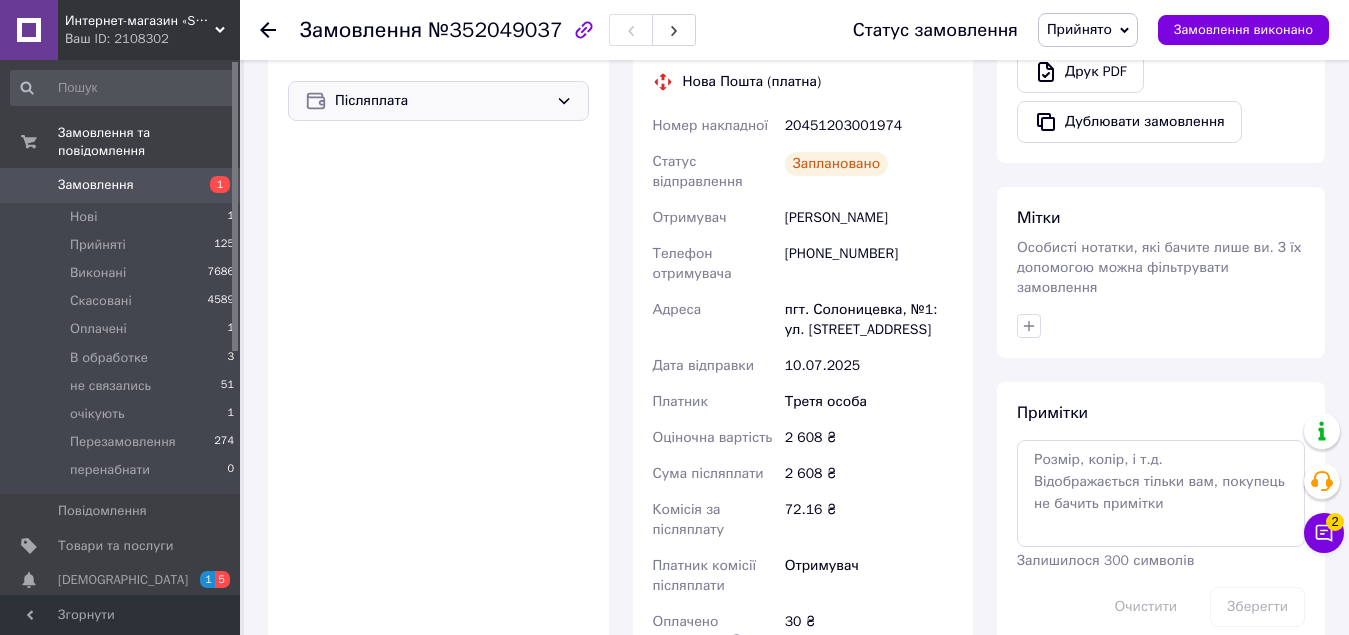 click on "20451203001974" at bounding box center (869, 126) 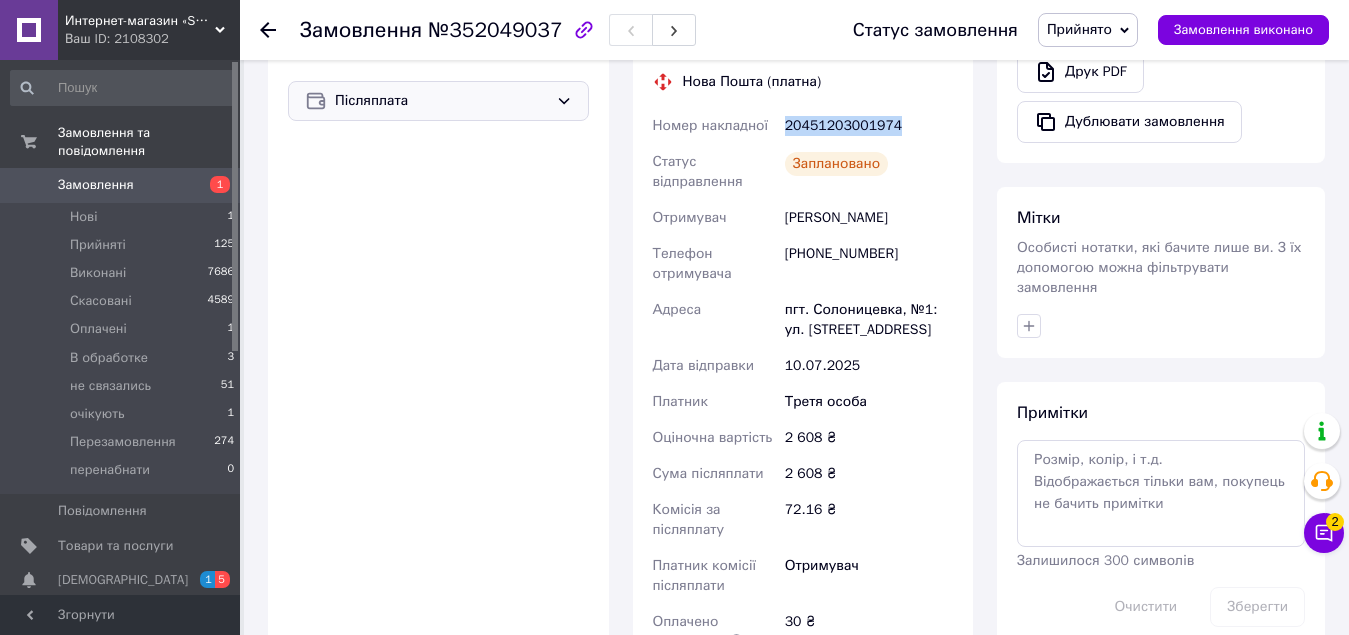 click on "20451203001974" at bounding box center (869, 126) 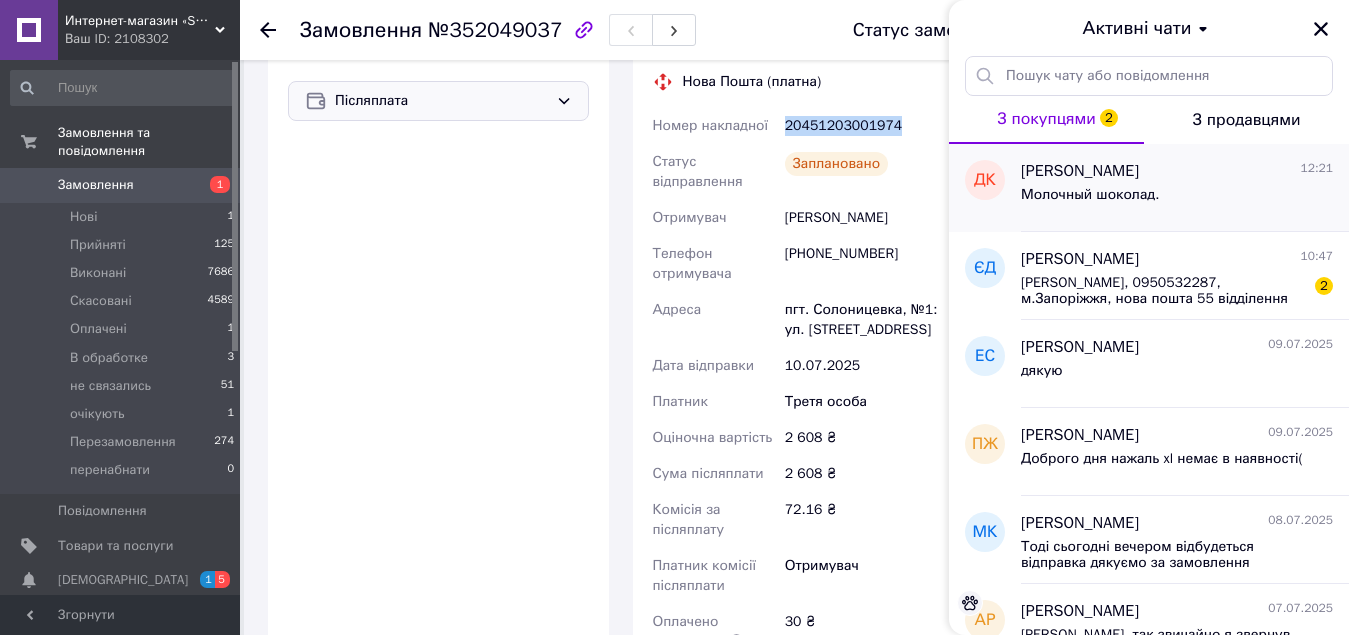 click on "Молочный шоколад." at bounding box center [1090, 195] 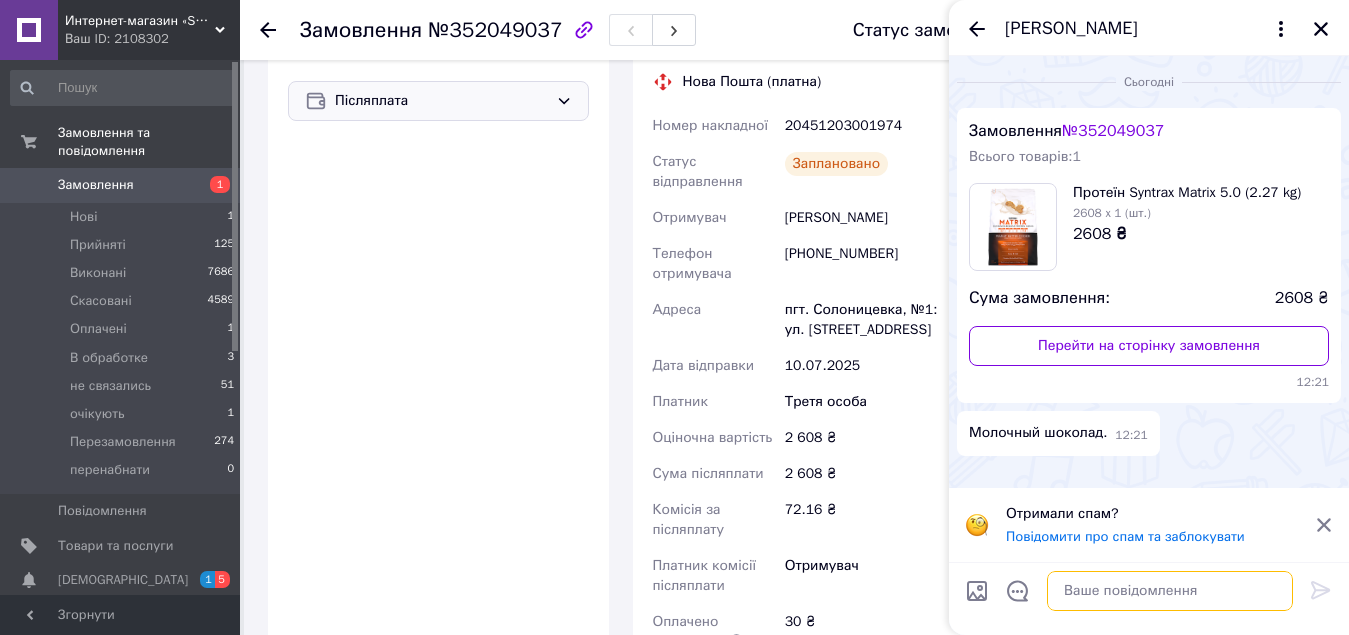click at bounding box center [1170, 591] 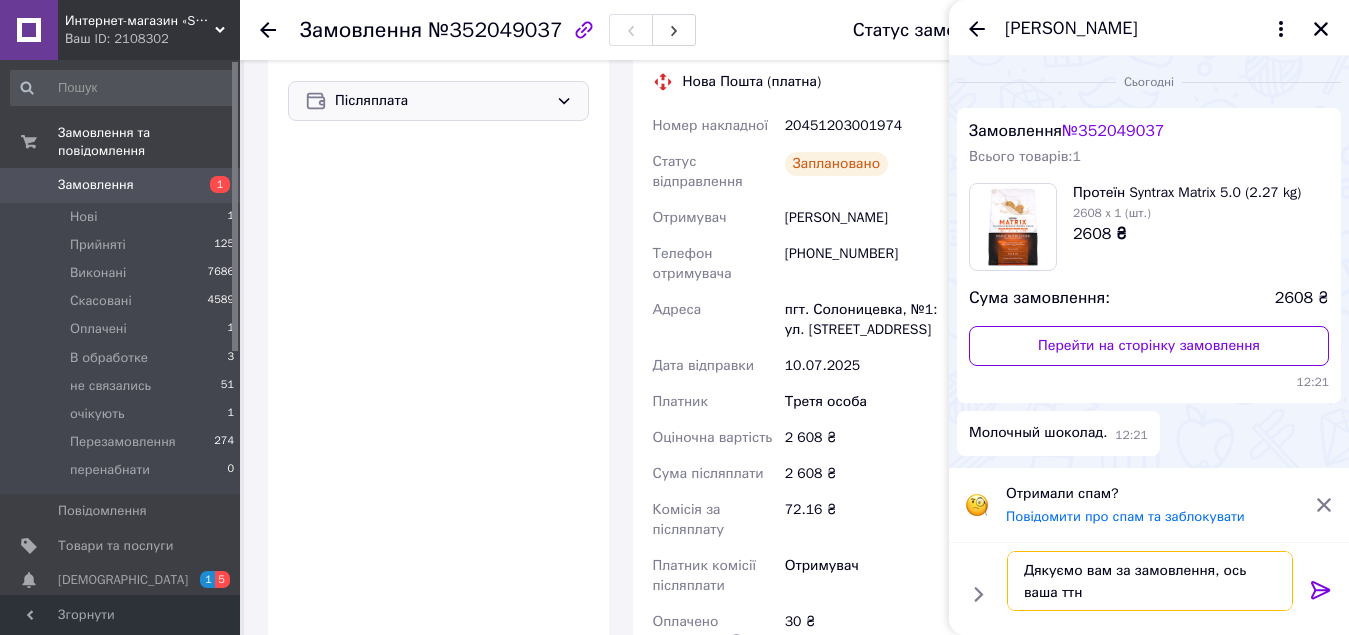 paste on "20451203001974" 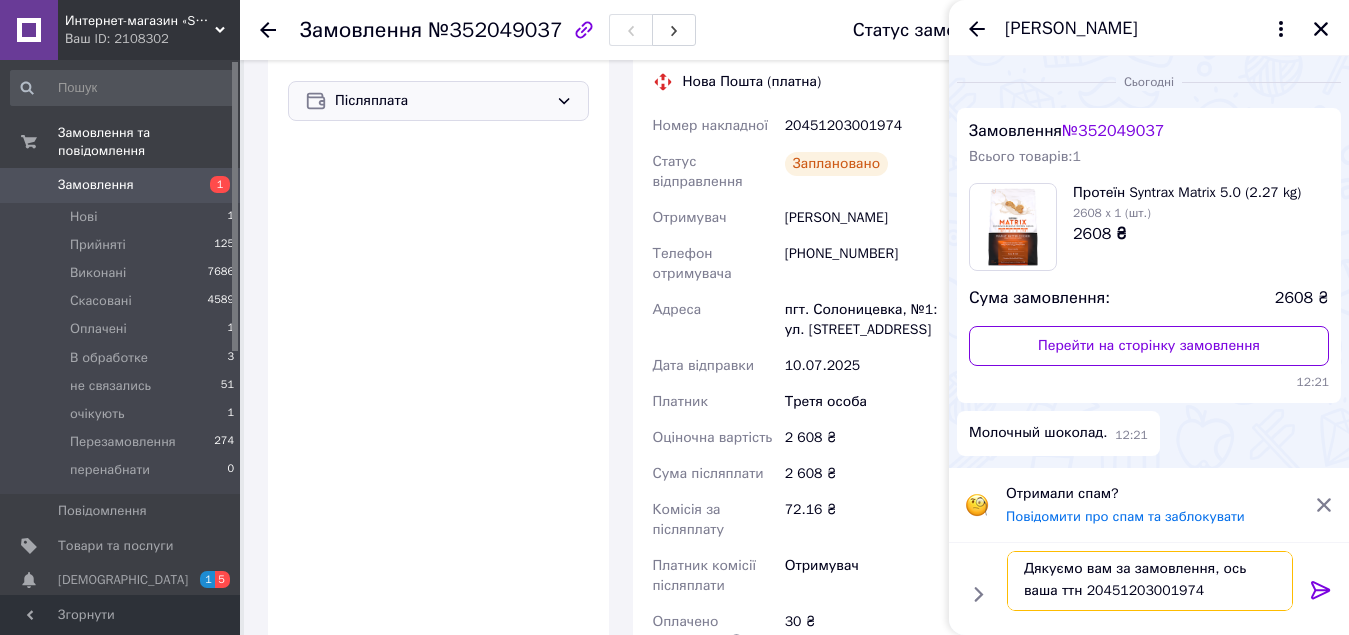scroll, scrollTop: 2, scrollLeft: 0, axis: vertical 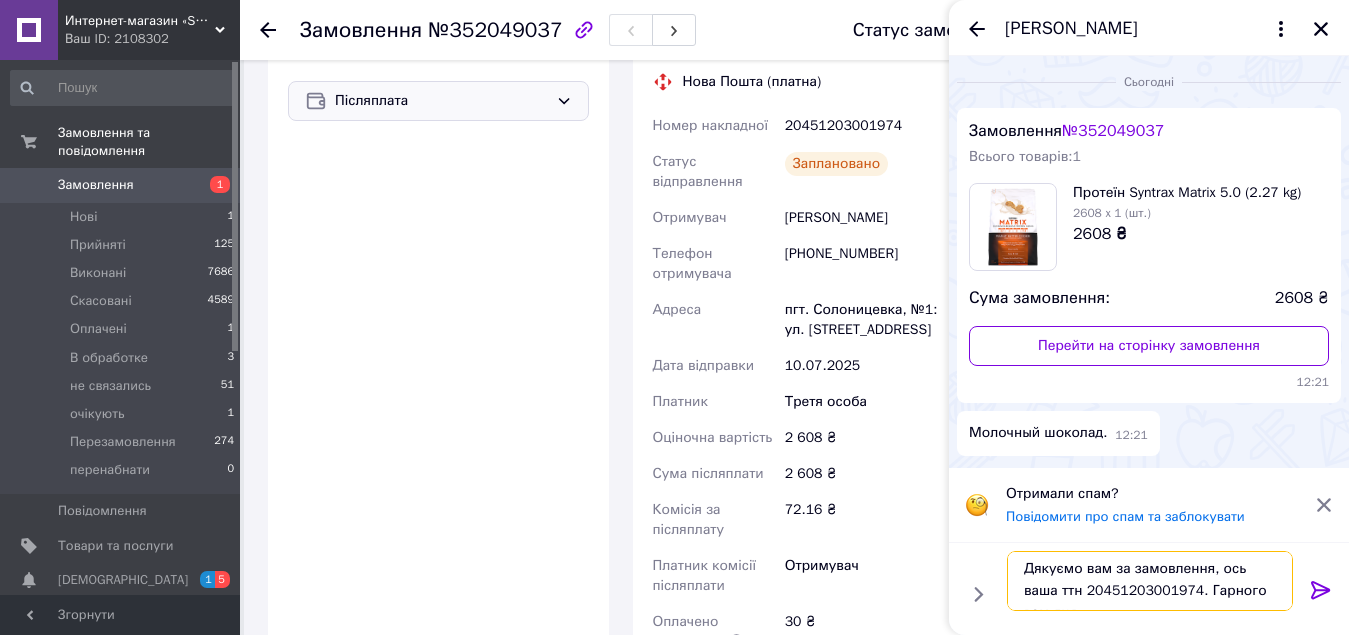 type on "Дякуємо вам за замовлення, ось ваша ттн 20451203001974. Гарного вам дня!" 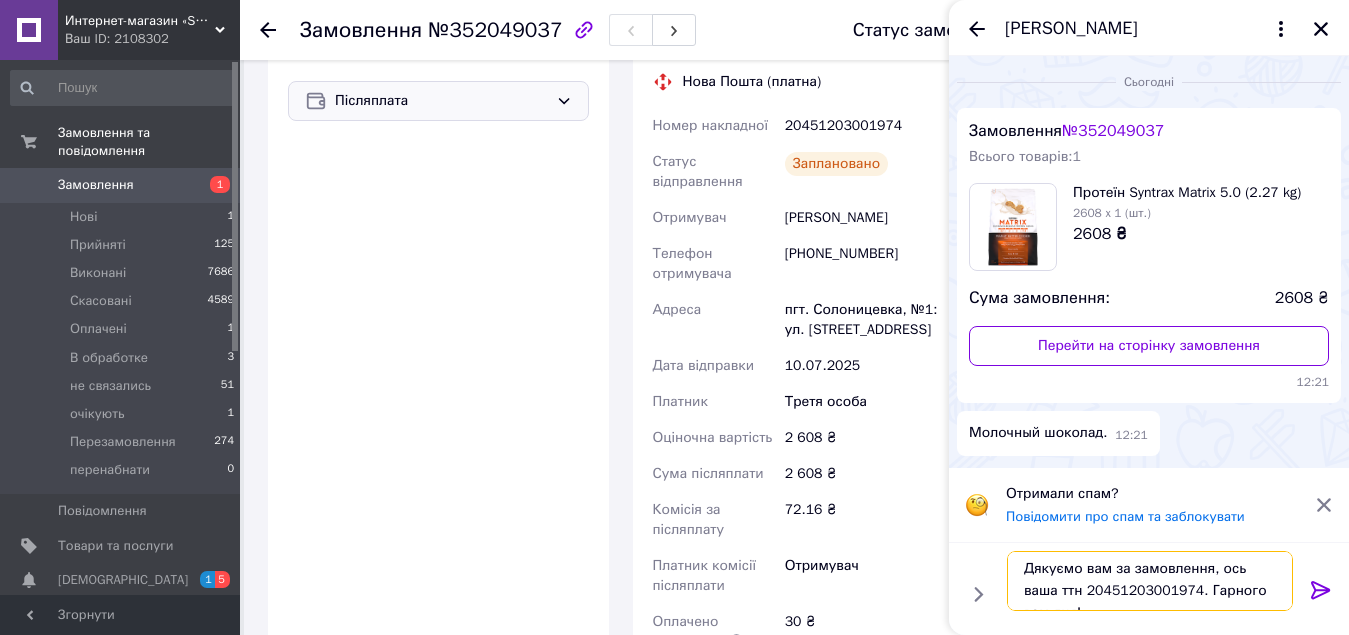type 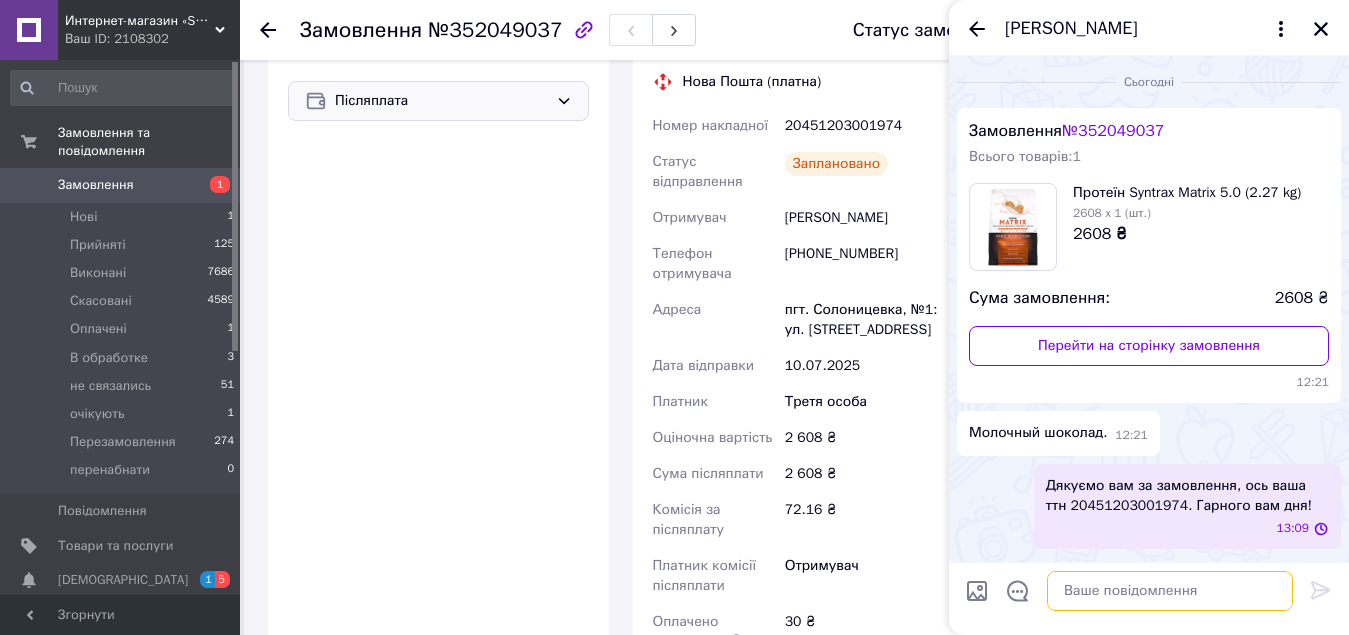 scroll, scrollTop: 0, scrollLeft: 0, axis: both 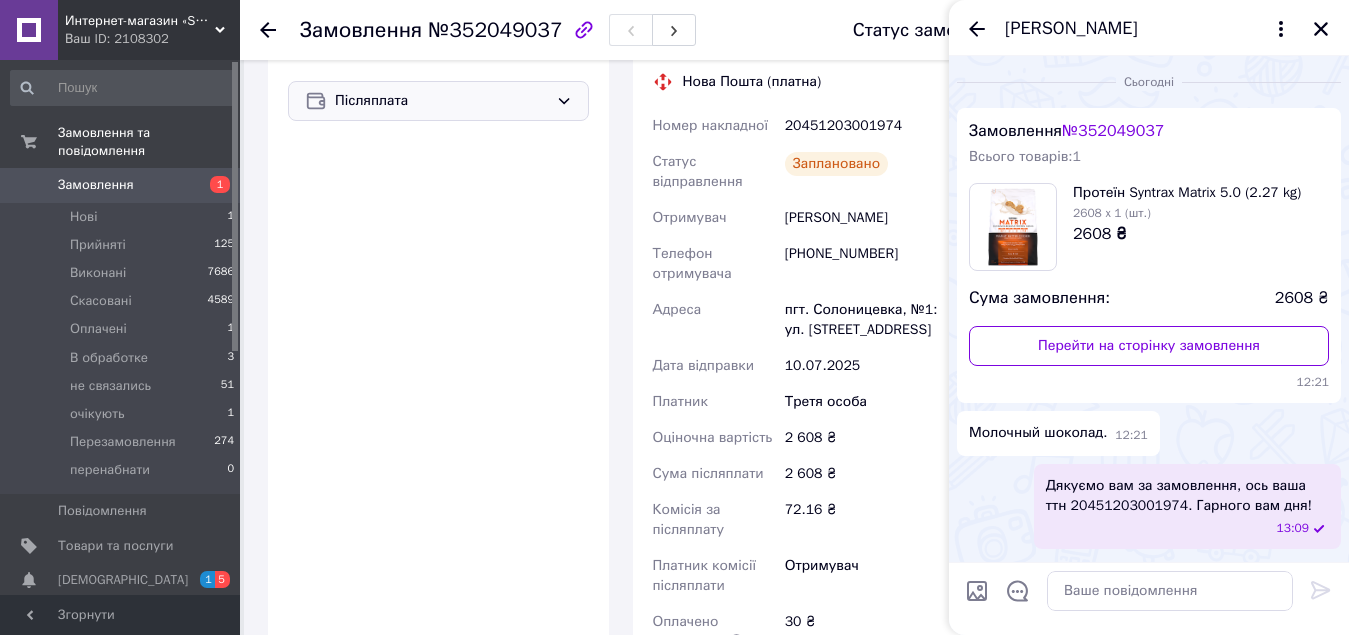 click on "[PERSON_NAME]" at bounding box center (1149, 28) 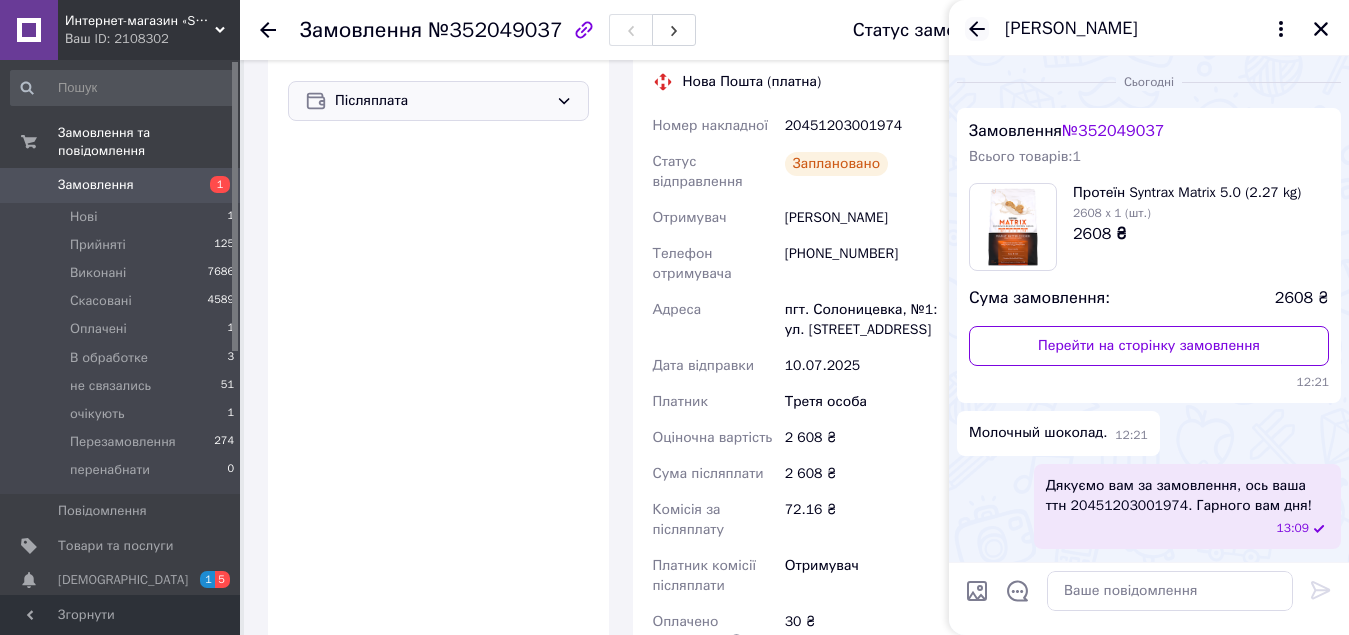 click 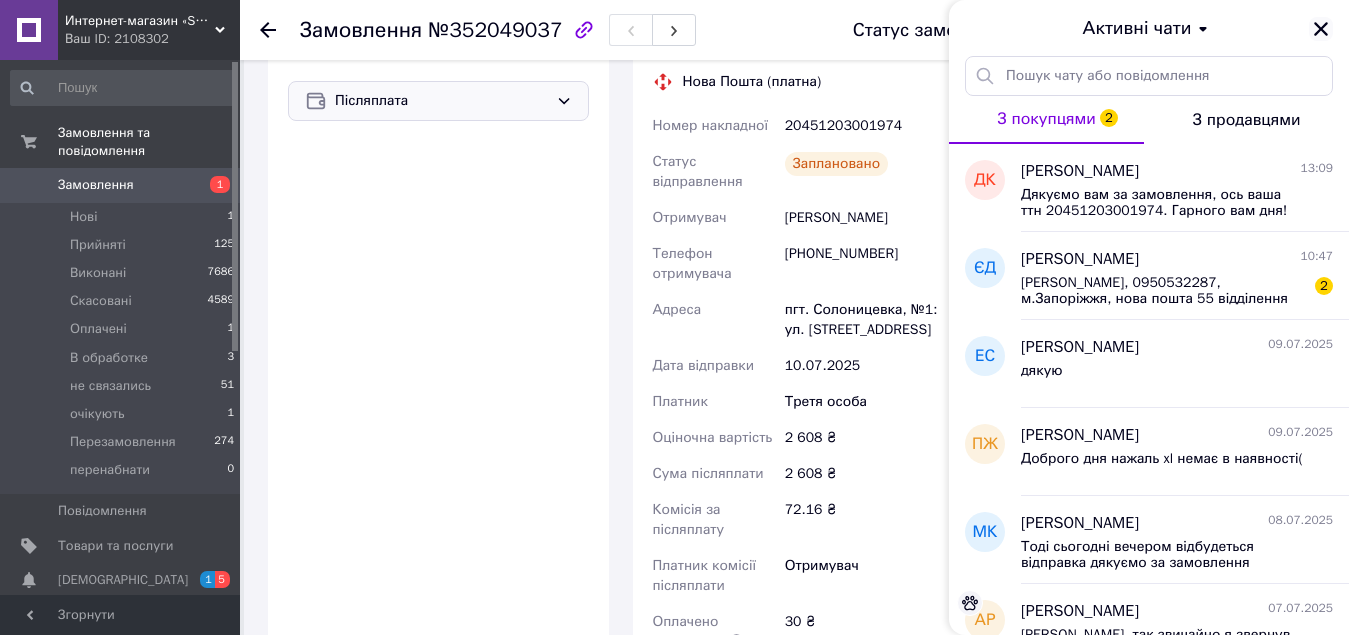 click 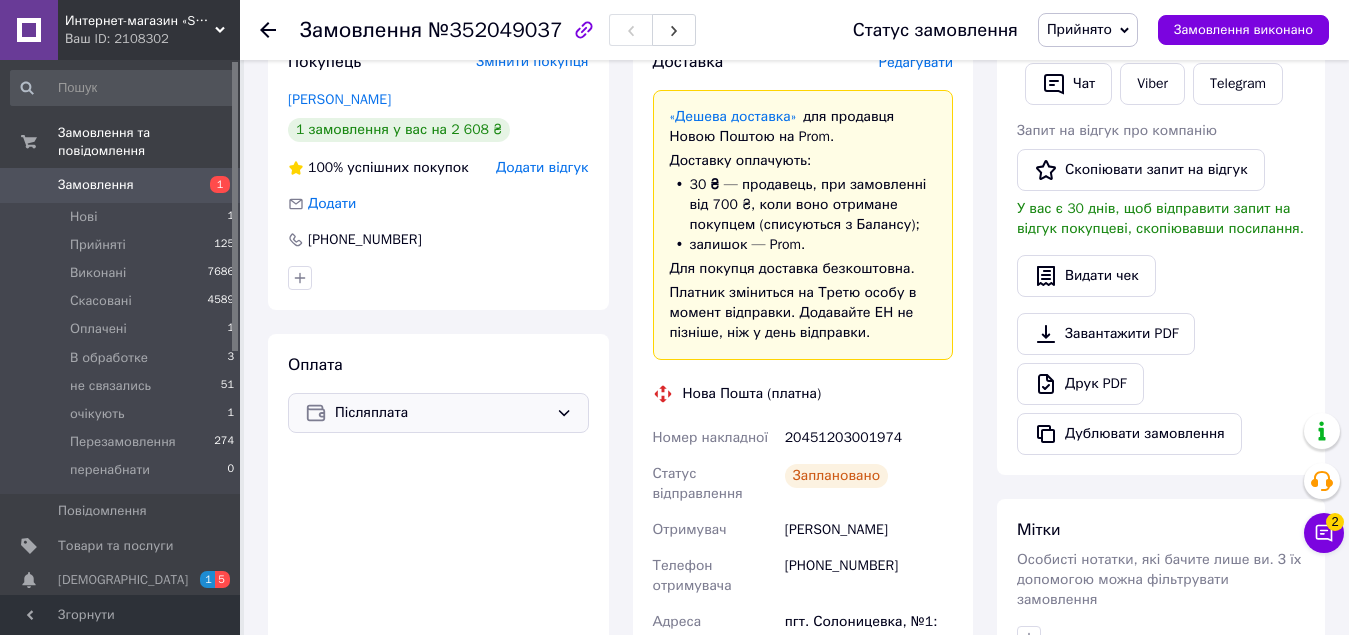 scroll, scrollTop: 500, scrollLeft: 0, axis: vertical 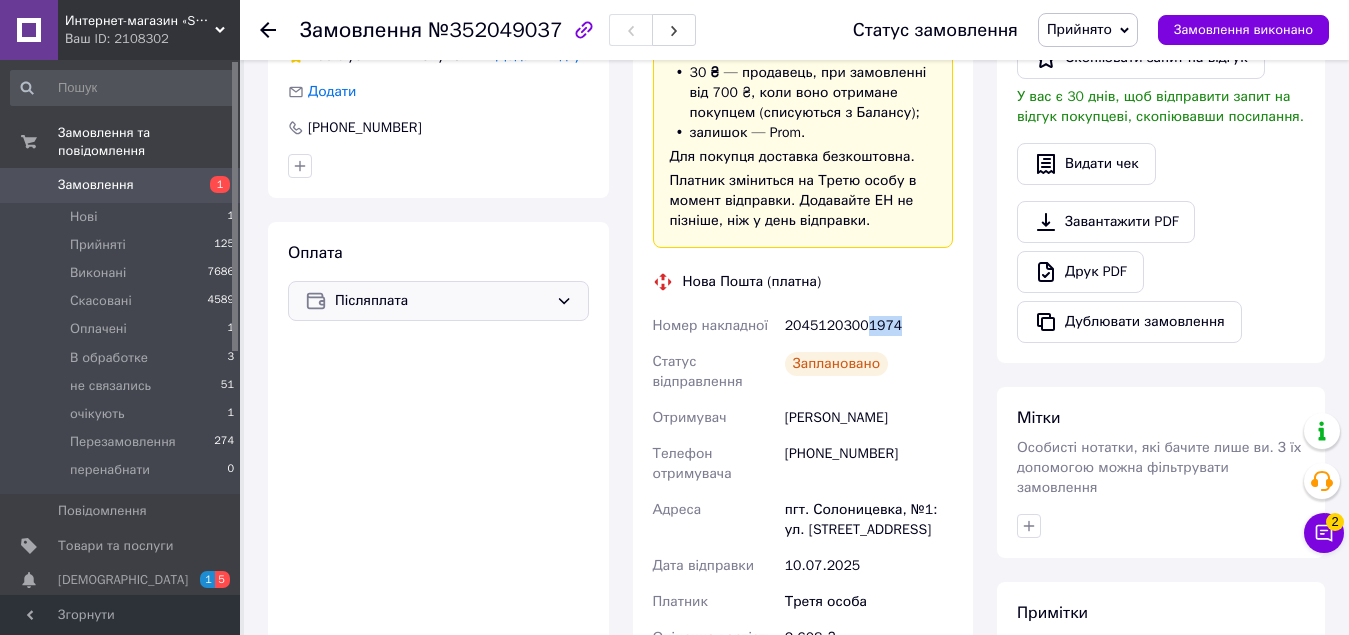 drag, startPoint x: 863, startPoint y: 325, endPoint x: 895, endPoint y: 324, distance: 32.01562 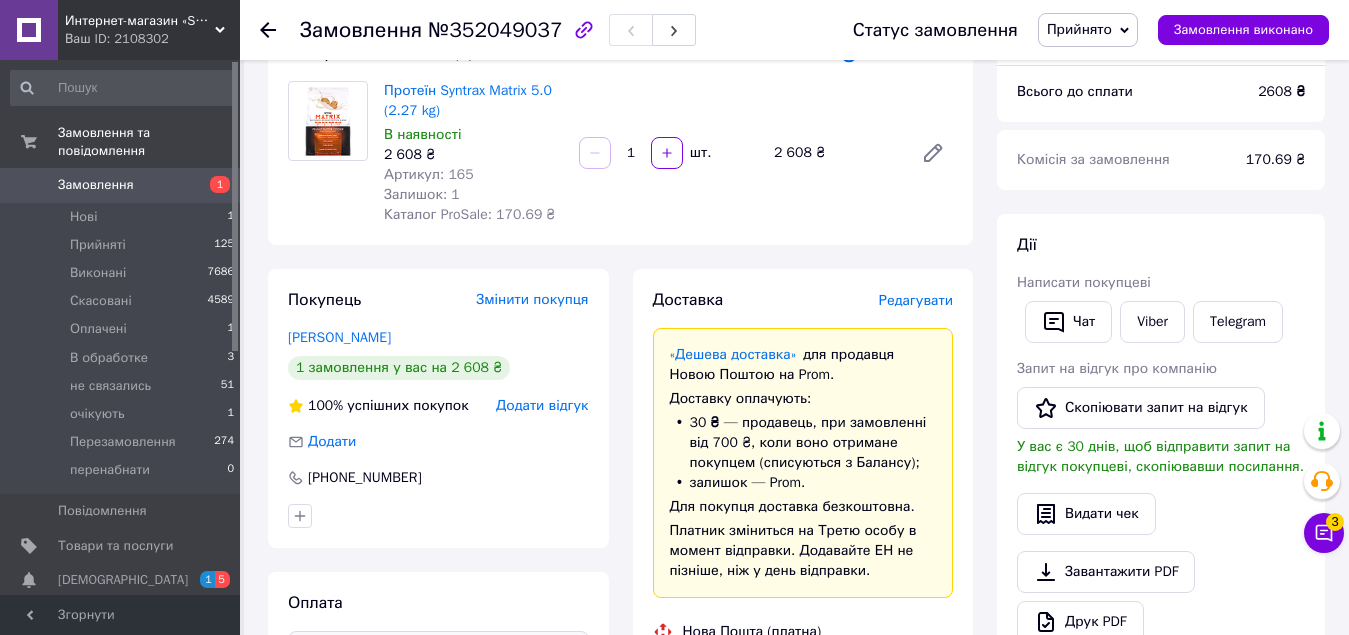 scroll, scrollTop: 0, scrollLeft: 0, axis: both 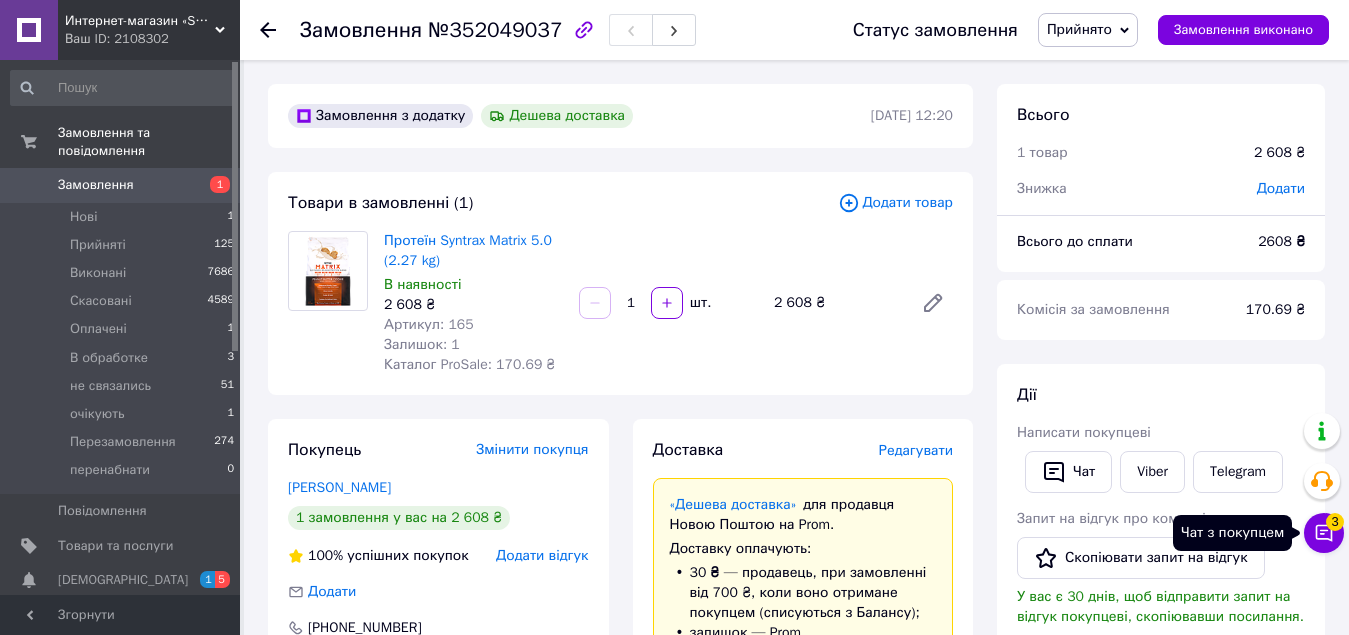 click on "3" at bounding box center (1335, 522) 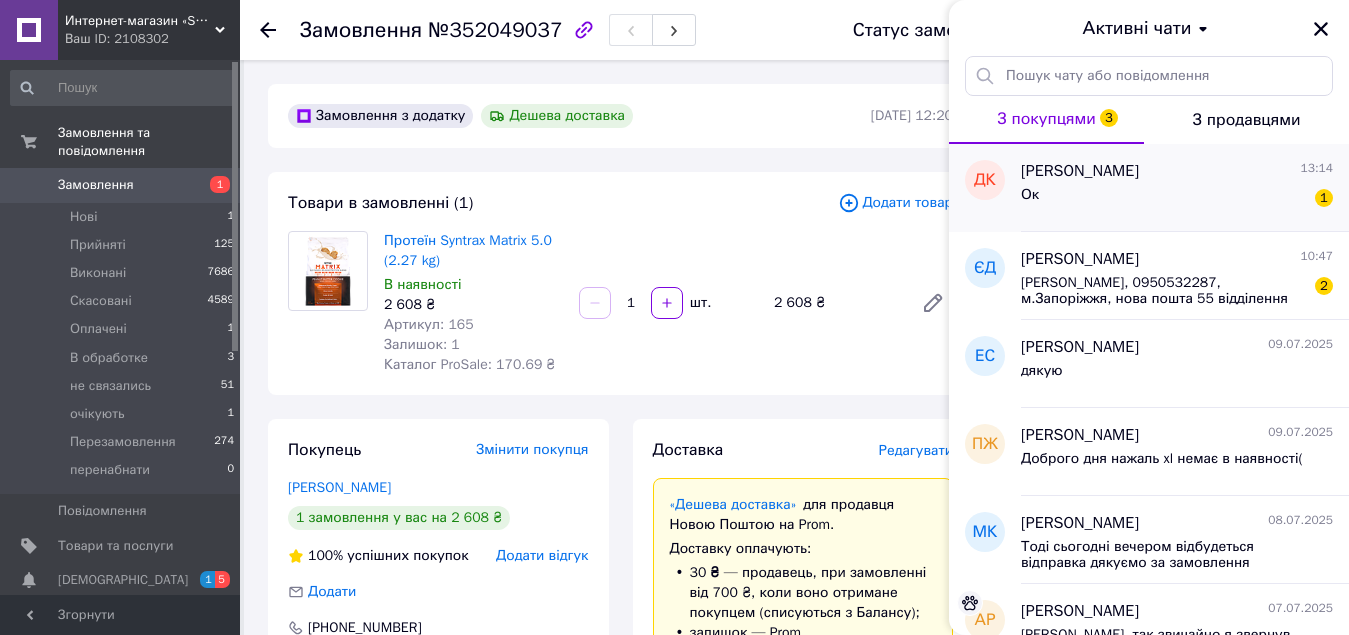 click on "Ок 1" at bounding box center (1177, 199) 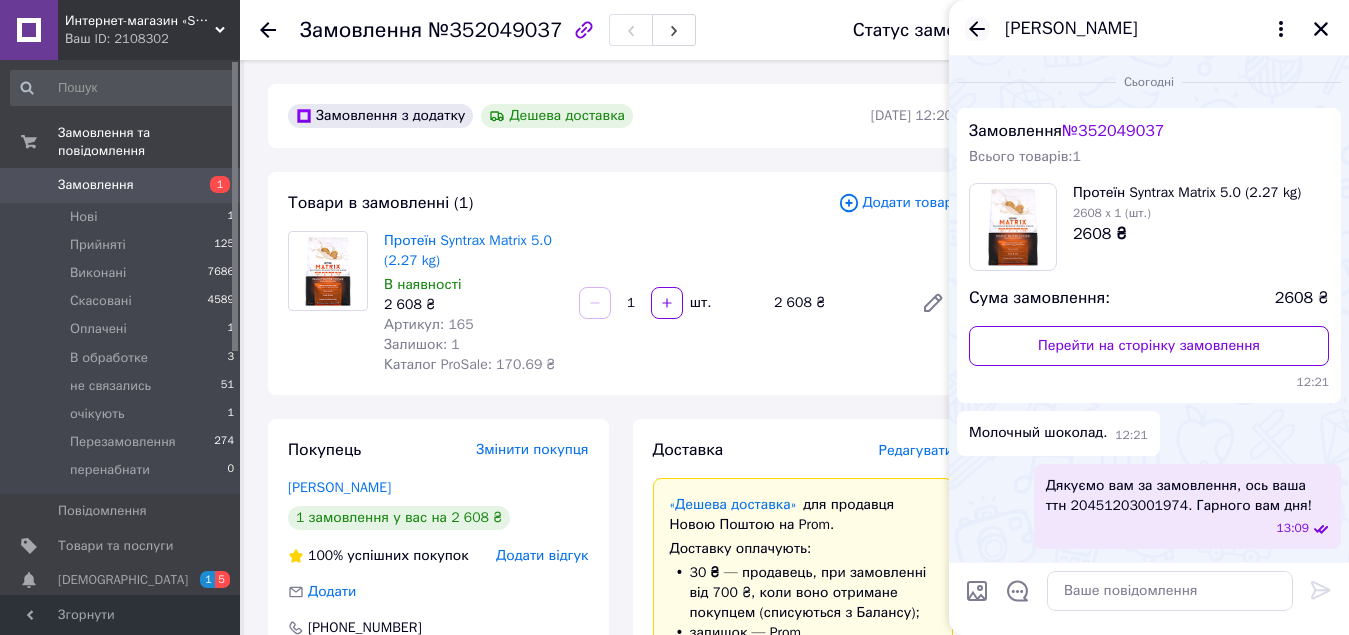 scroll, scrollTop: 84, scrollLeft: 0, axis: vertical 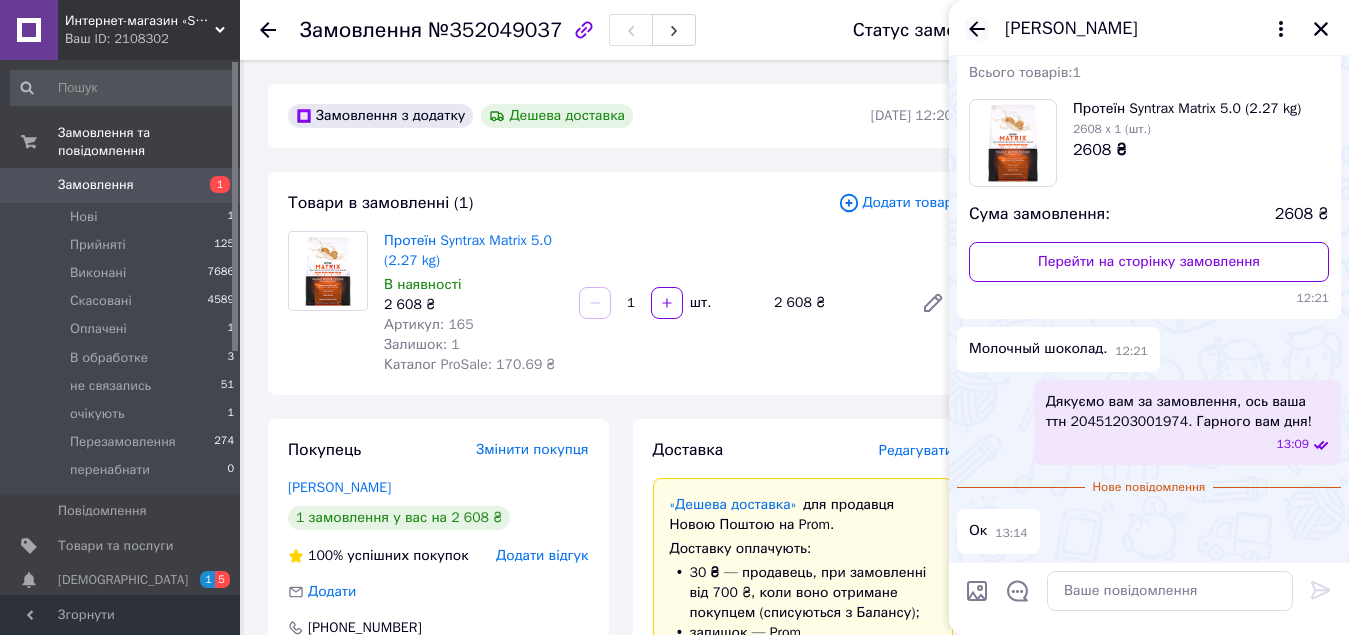 click 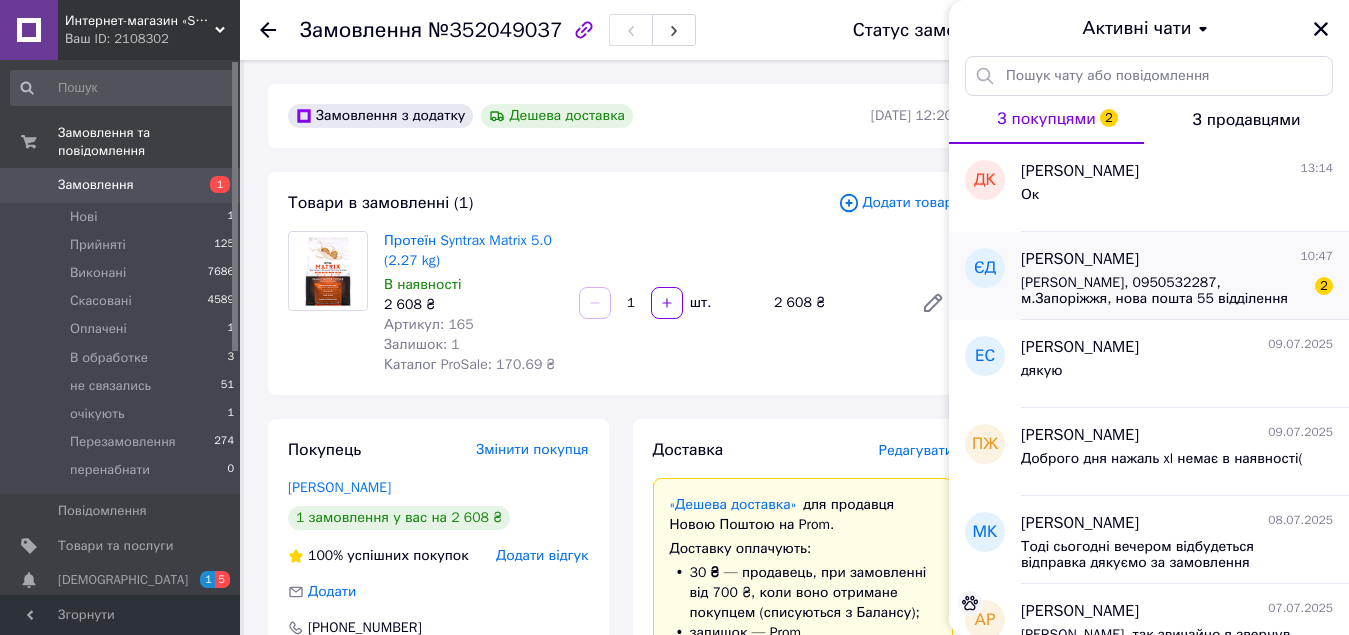 click on "Єва Дикуша Романівна, 0950532287,  м.Запоріжжя, нова пошта 55 відділення" at bounding box center [1163, 291] 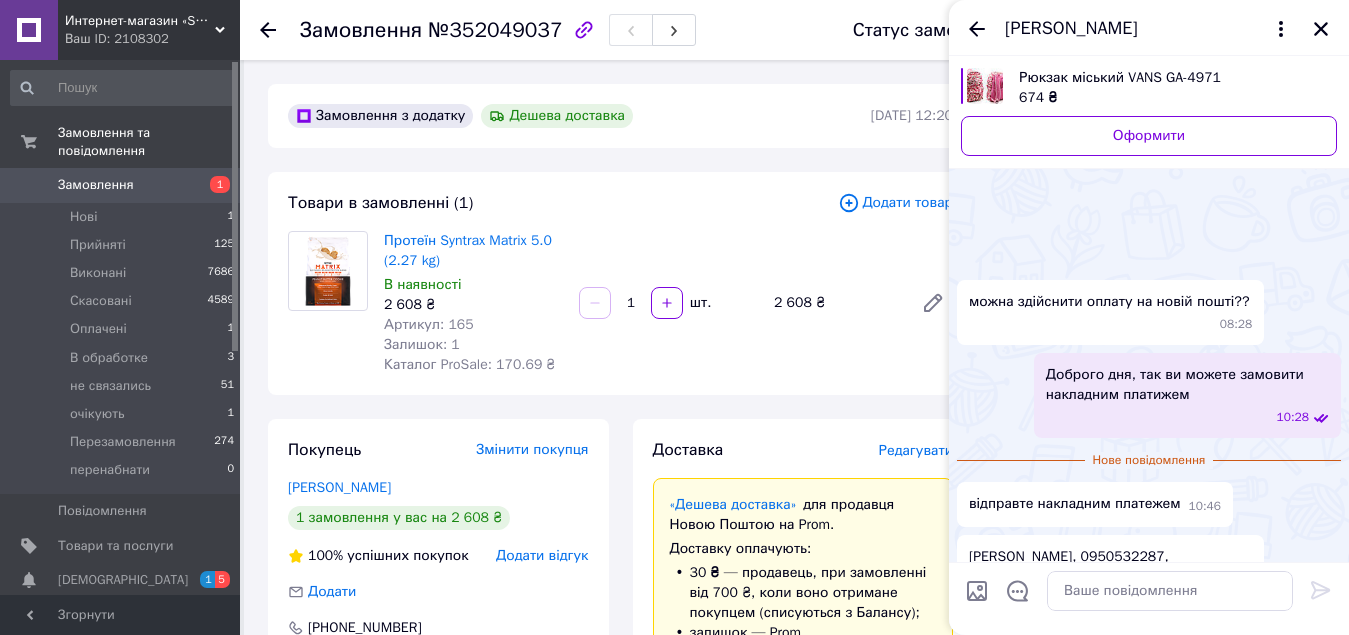 scroll, scrollTop: 67, scrollLeft: 0, axis: vertical 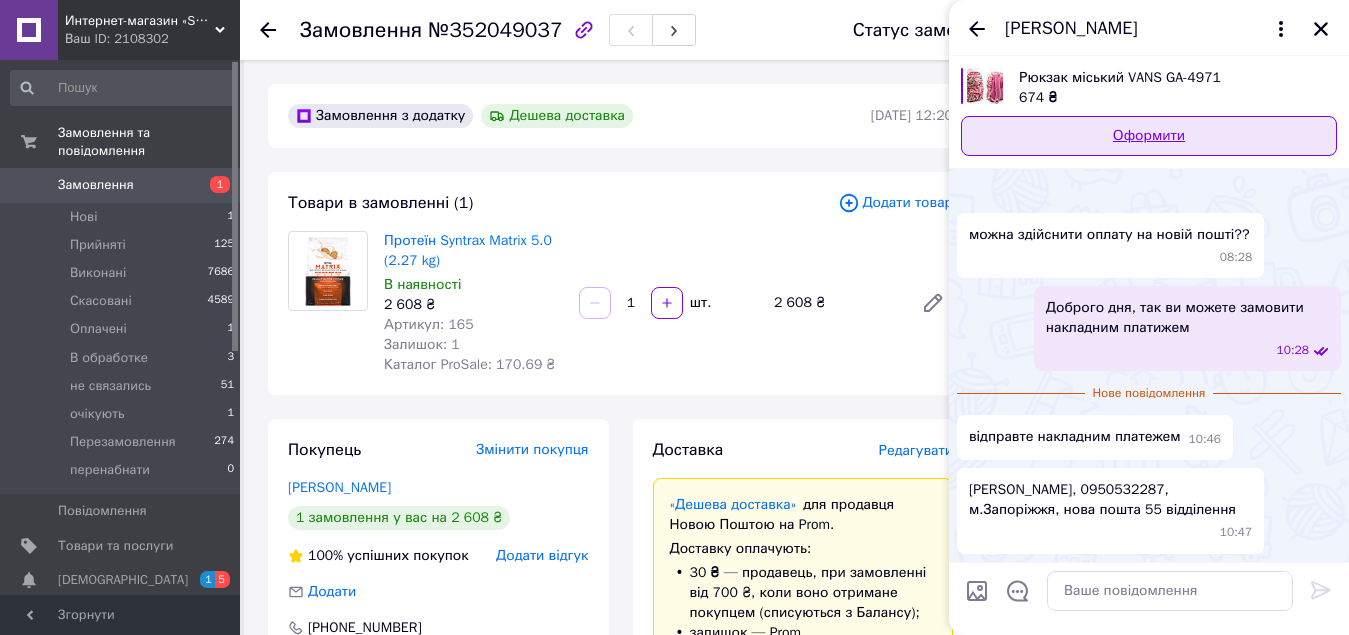 click on "Оформити" at bounding box center (1149, 136) 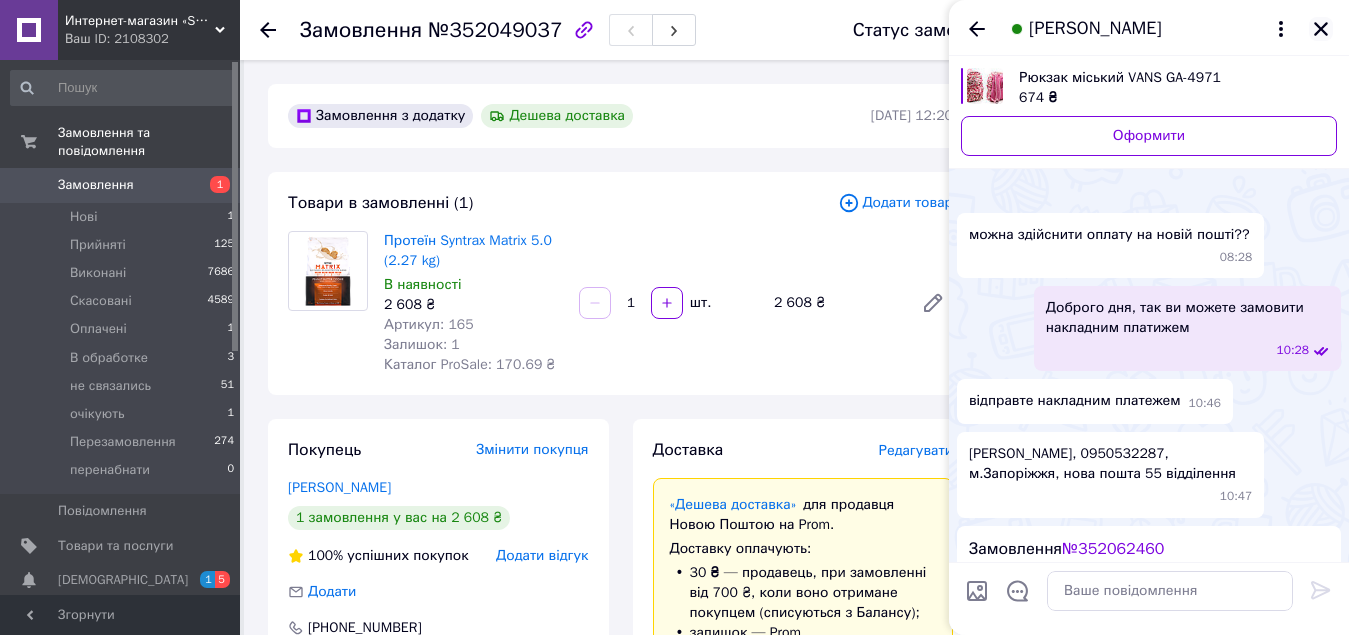 click 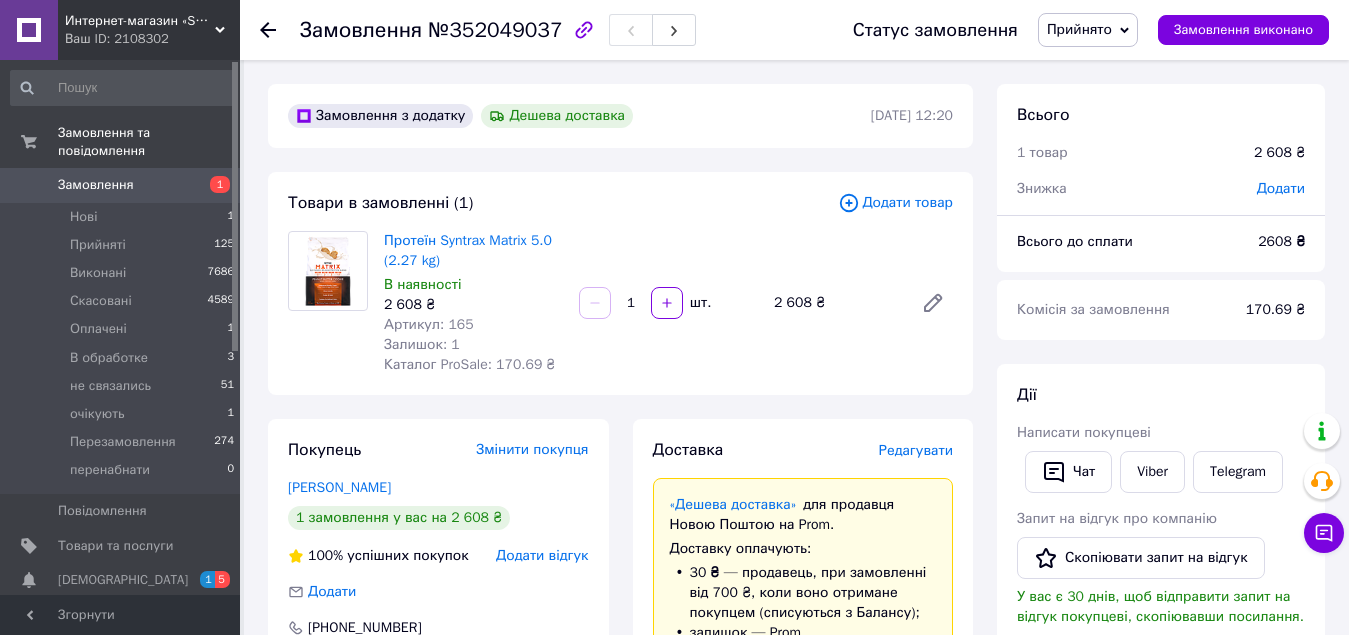 click on "Замовлення" at bounding box center [96, 185] 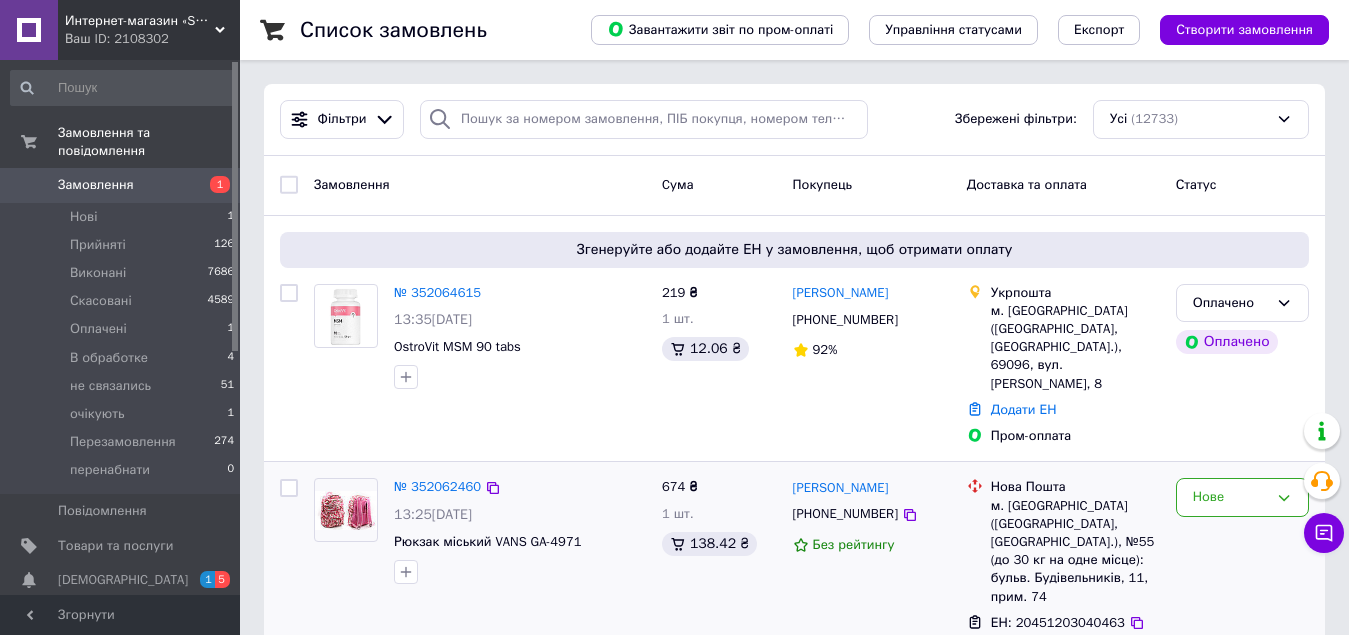 scroll, scrollTop: 200, scrollLeft: 0, axis: vertical 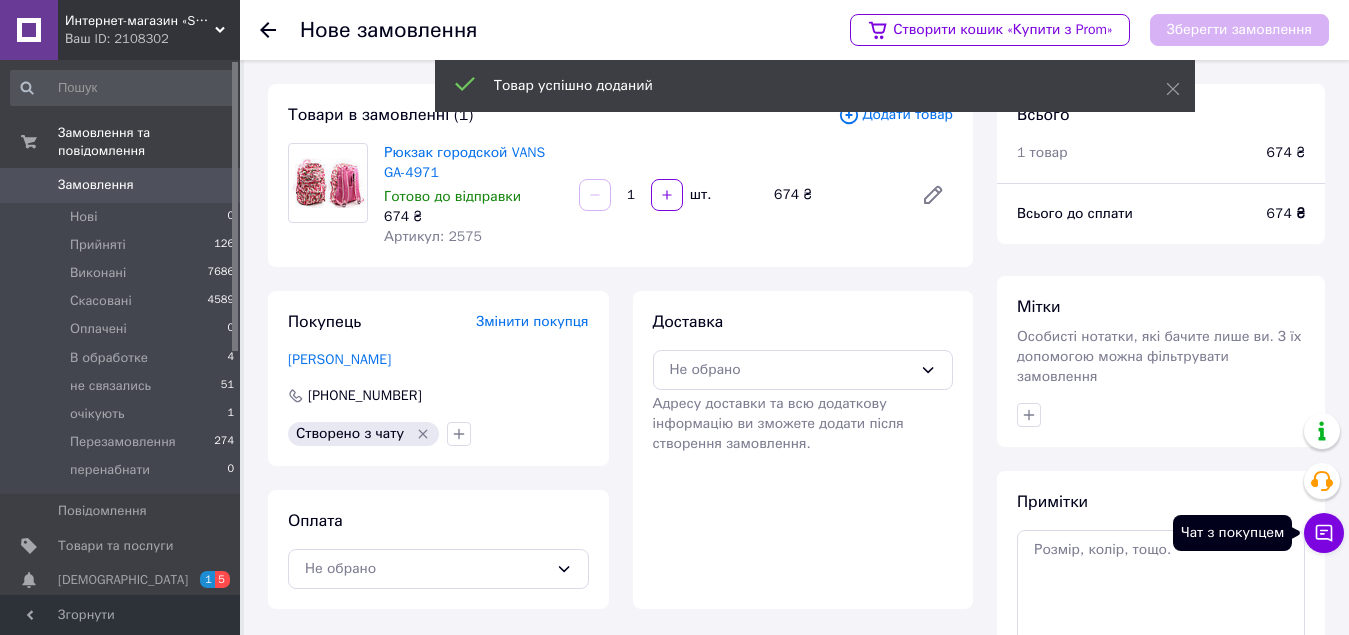 click 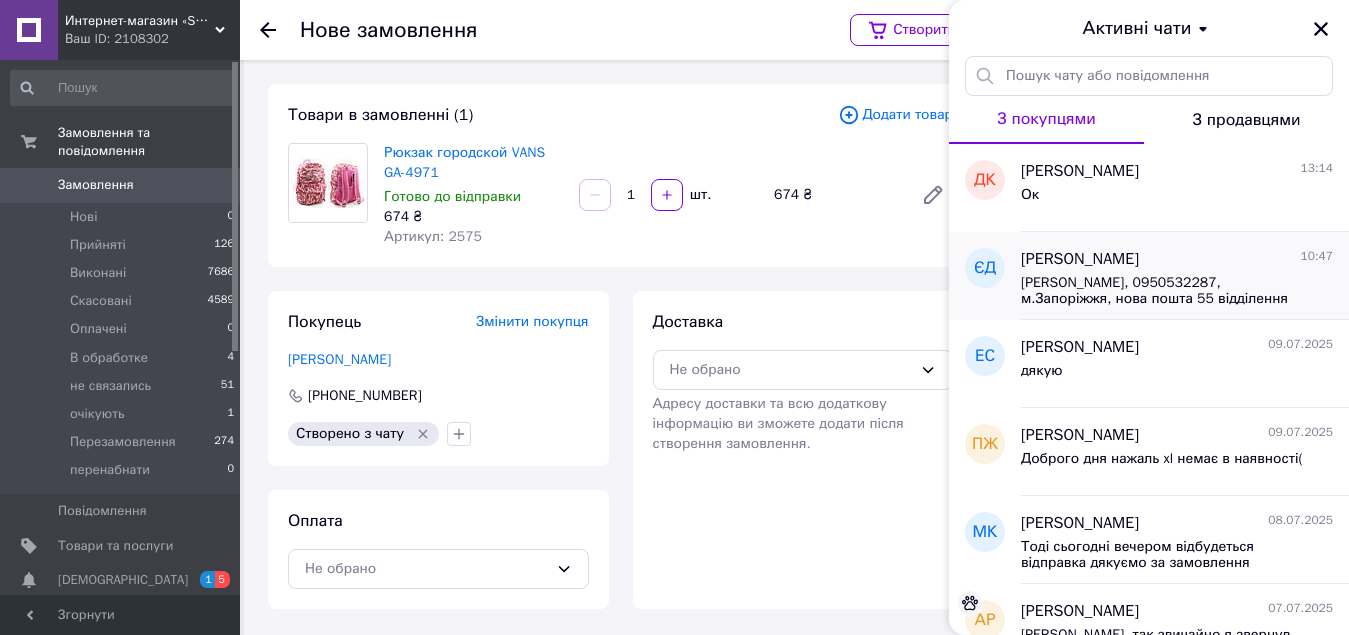 click on "[PERSON_NAME], 0950532287,  м.Запоріжжя, нова пошта 55 відділення" at bounding box center (1163, 291) 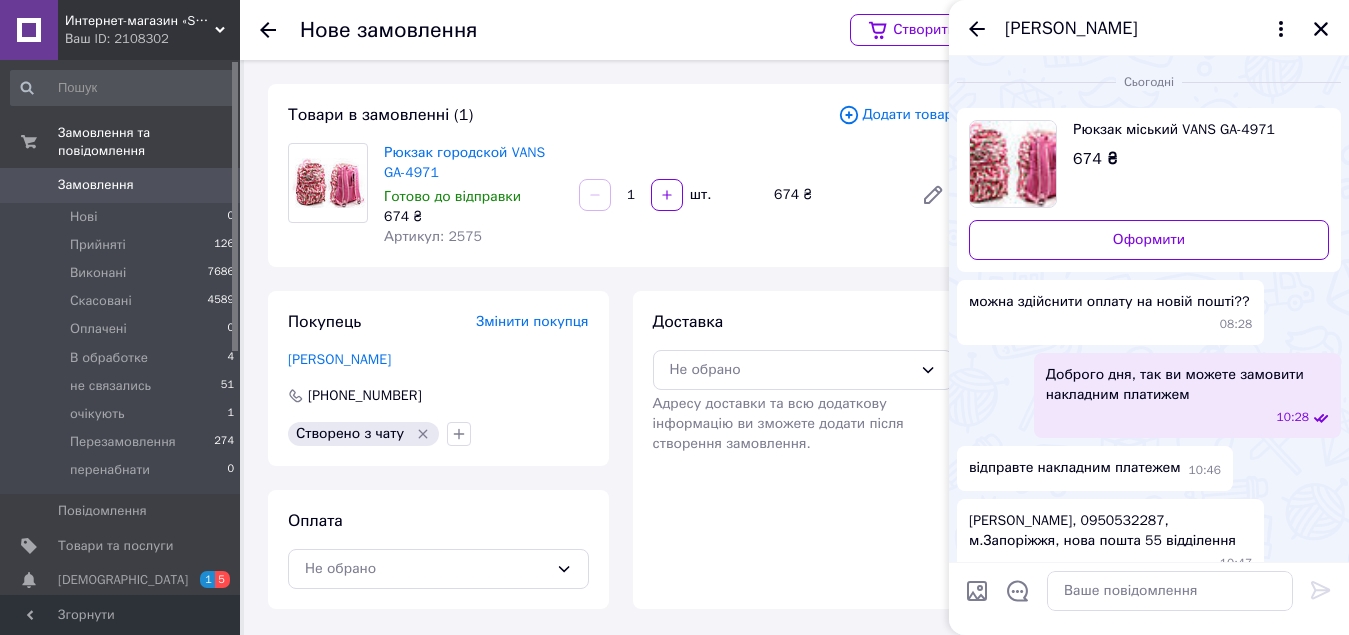 scroll, scrollTop: 31, scrollLeft: 0, axis: vertical 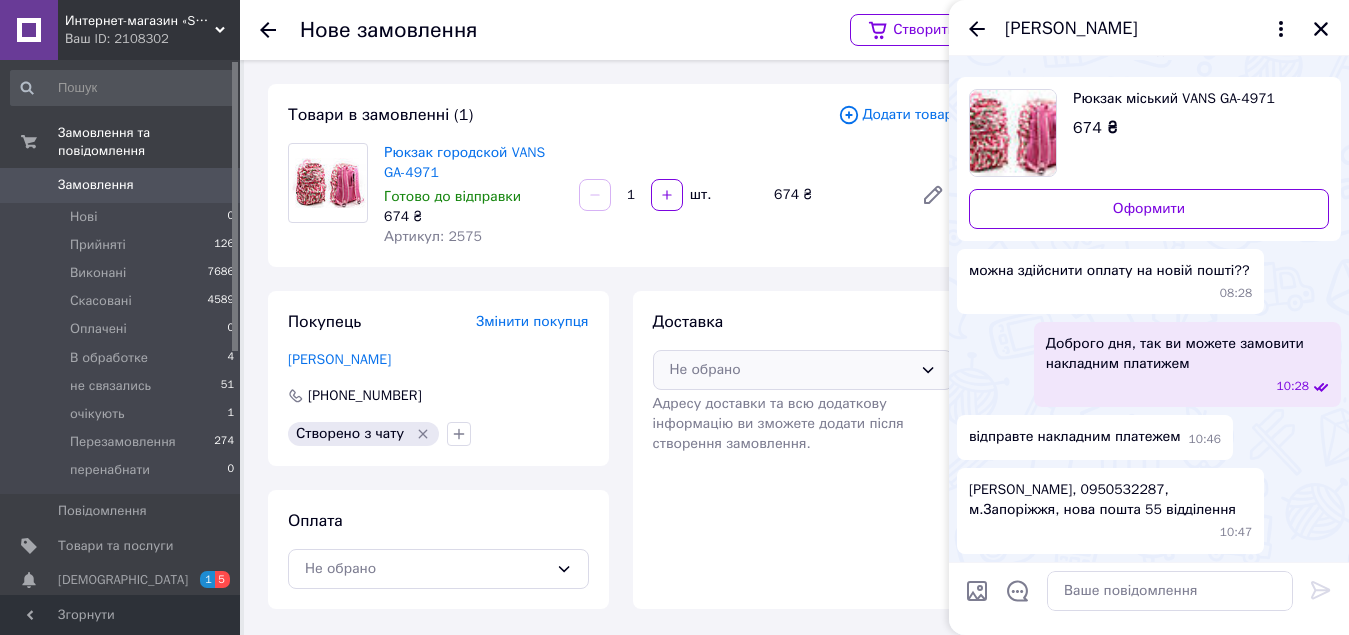 click on "Не обрано" at bounding box center (791, 370) 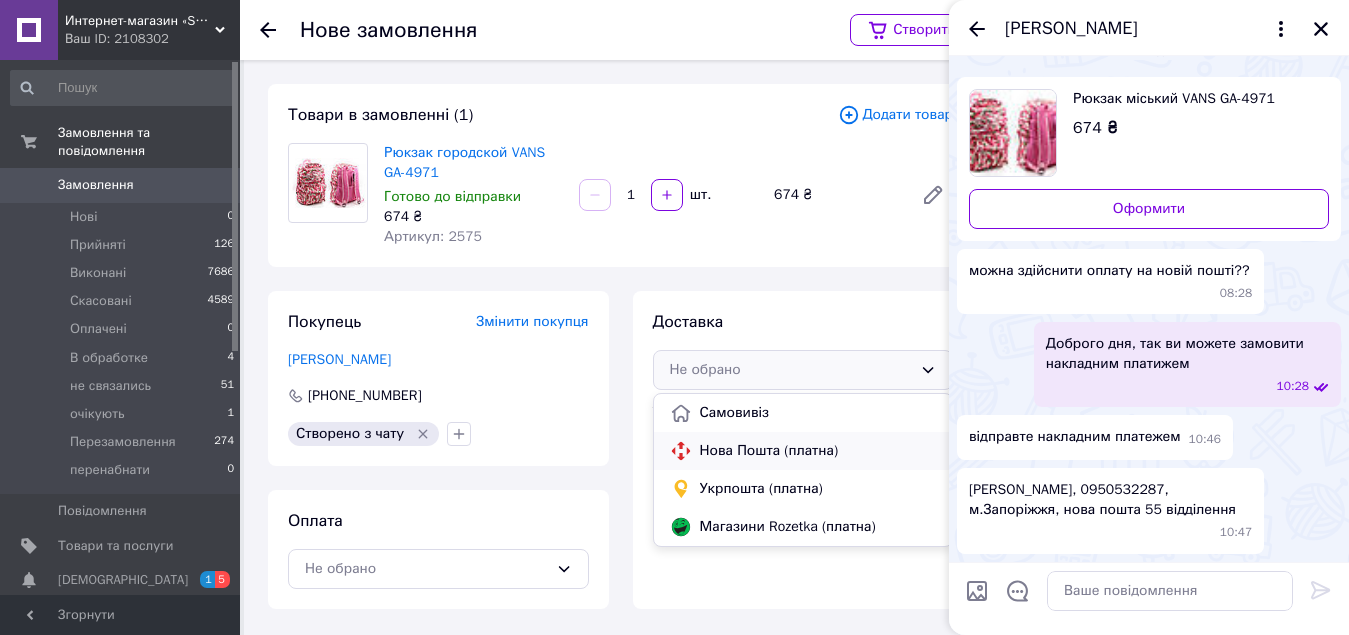 click on "Нова Пошта (платна)" at bounding box center [818, 451] 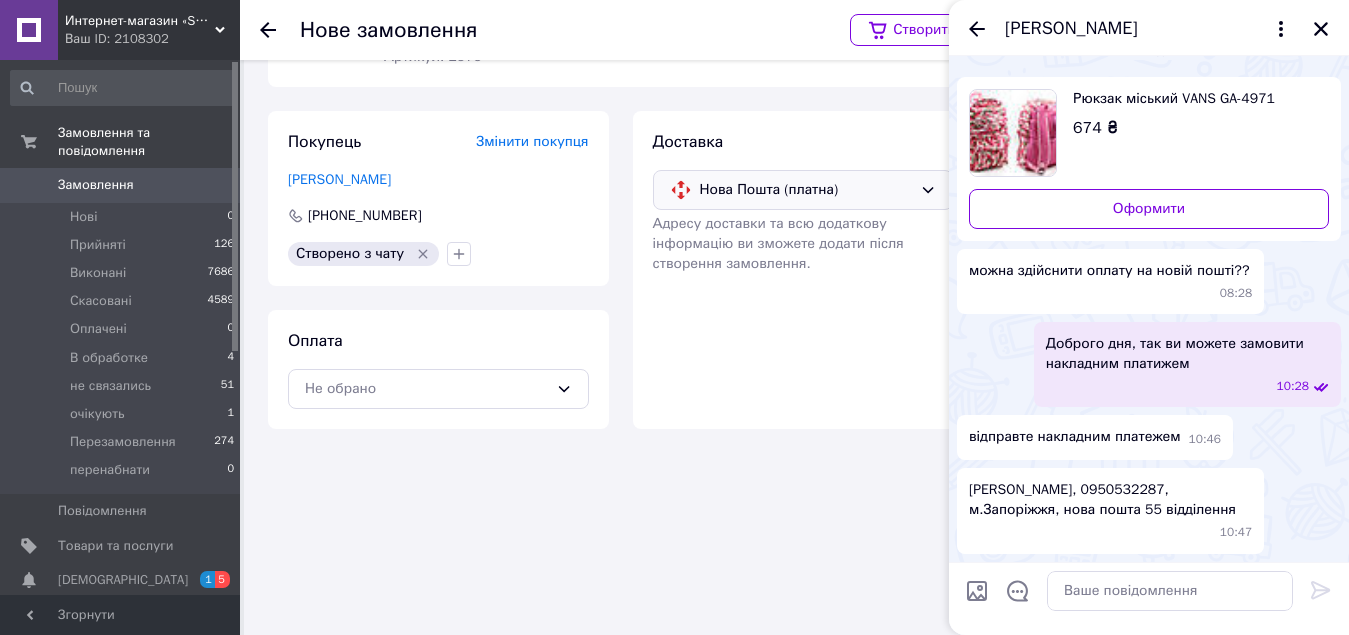 scroll, scrollTop: 189, scrollLeft: 0, axis: vertical 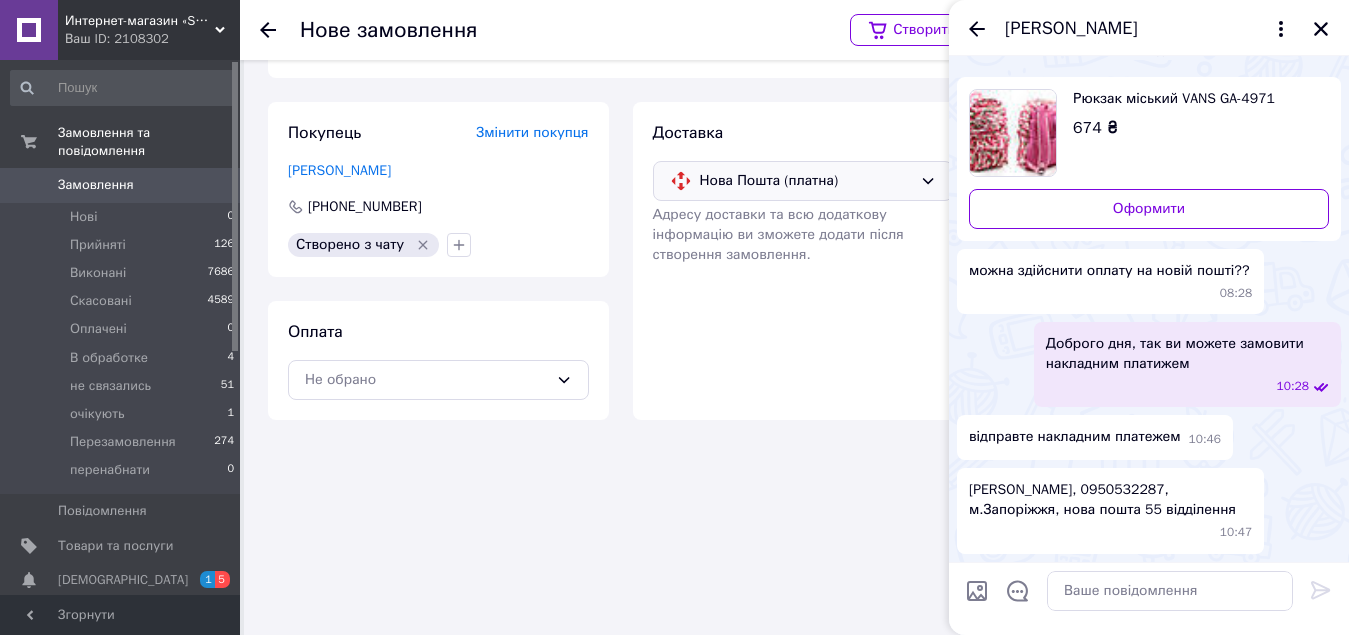 click on "Нова Пошта (платна)" at bounding box center [806, 181] 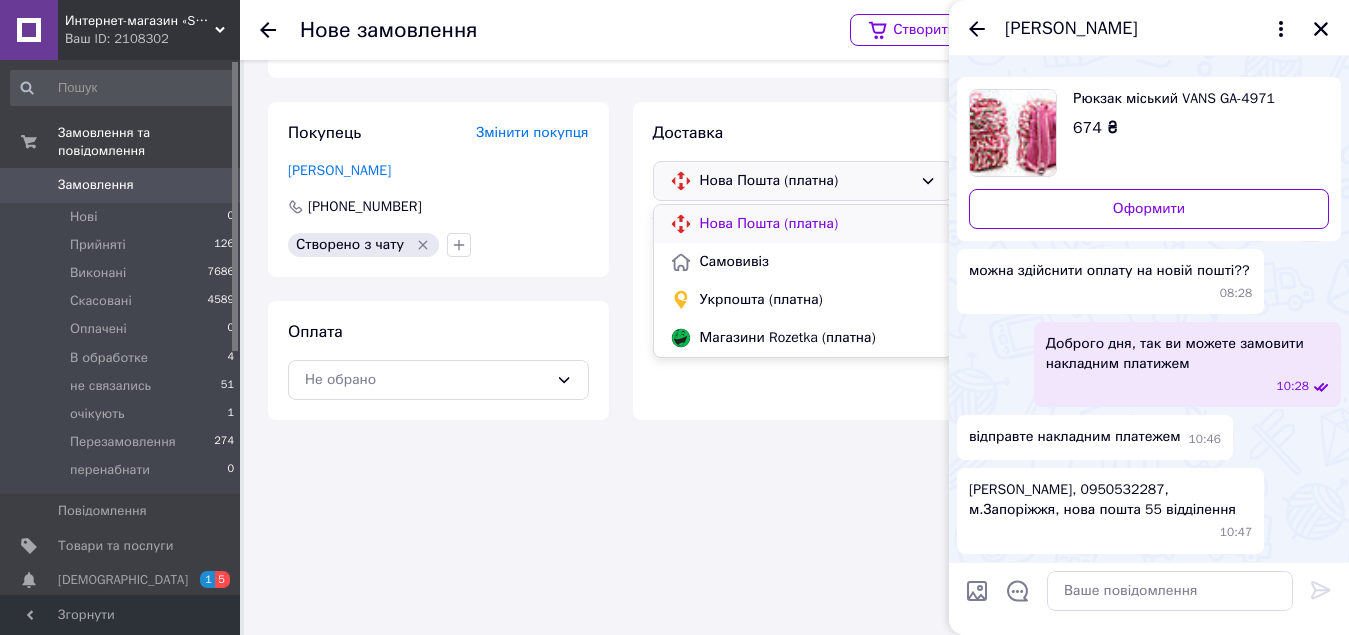 click on "Нова Пошта (платна)" at bounding box center [818, 224] 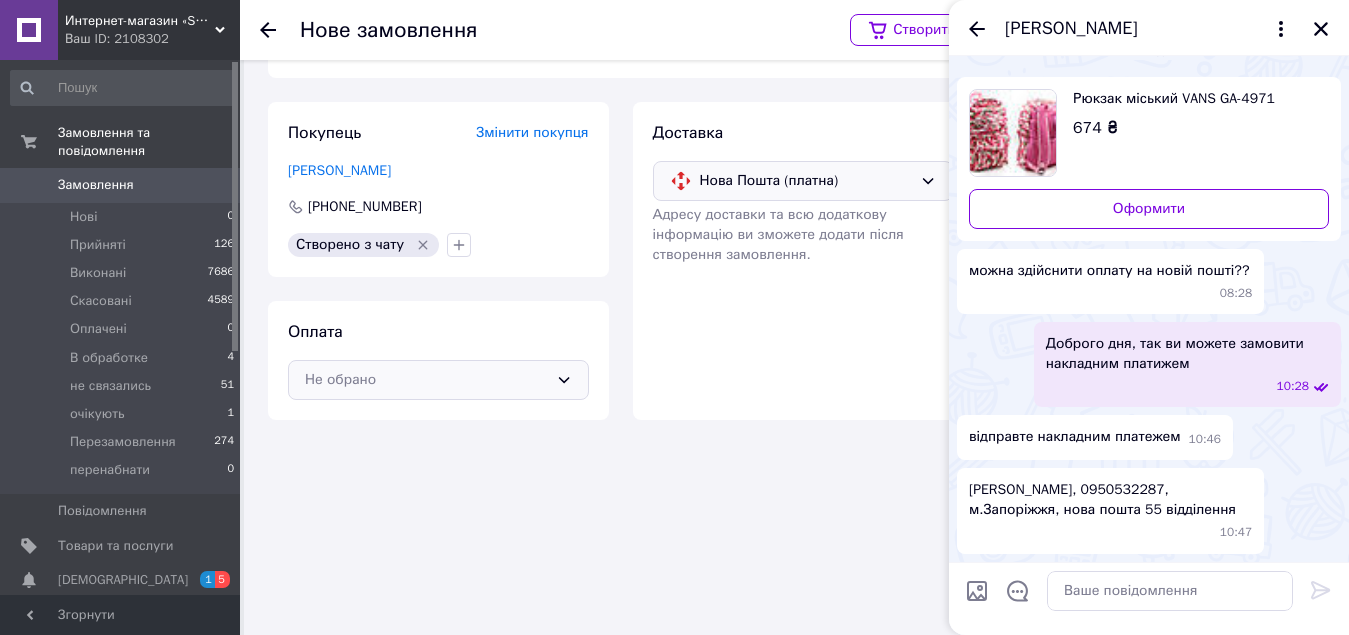 click on "Не обрано" at bounding box center [426, 380] 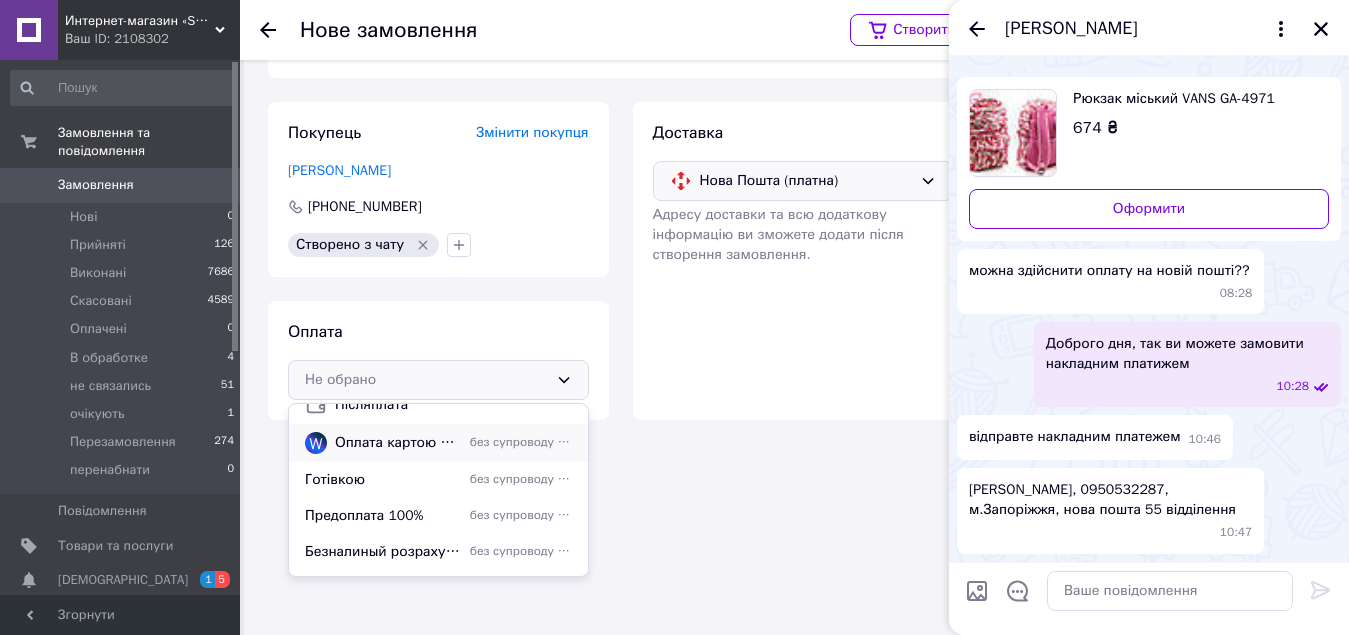 scroll, scrollTop: 86, scrollLeft: 0, axis: vertical 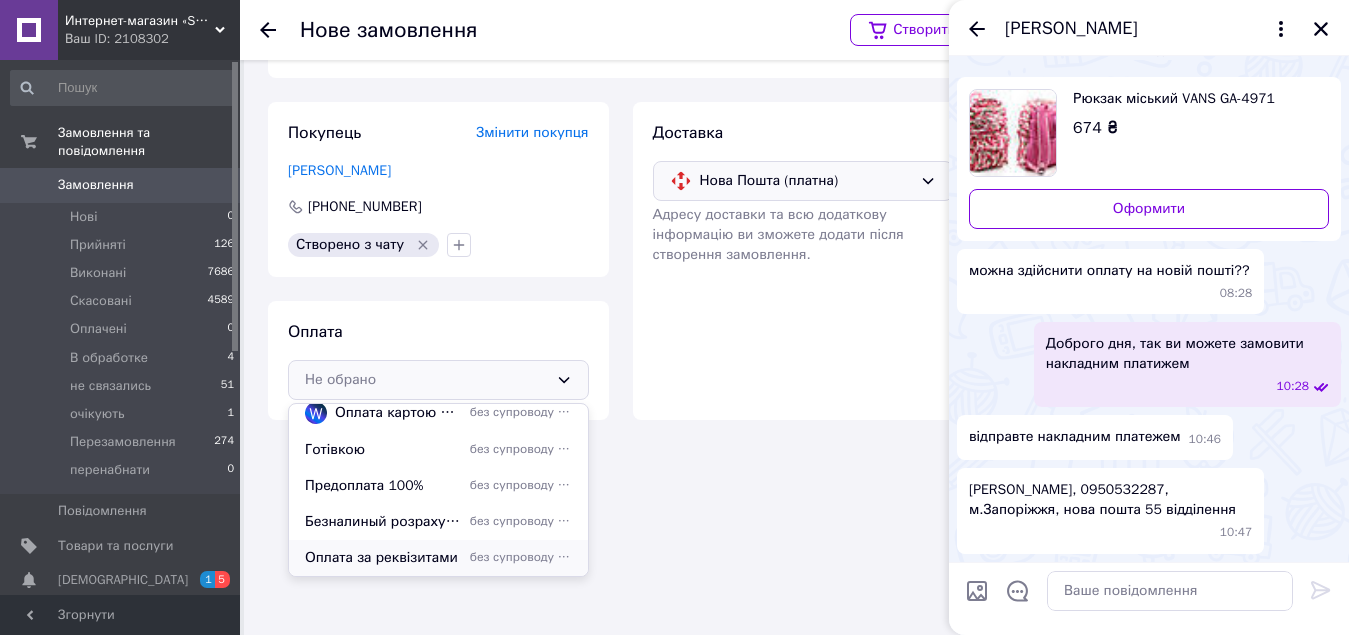 click on "Оплата за реквізитами без супроводу Prom" at bounding box center (438, 558) 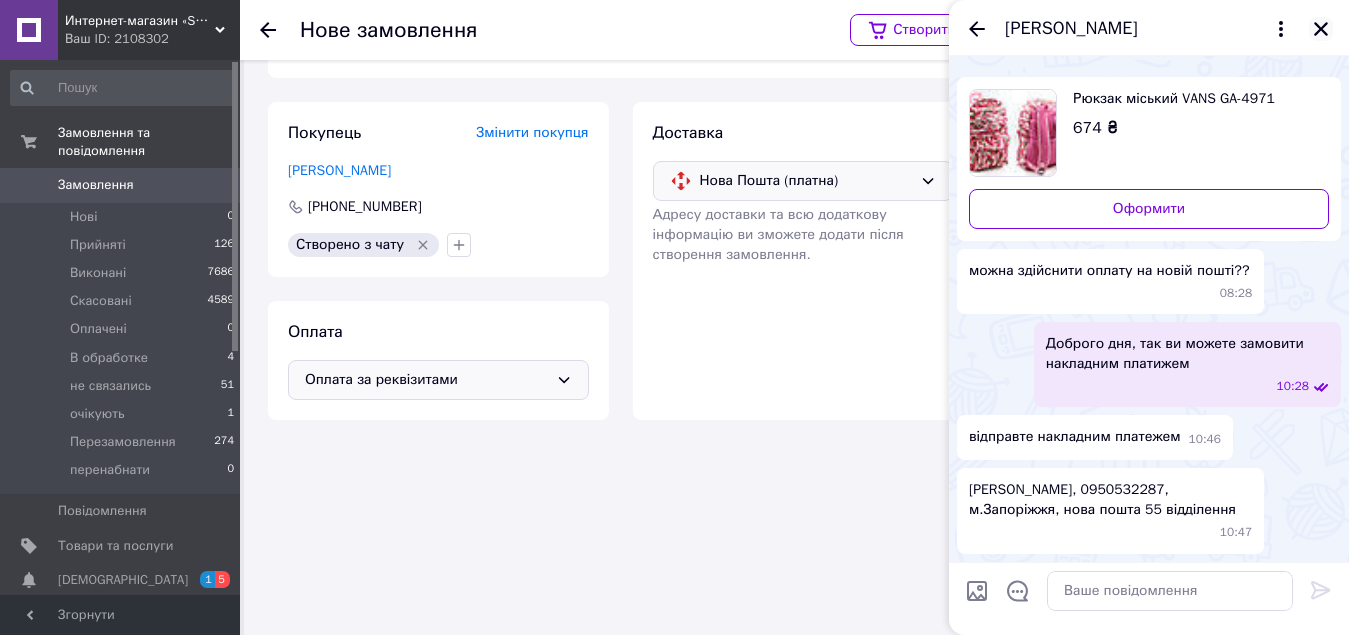 click 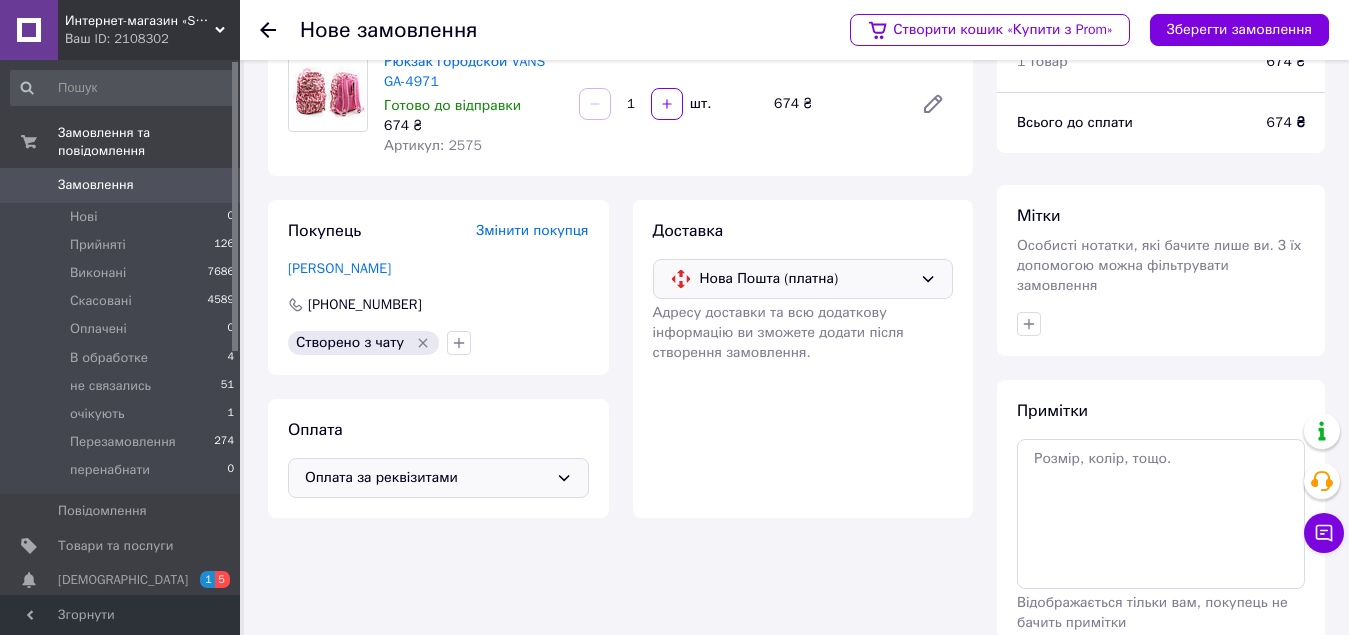 scroll, scrollTop: 189, scrollLeft: 0, axis: vertical 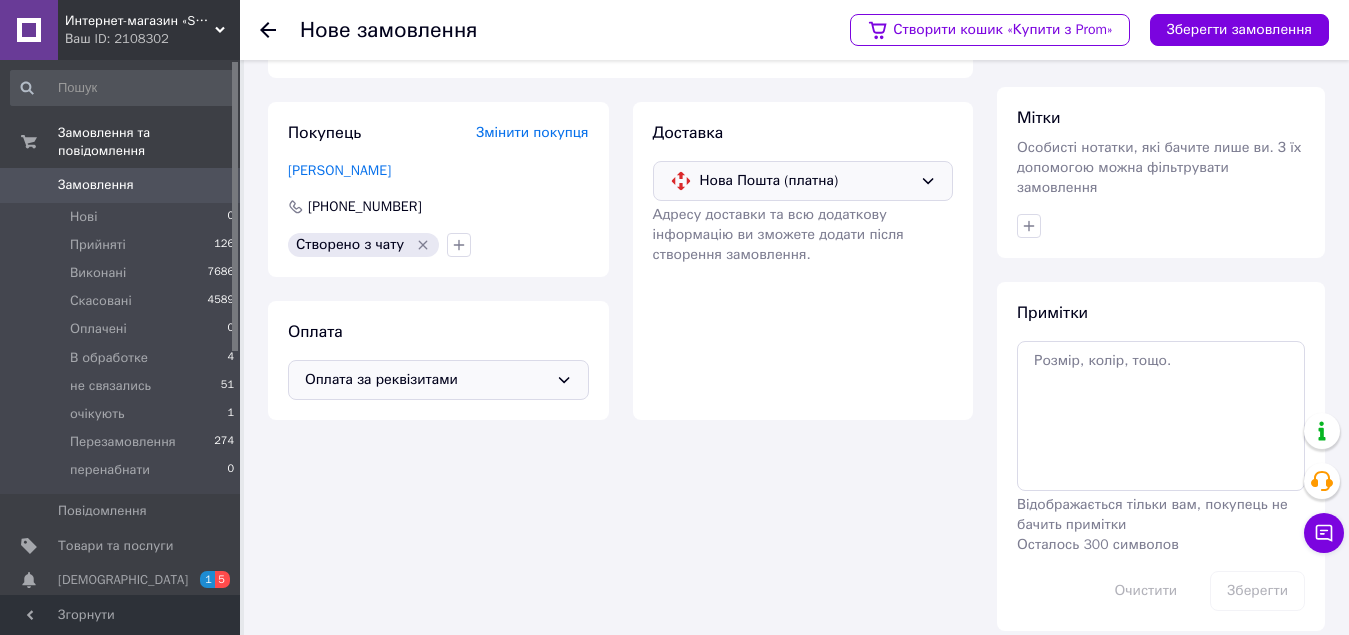 click on "Доставка Нова Пошта (платна) Адресу доставки та всю додаткову інформацію
ви зможете додати після створення замовлення." at bounding box center (803, 261) 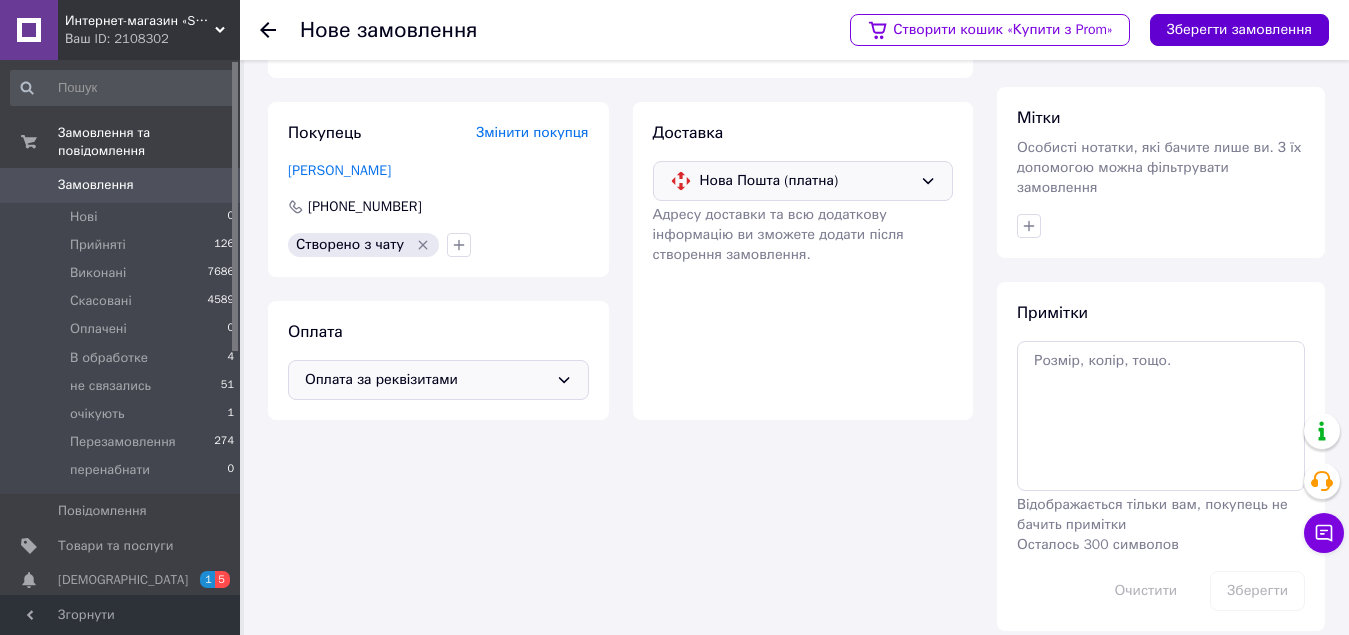 click on "Зберегти замовлення" at bounding box center (1239, 30) 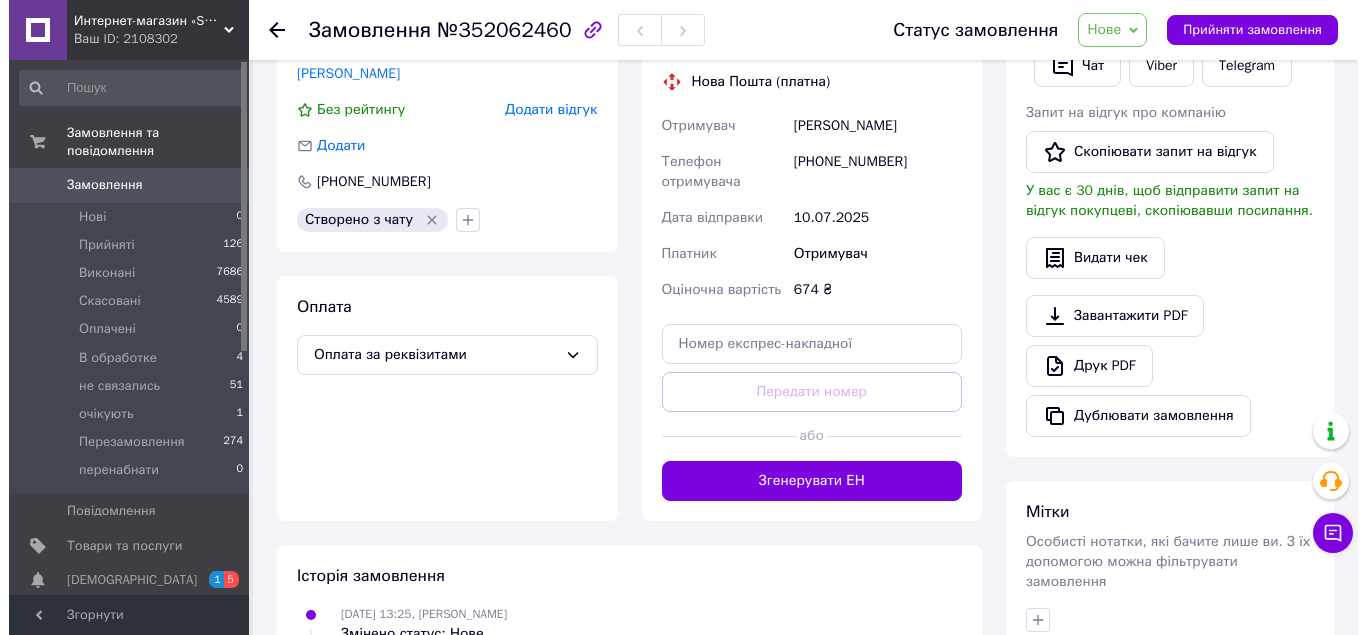 scroll, scrollTop: 303, scrollLeft: 0, axis: vertical 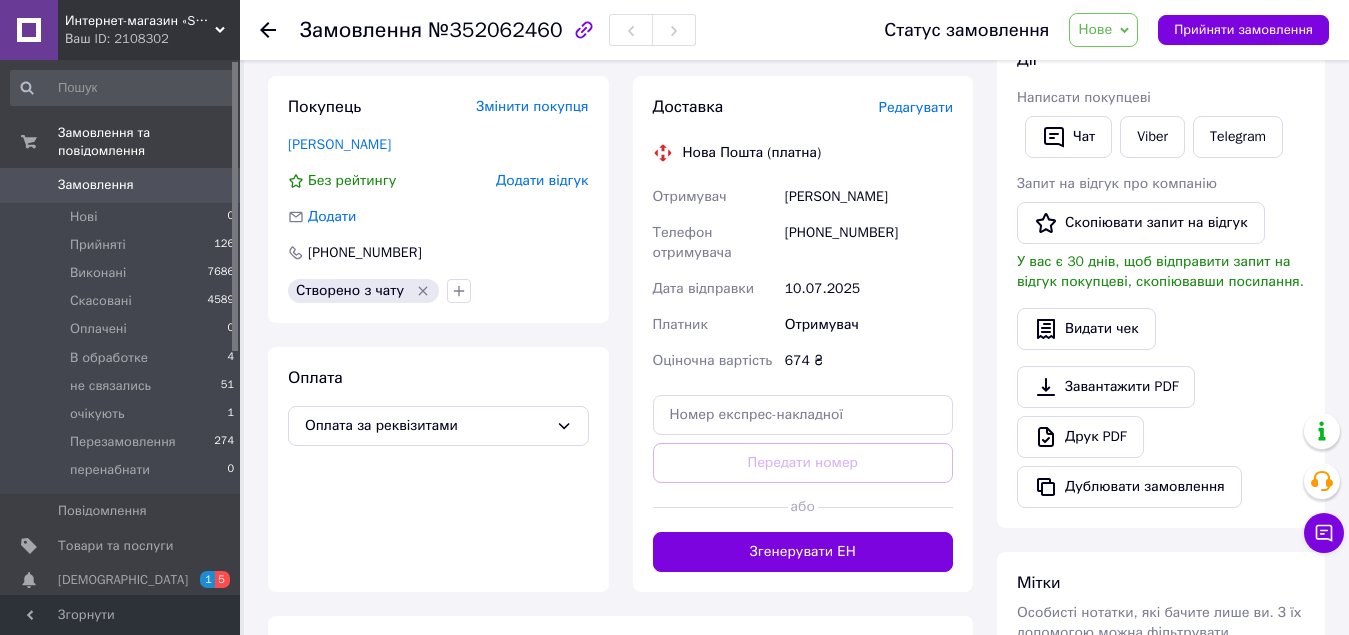 click on "Редагувати" at bounding box center [916, 107] 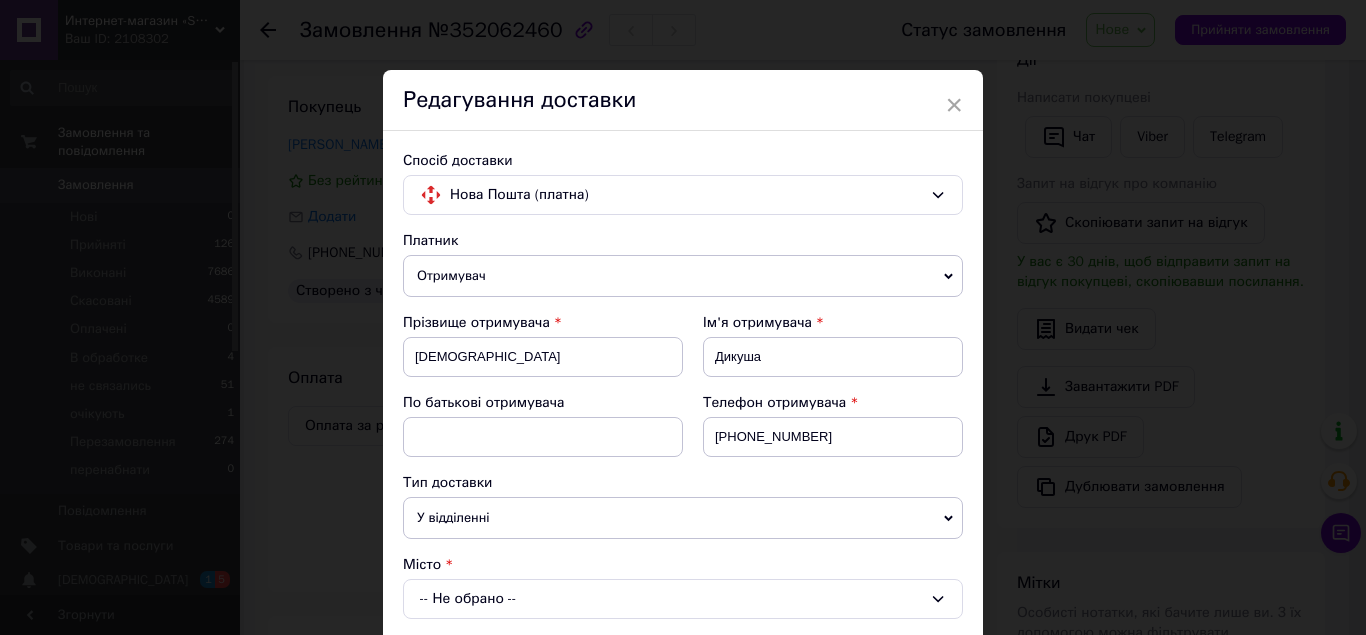scroll, scrollTop: 100, scrollLeft: 0, axis: vertical 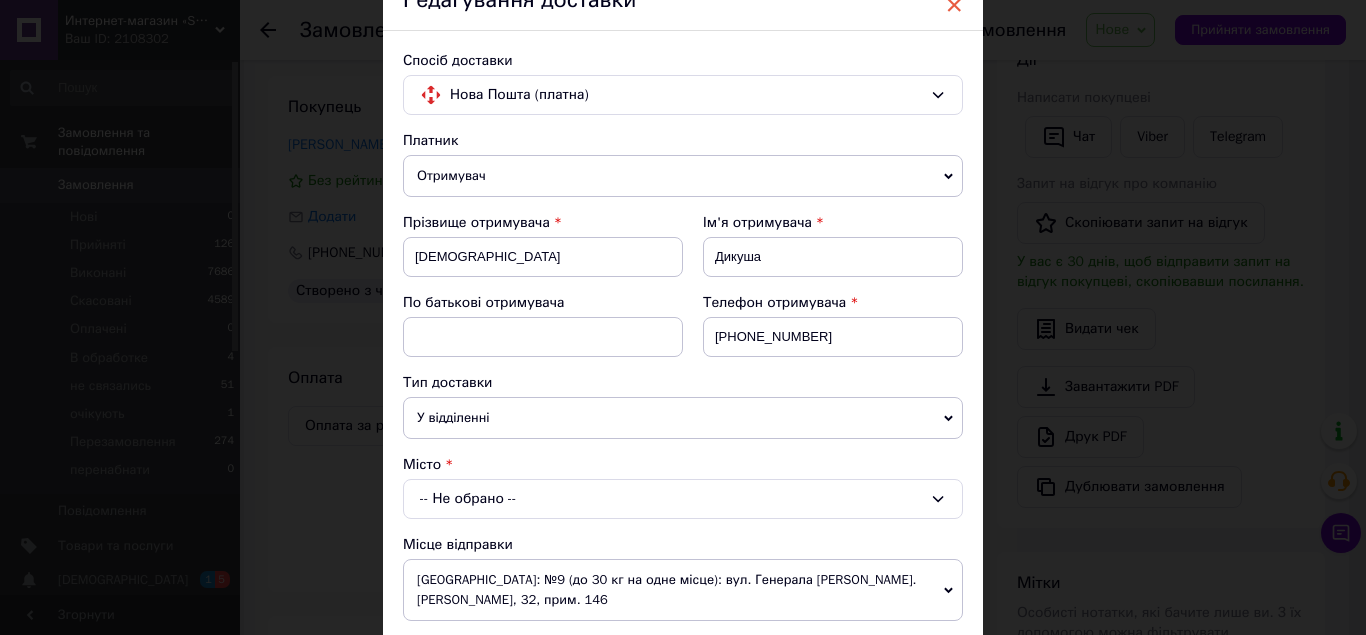 click on "×" at bounding box center (954, 5) 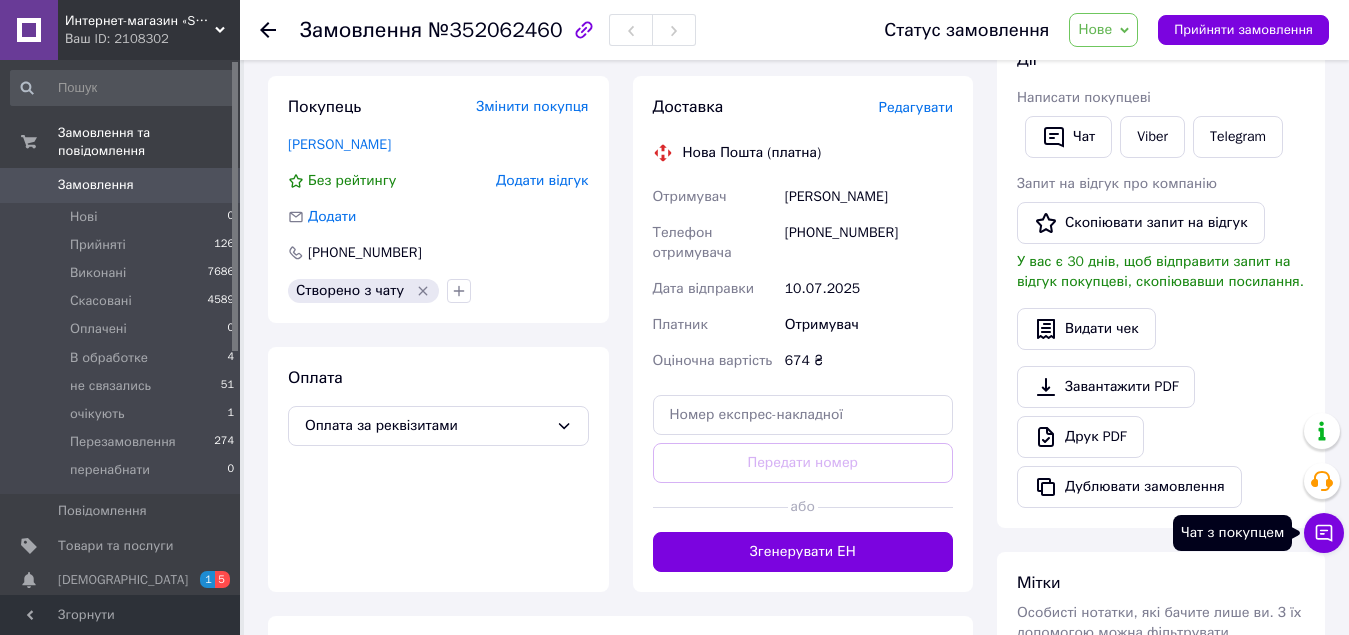 click 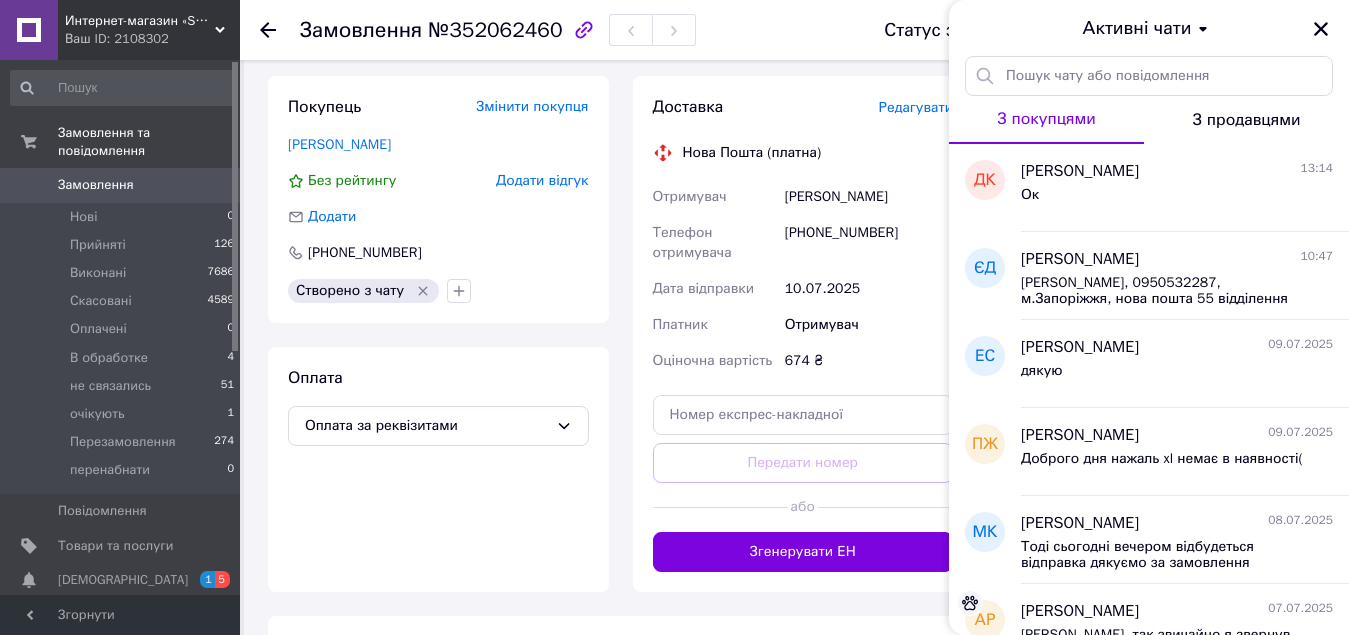 click on "Редагувати" at bounding box center [916, 107] 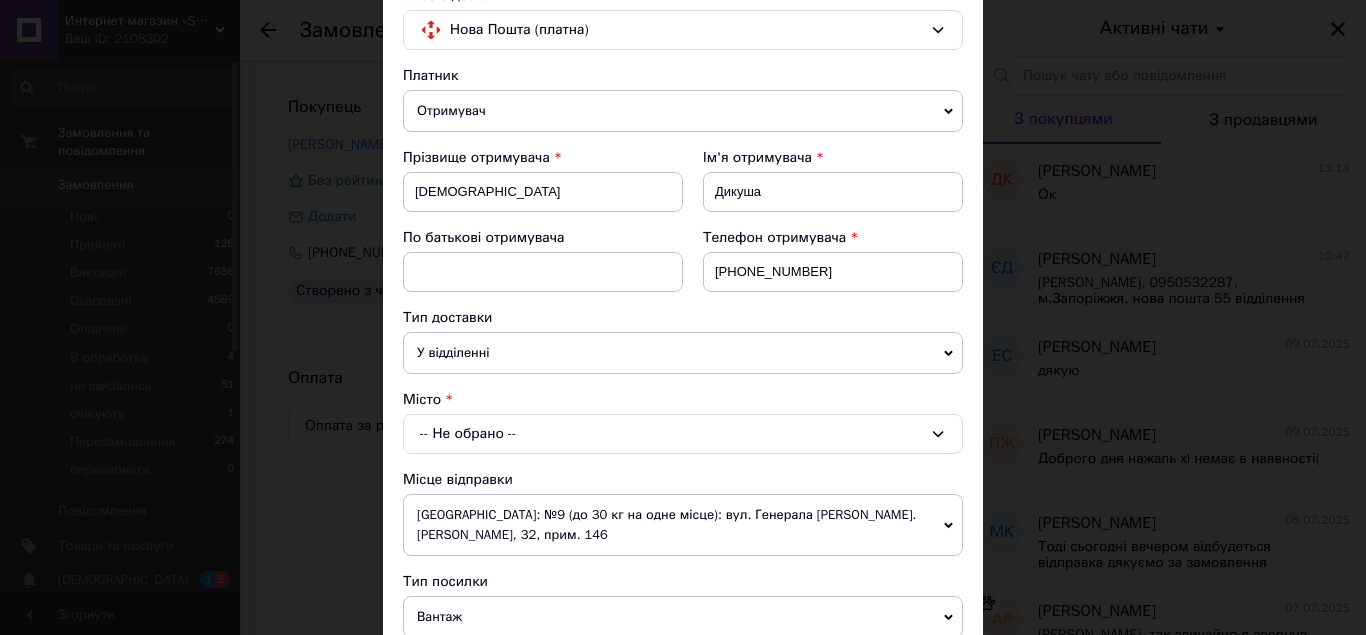 scroll, scrollTop: 200, scrollLeft: 0, axis: vertical 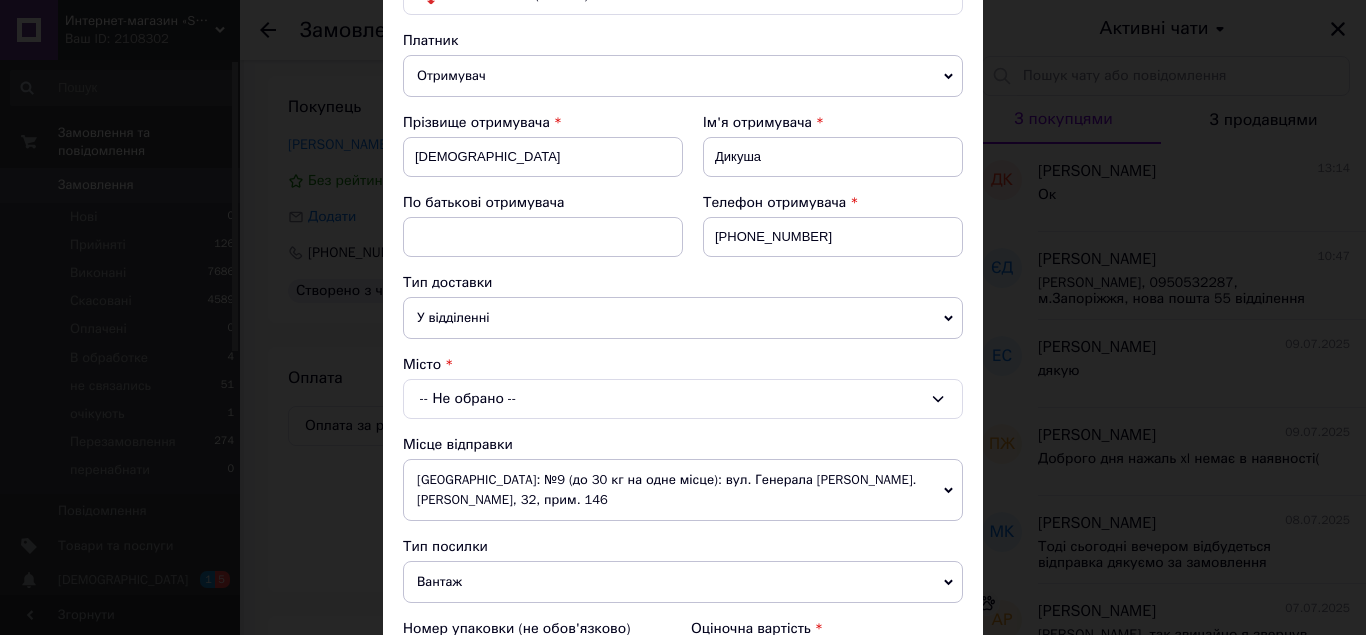 click on "У відділенні" at bounding box center [683, 318] 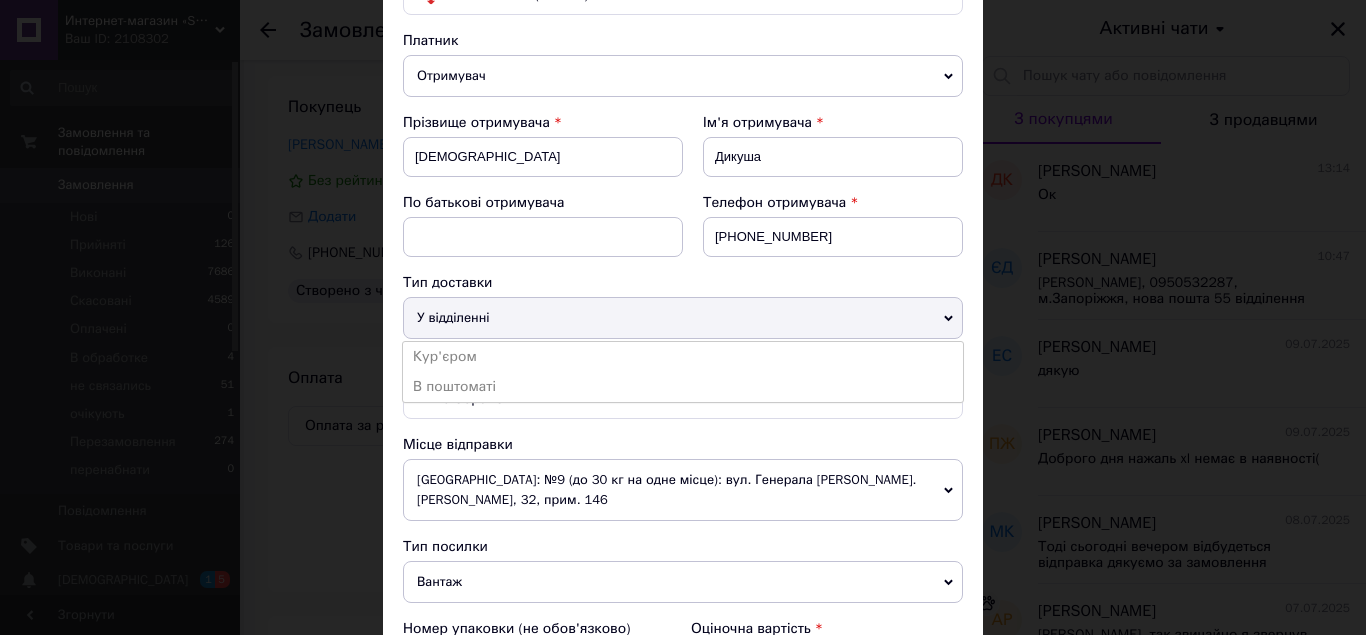 click on "У відділенні" at bounding box center (683, 318) 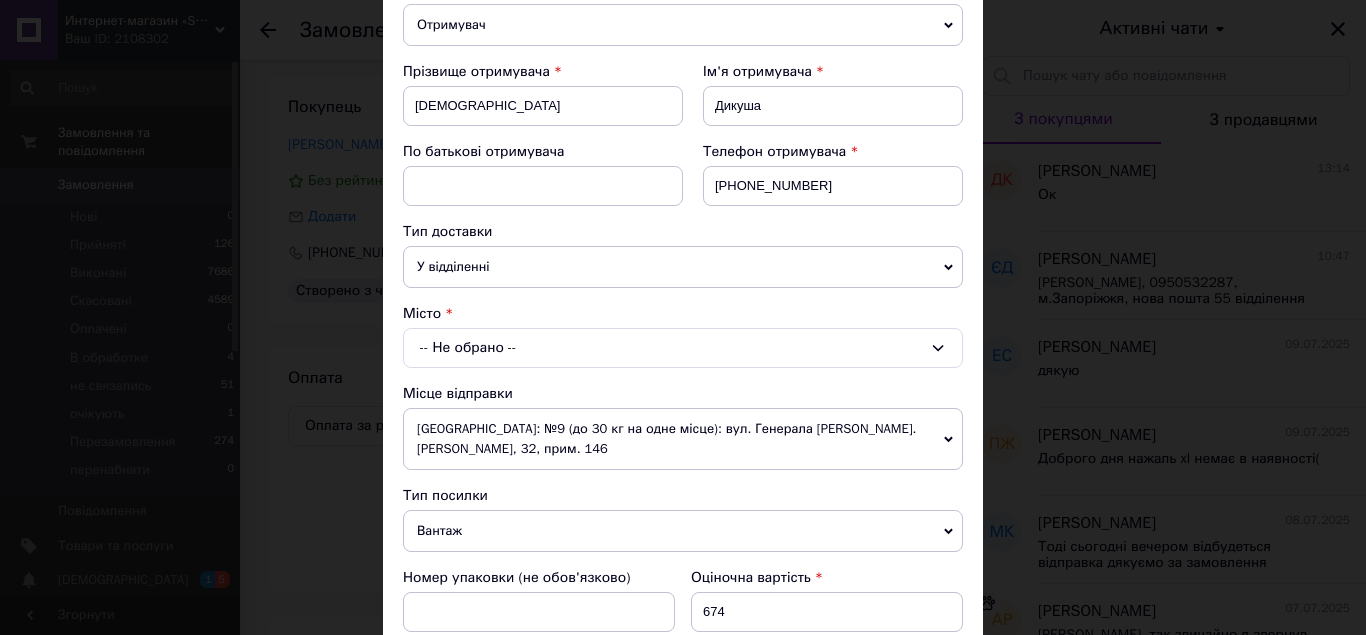scroll, scrollTop: 300, scrollLeft: 0, axis: vertical 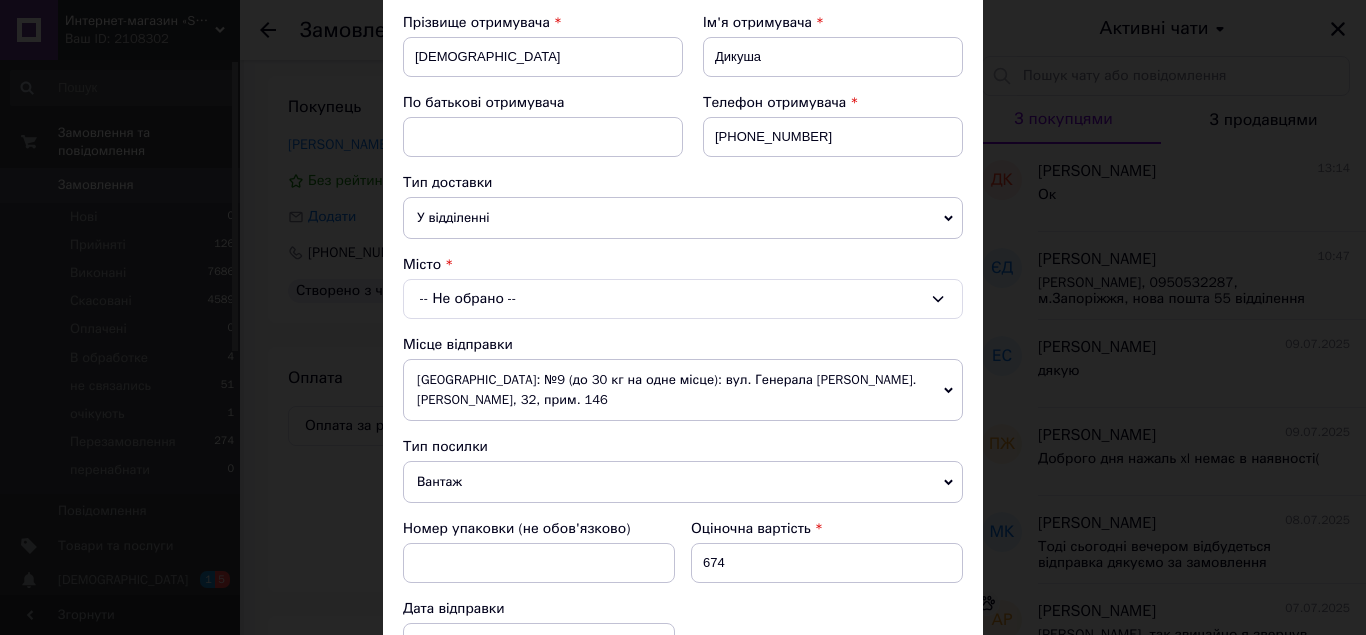 click on "-- Не обрано --" at bounding box center (683, 299) 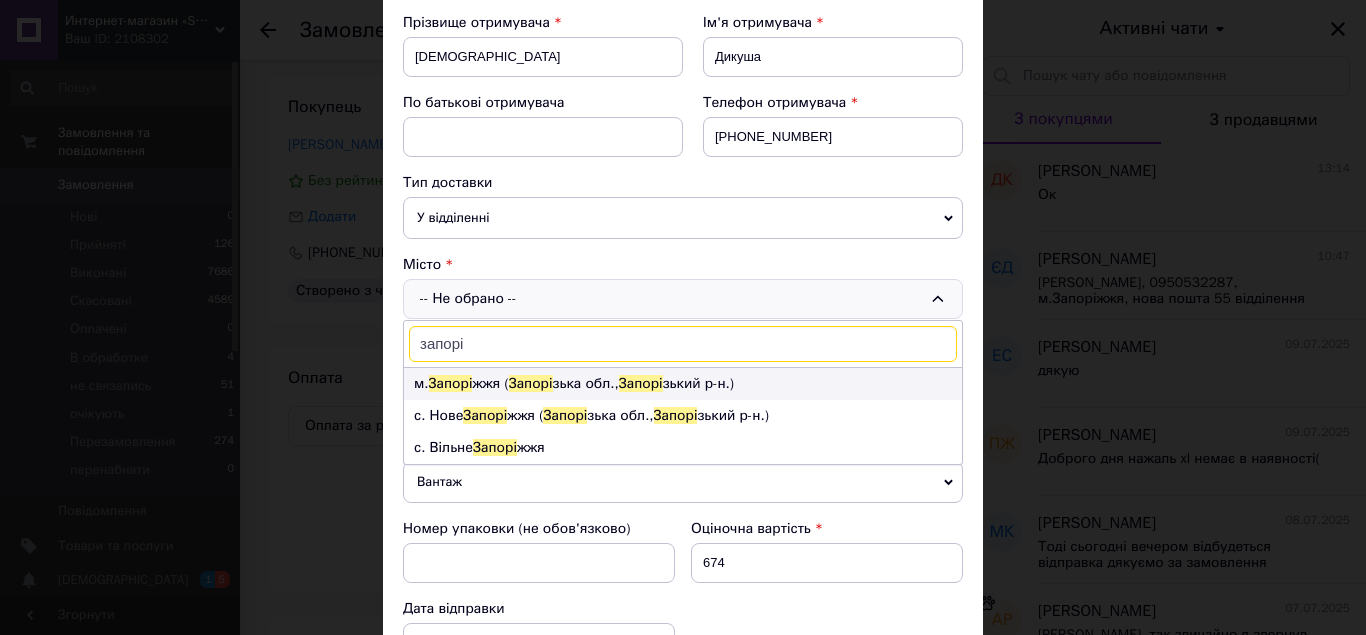 type on "запорі" 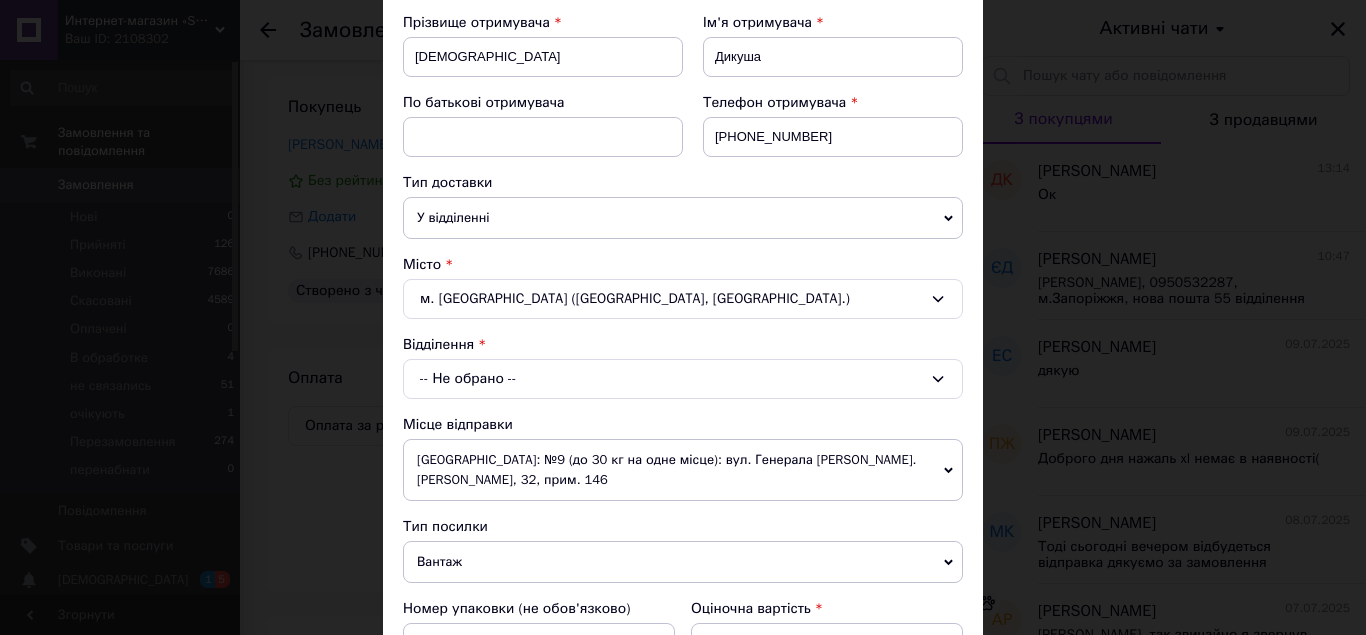 click on "-- Не обрано --" at bounding box center (683, 379) 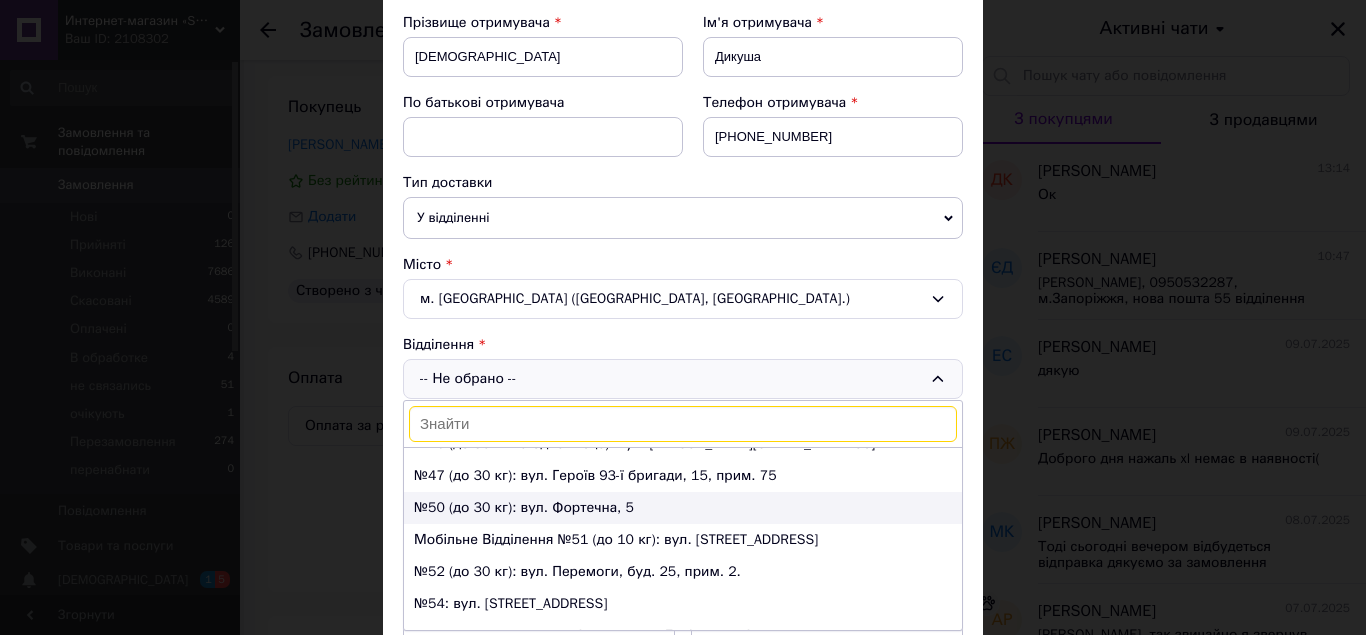scroll, scrollTop: 1400, scrollLeft: 0, axis: vertical 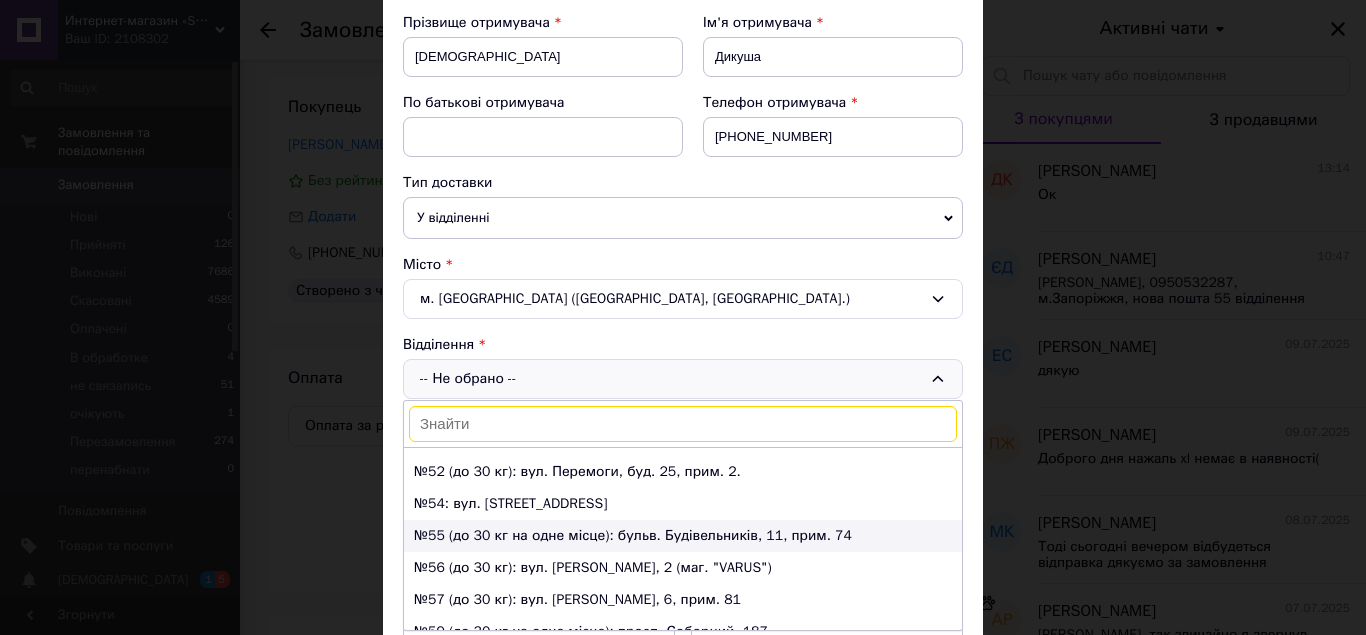 click on "№55 (до 30 кг на одне місце): бульв. Будівельників, 11, прим. 74" at bounding box center [683, 536] 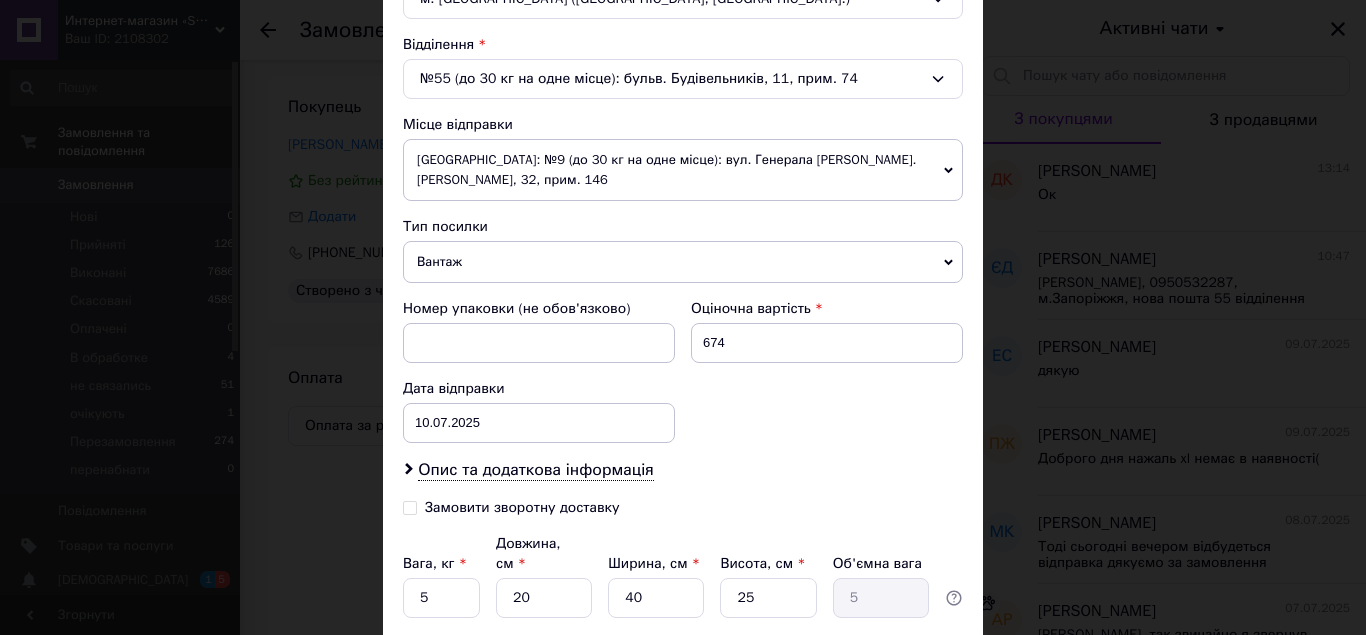 scroll, scrollTop: 700, scrollLeft: 0, axis: vertical 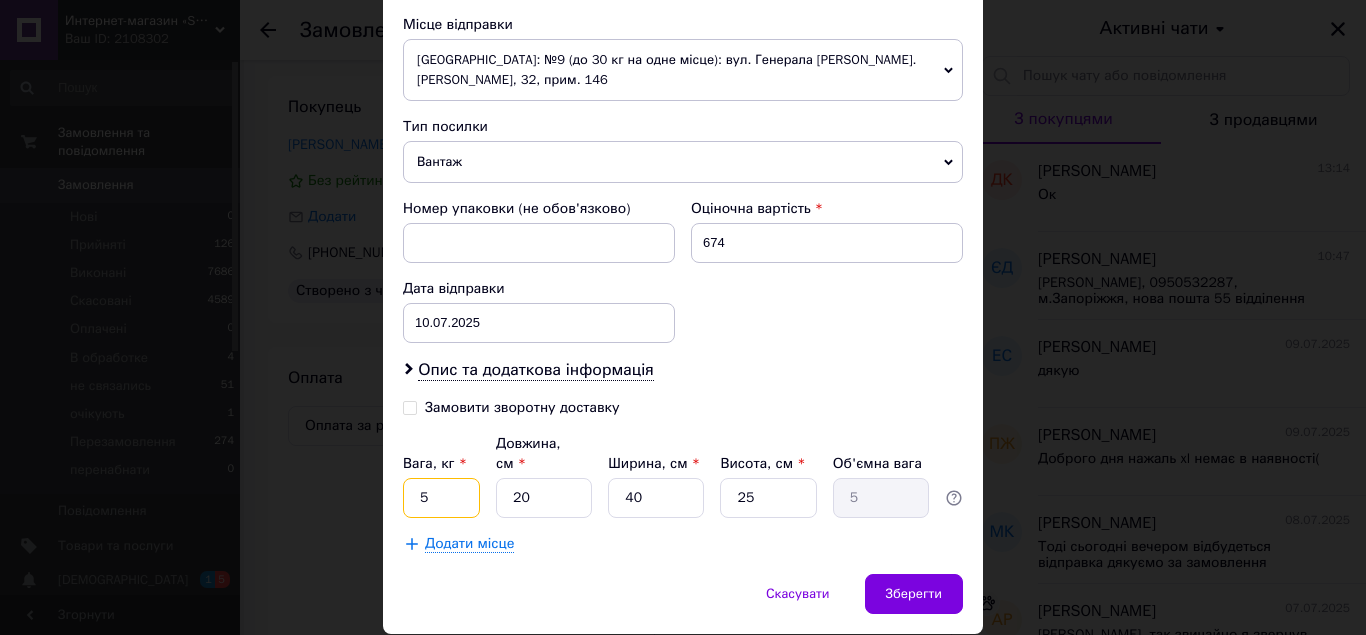 click on "5" at bounding box center (441, 498) 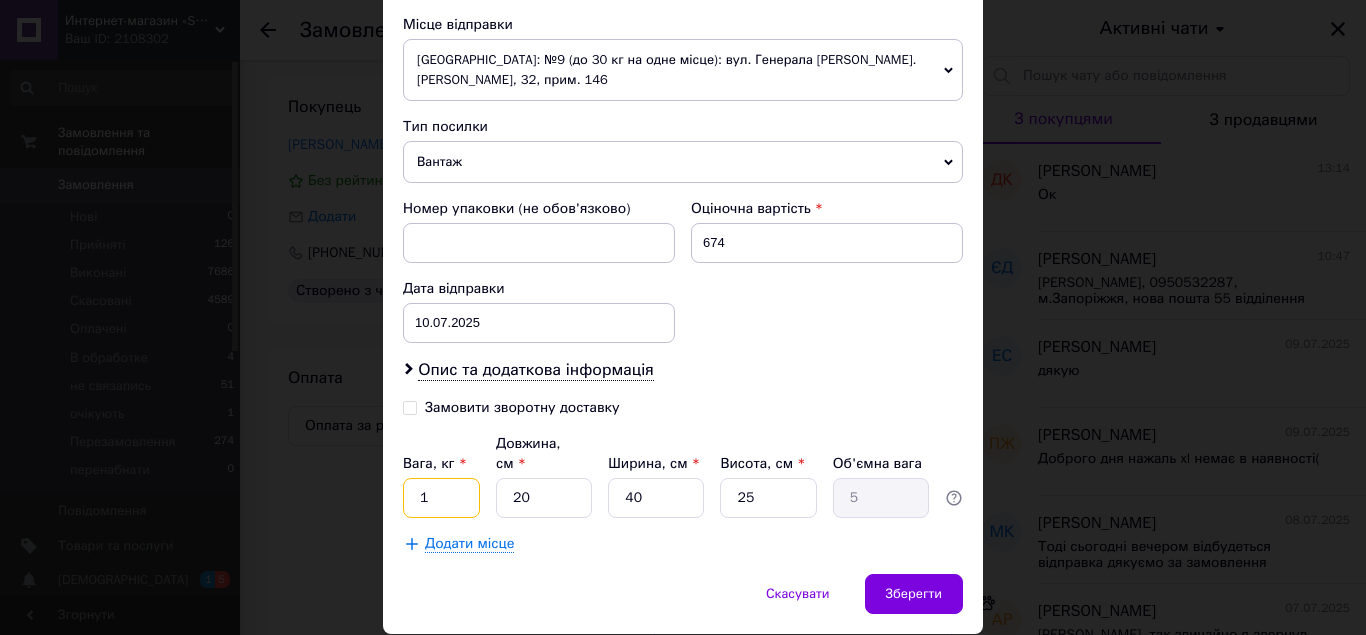 type on "1" 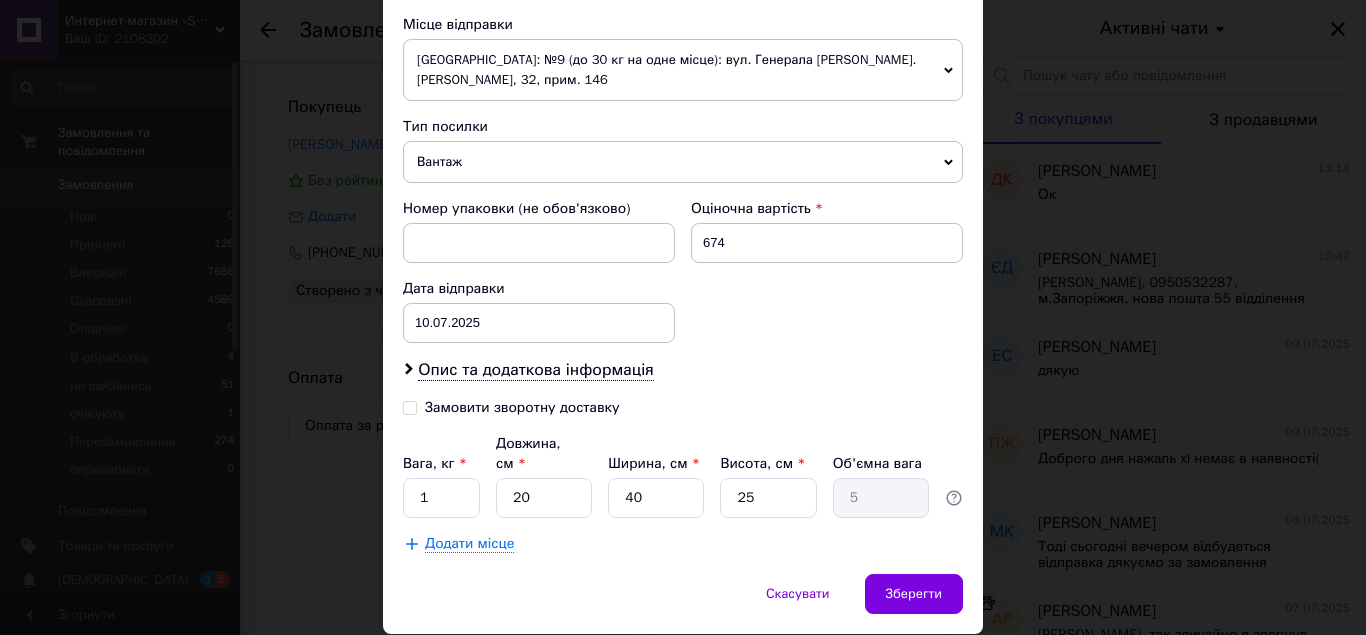click on "Опис та додаткова інформація" at bounding box center (683, 370) 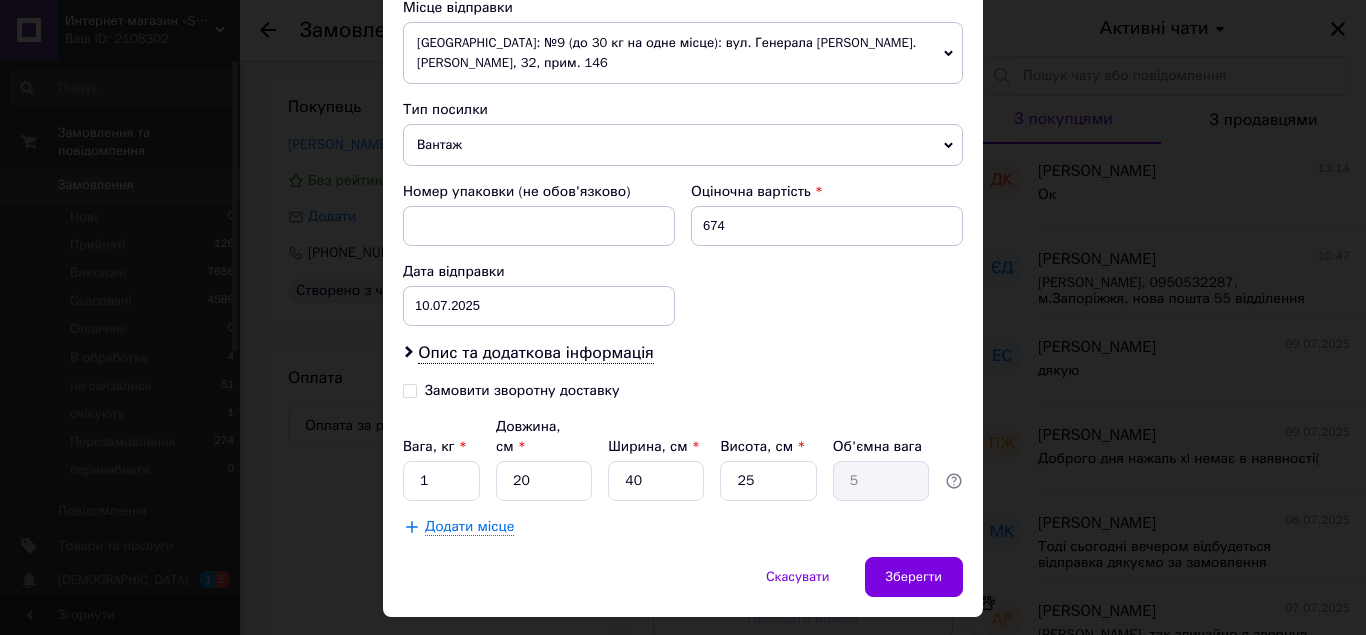 scroll, scrollTop: 729, scrollLeft: 0, axis: vertical 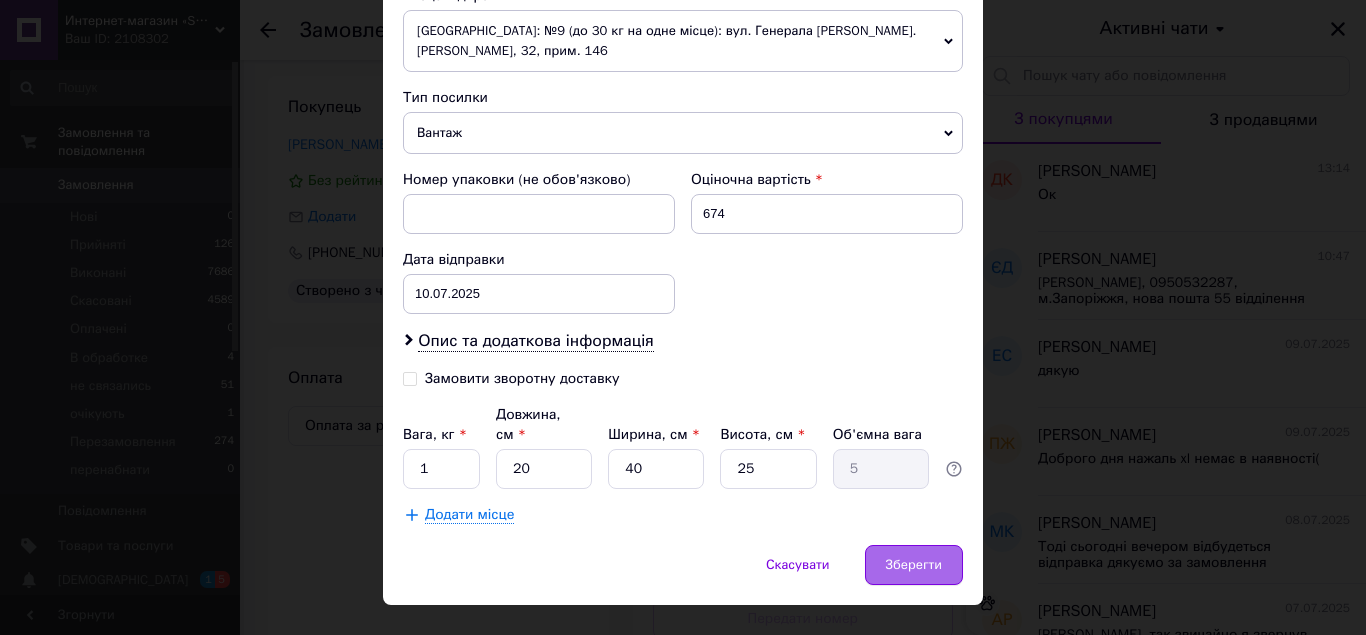 click on "Зберегти" at bounding box center (914, 565) 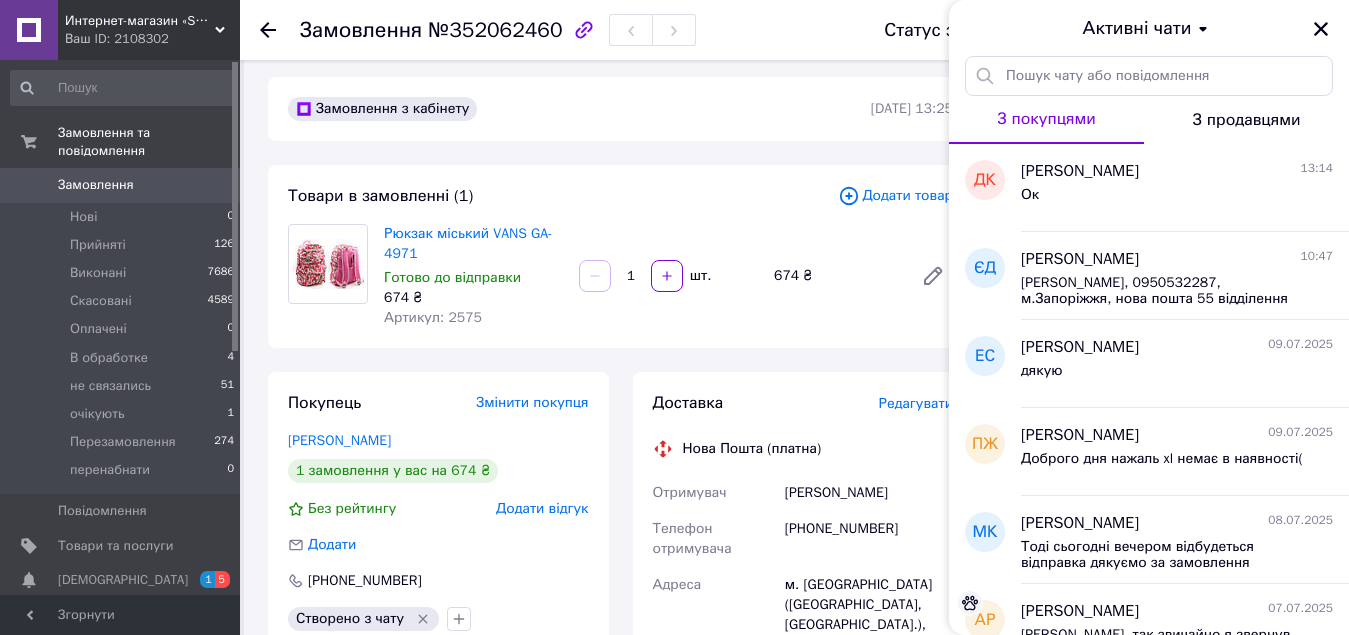 scroll, scrollTop: 0, scrollLeft: 0, axis: both 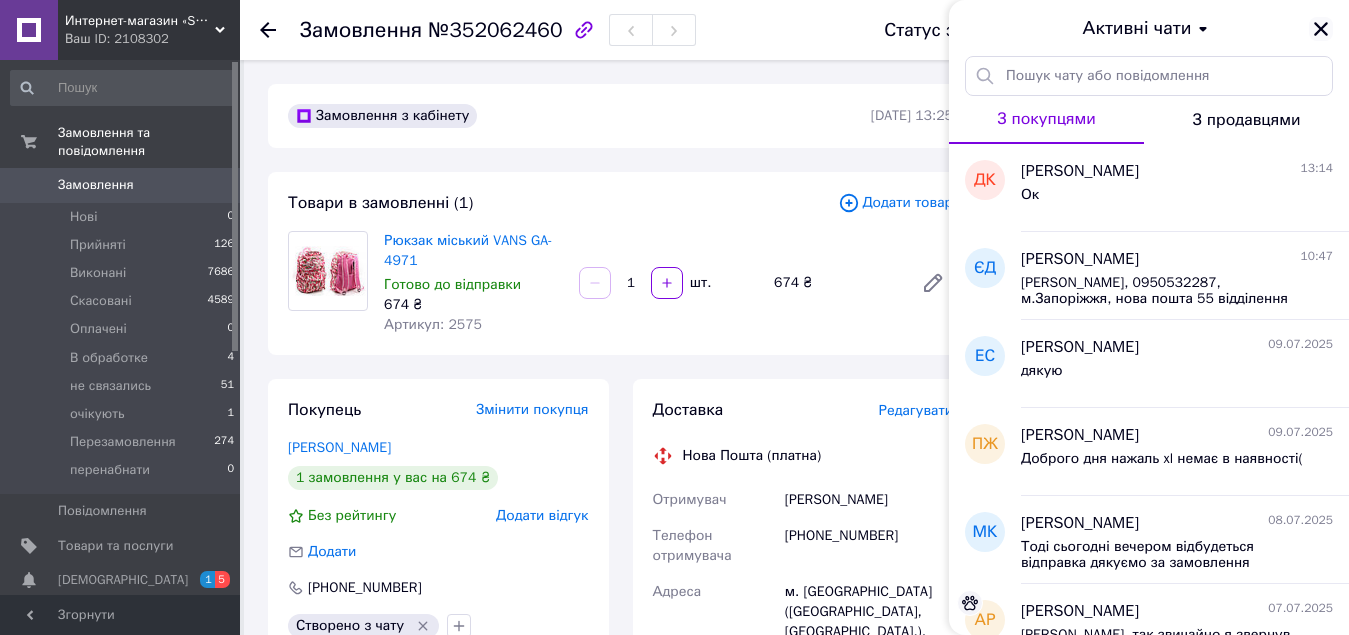 click 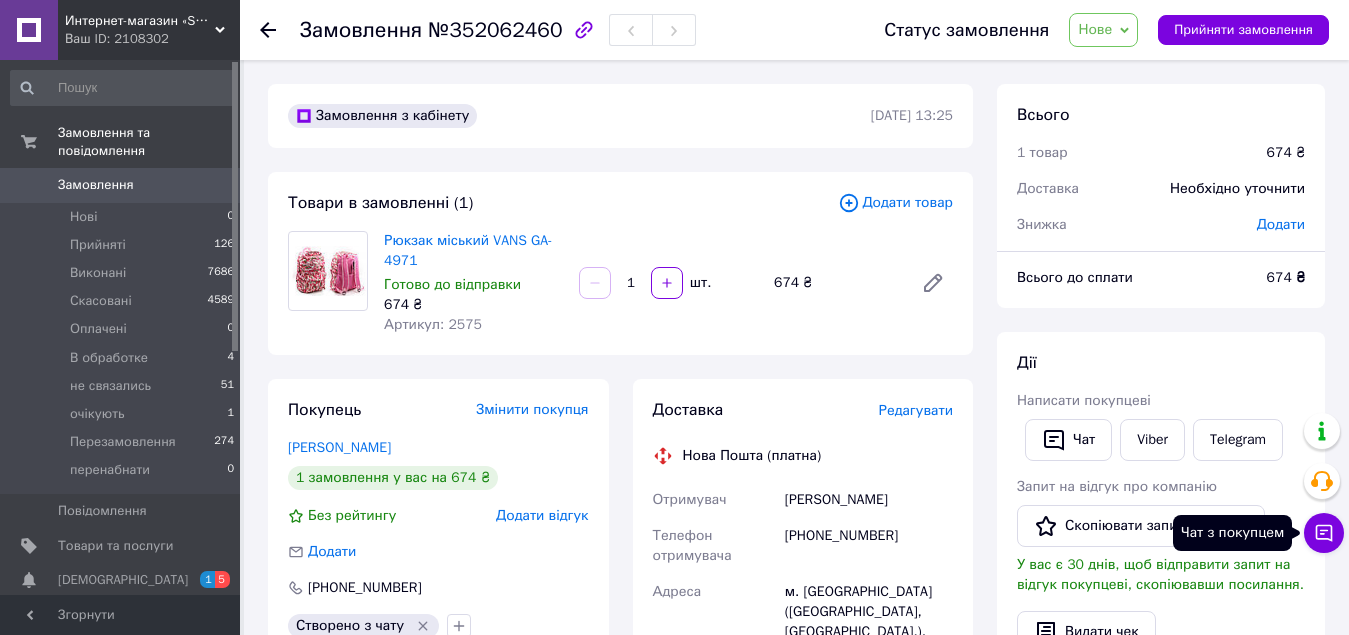 click 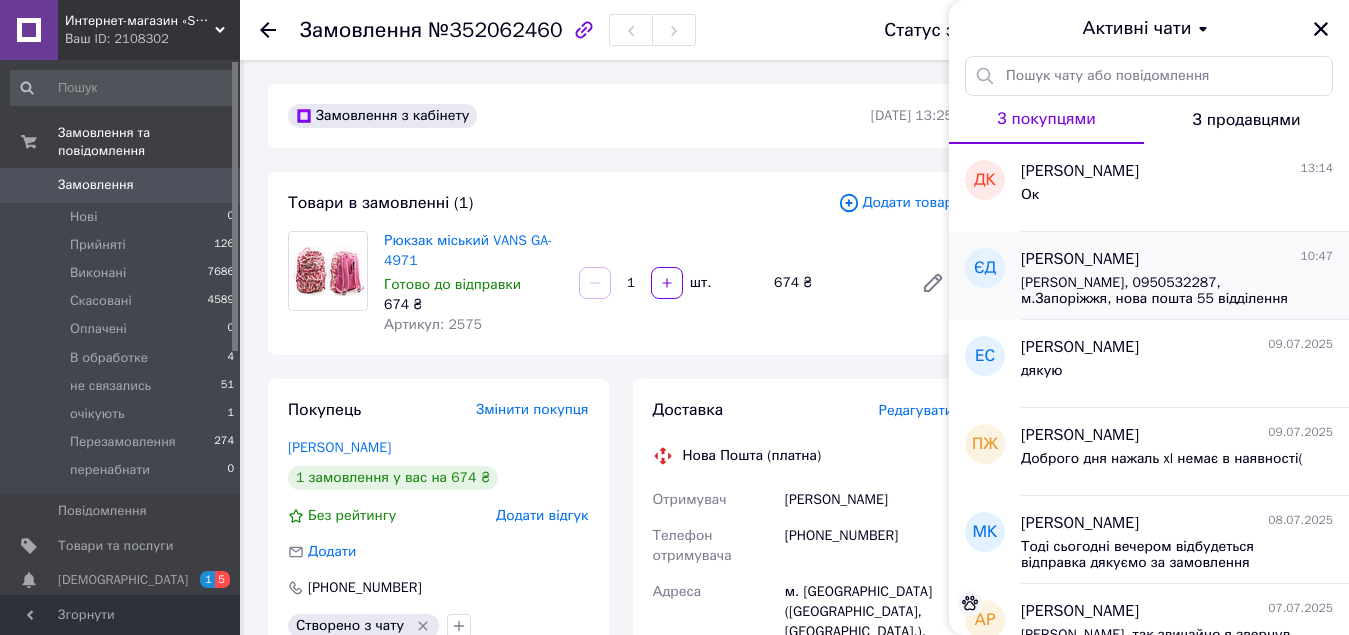 click on "Єва Дикуша Романівна, 0950532287,  м.Запоріжжя, нова пошта 55 відділення" at bounding box center [1163, 291] 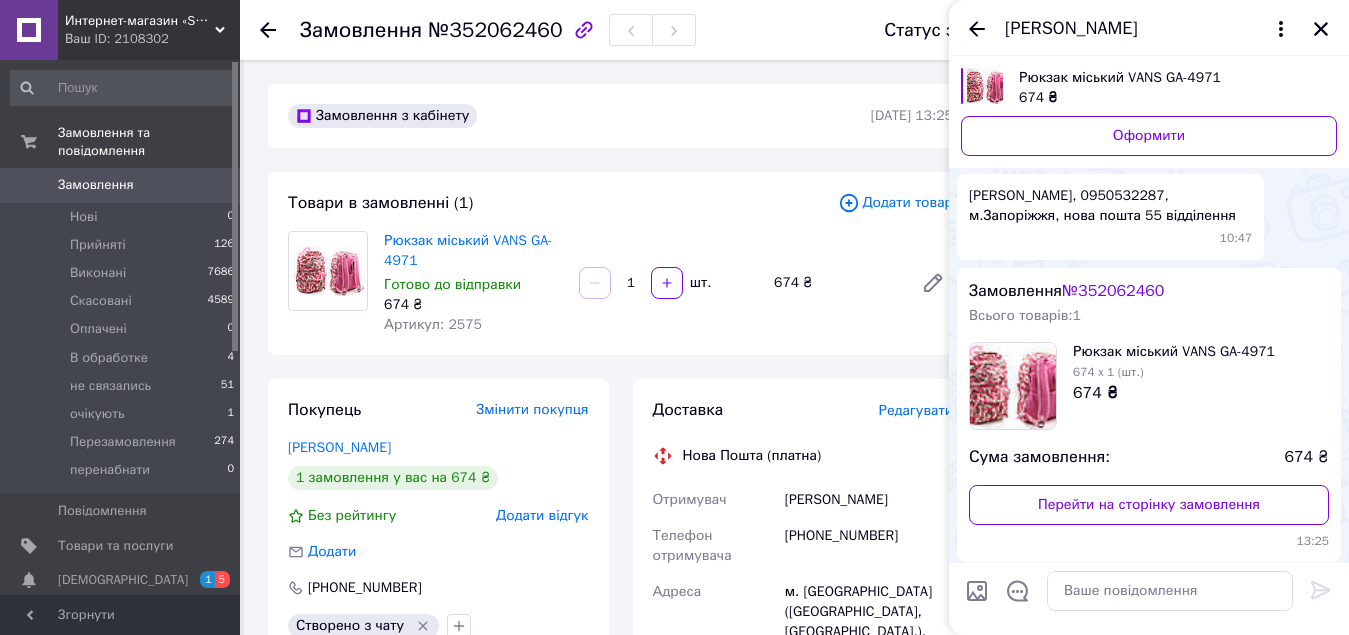 scroll, scrollTop: 282, scrollLeft: 0, axis: vertical 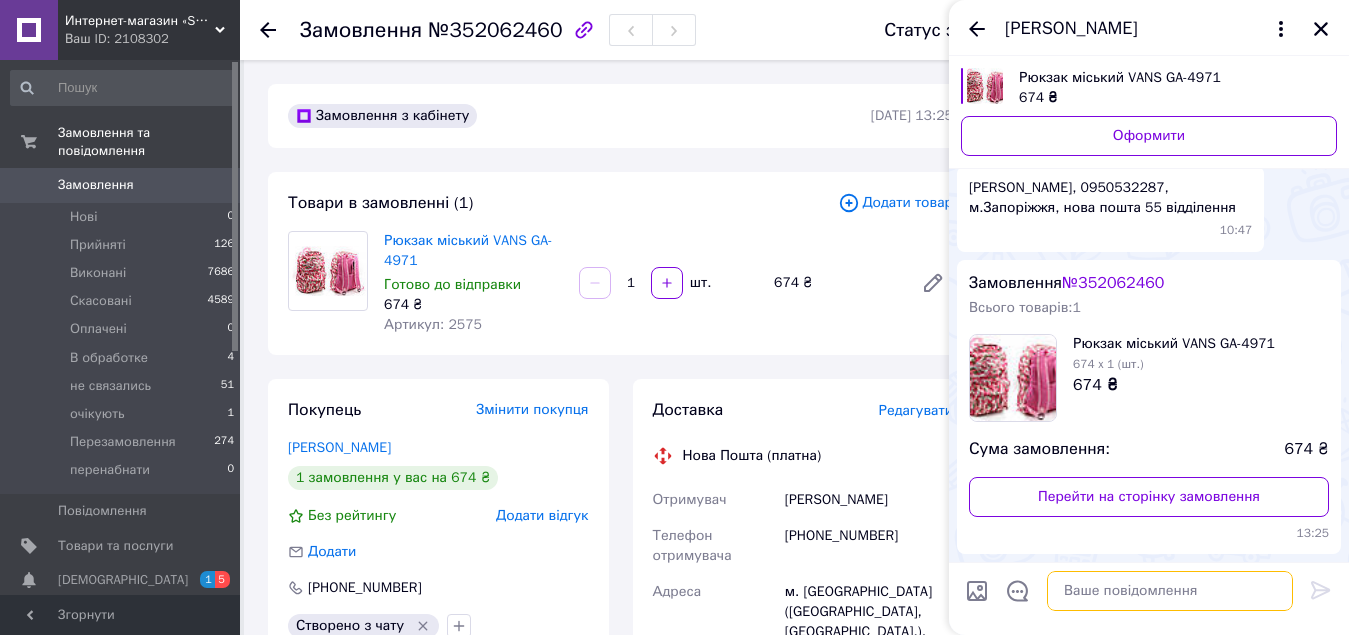 click at bounding box center (1170, 591) 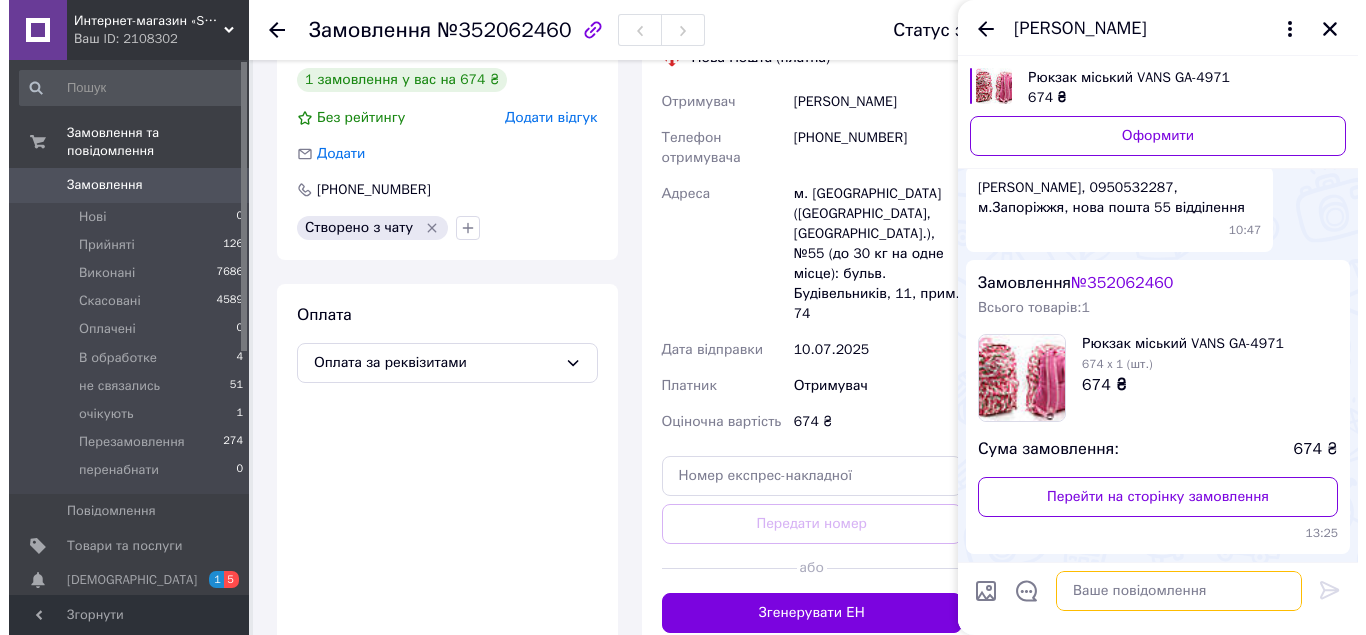 scroll, scrollTop: 200, scrollLeft: 0, axis: vertical 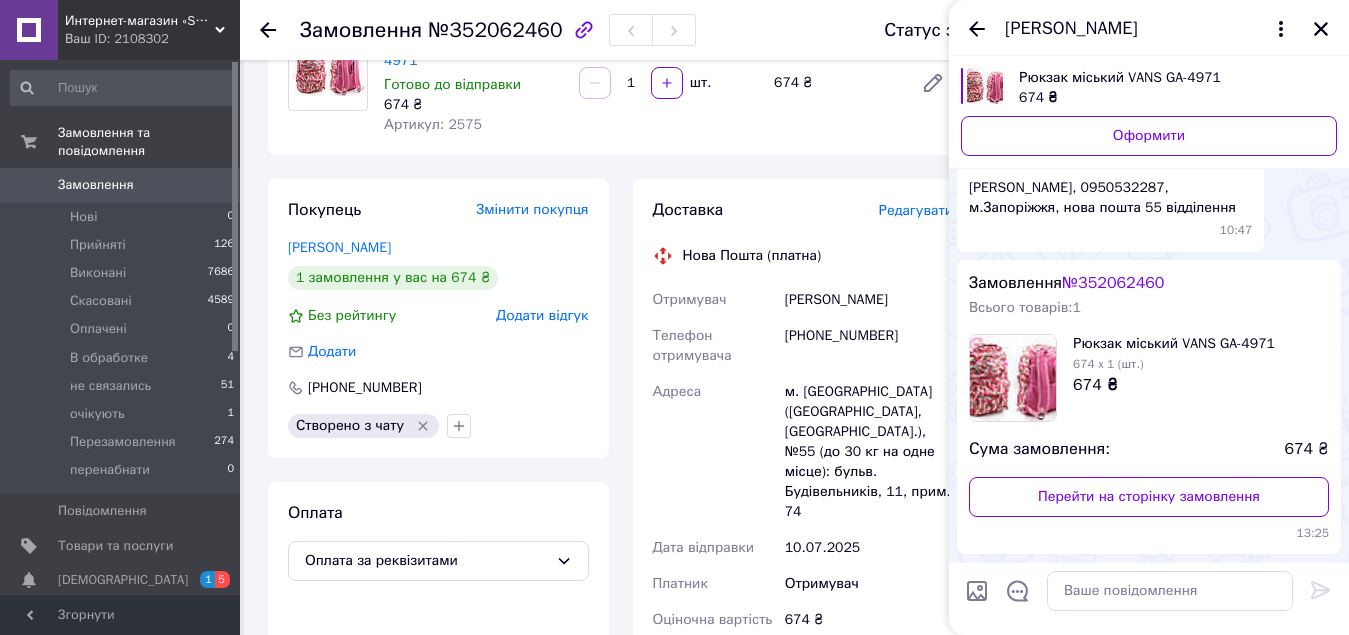 click on "Редагувати" at bounding box center (916, 210) 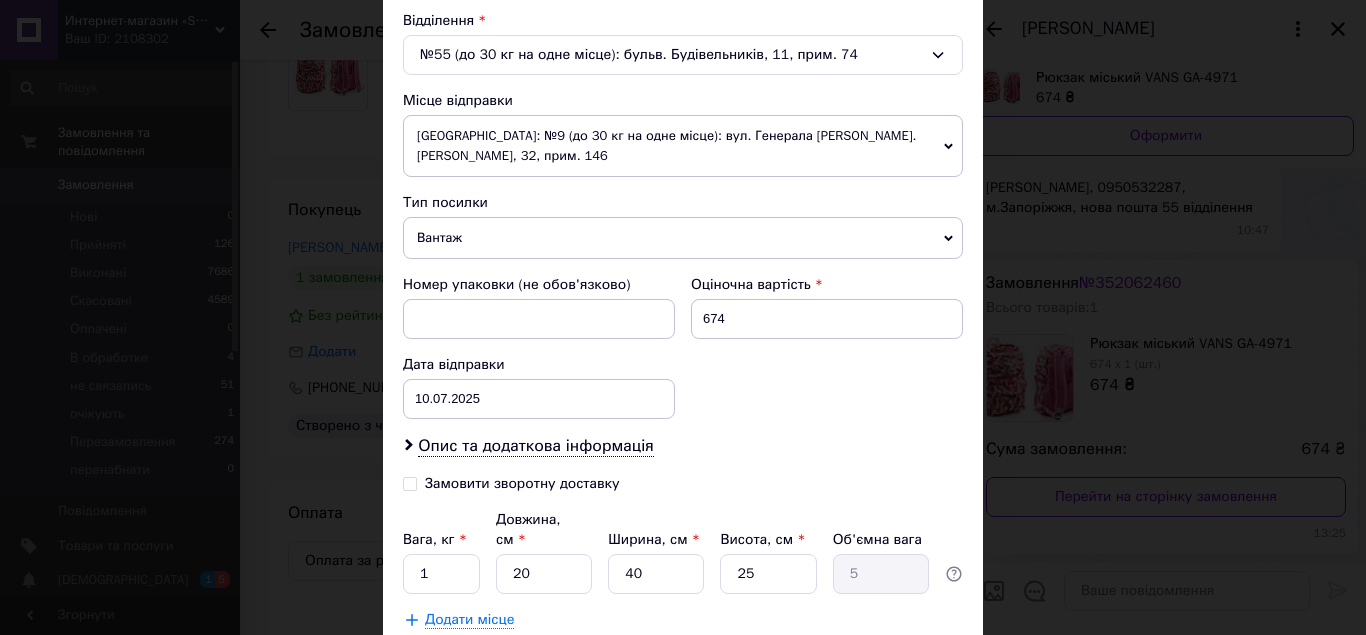 scroll, scrollTop: 729, scrollLeft: 0, axis: vertical 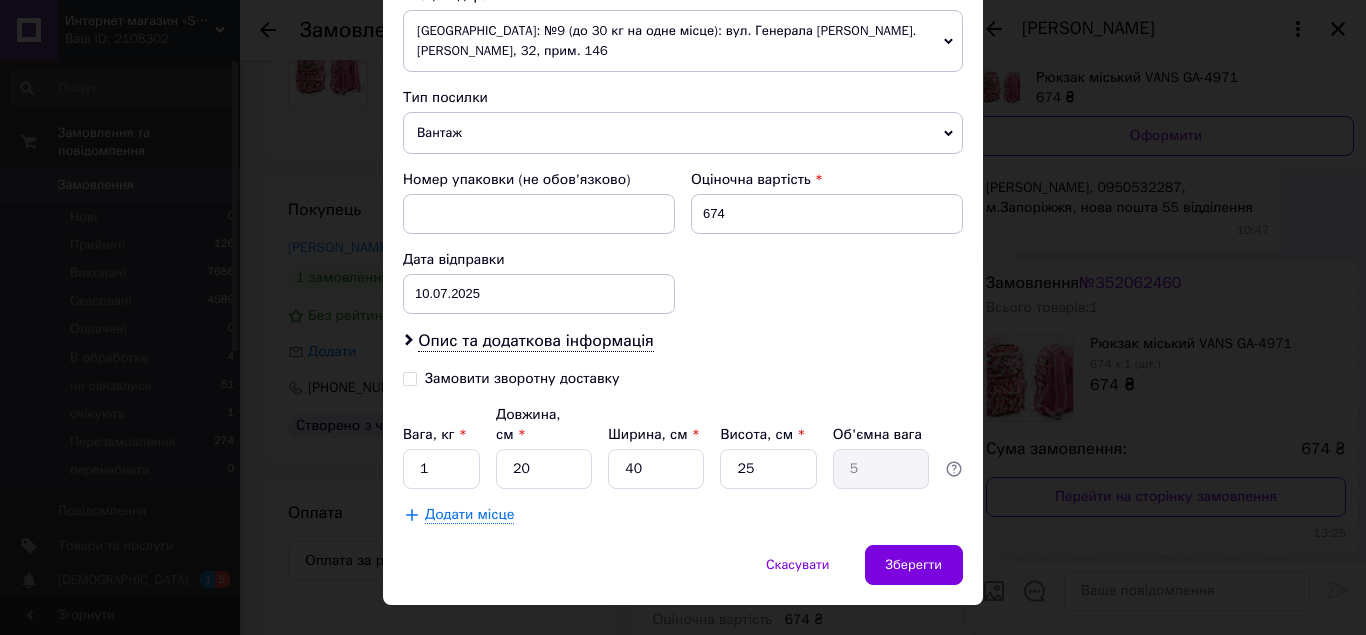 click on "Замовити зворотну доставку" at bounding box center (522, 378) 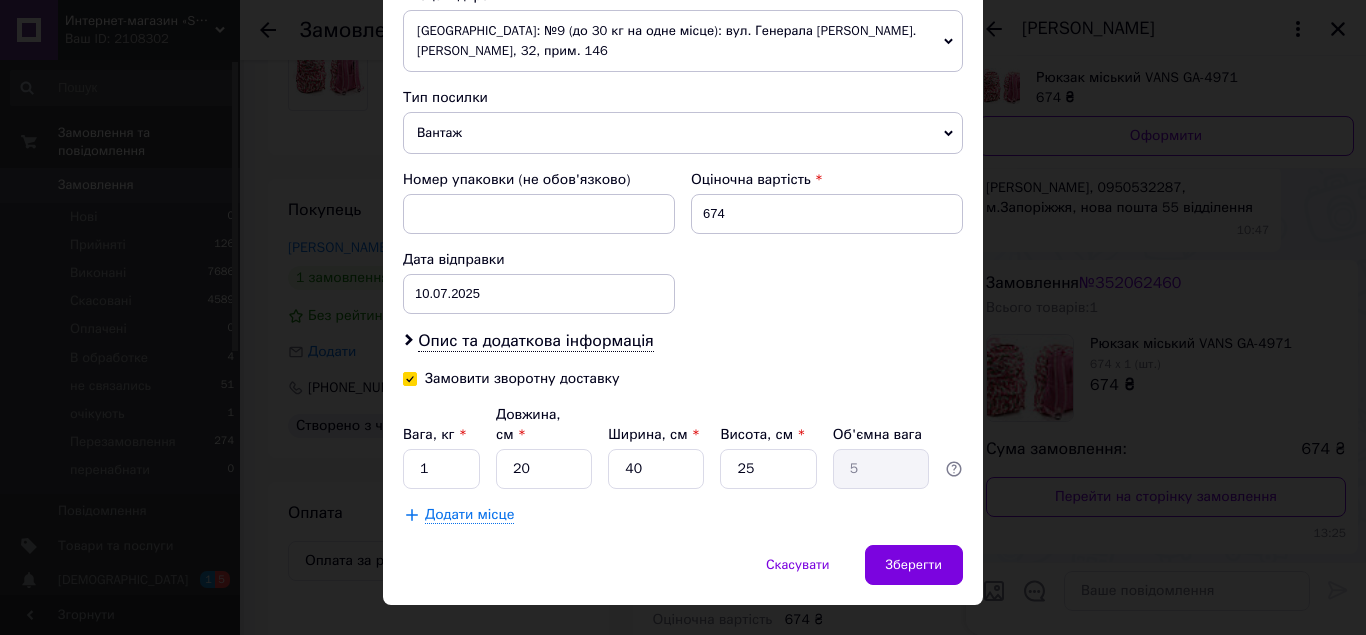 checkbox on "true" 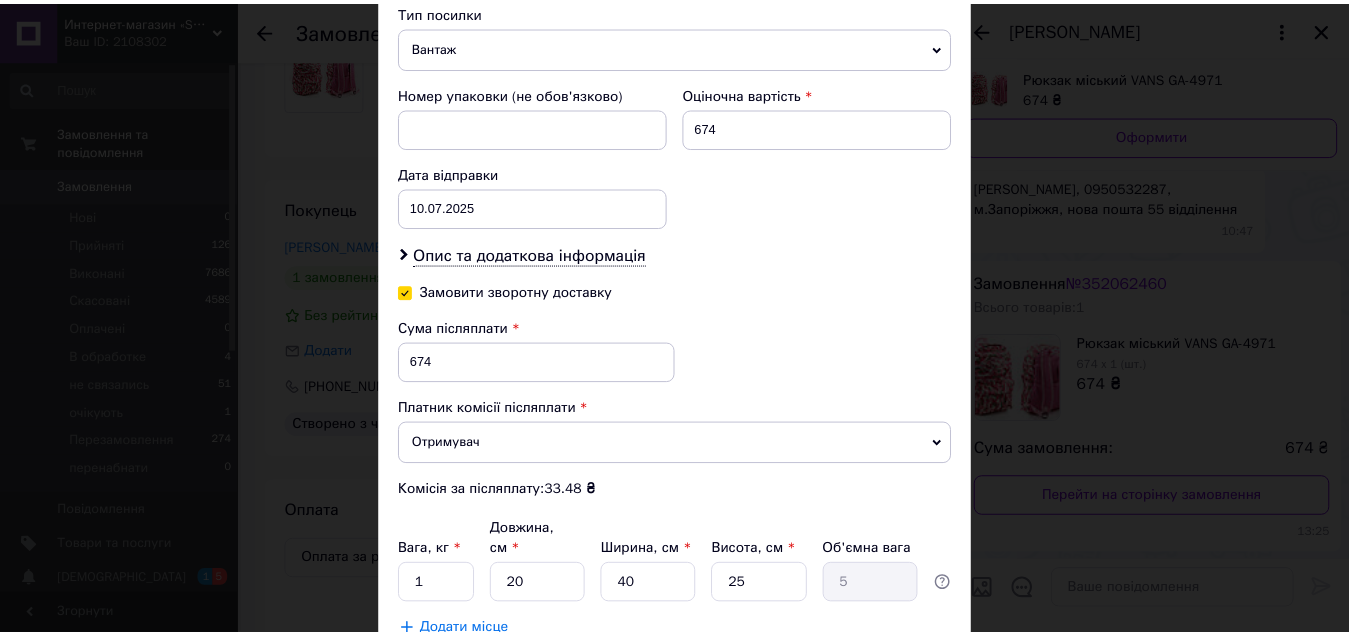 scroll, scrollTop: 931, scrollLeft: 0, axis: vertical 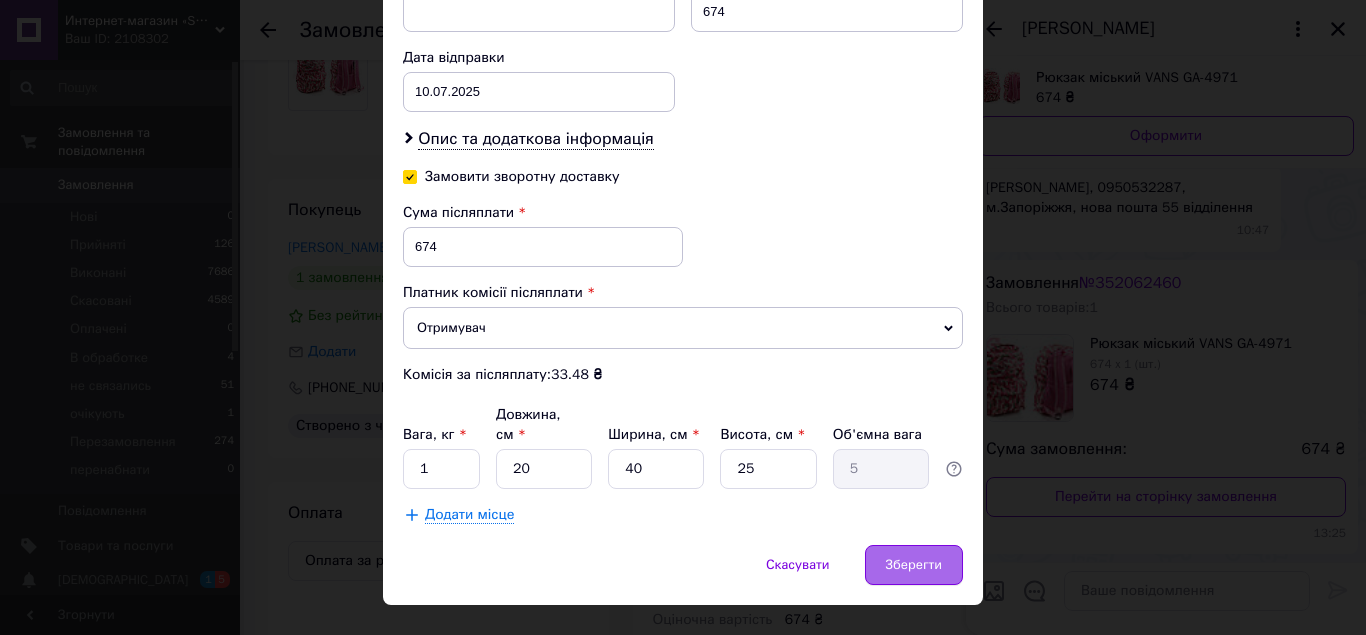 click on "Зберегти" at bounding box center (914, 565) 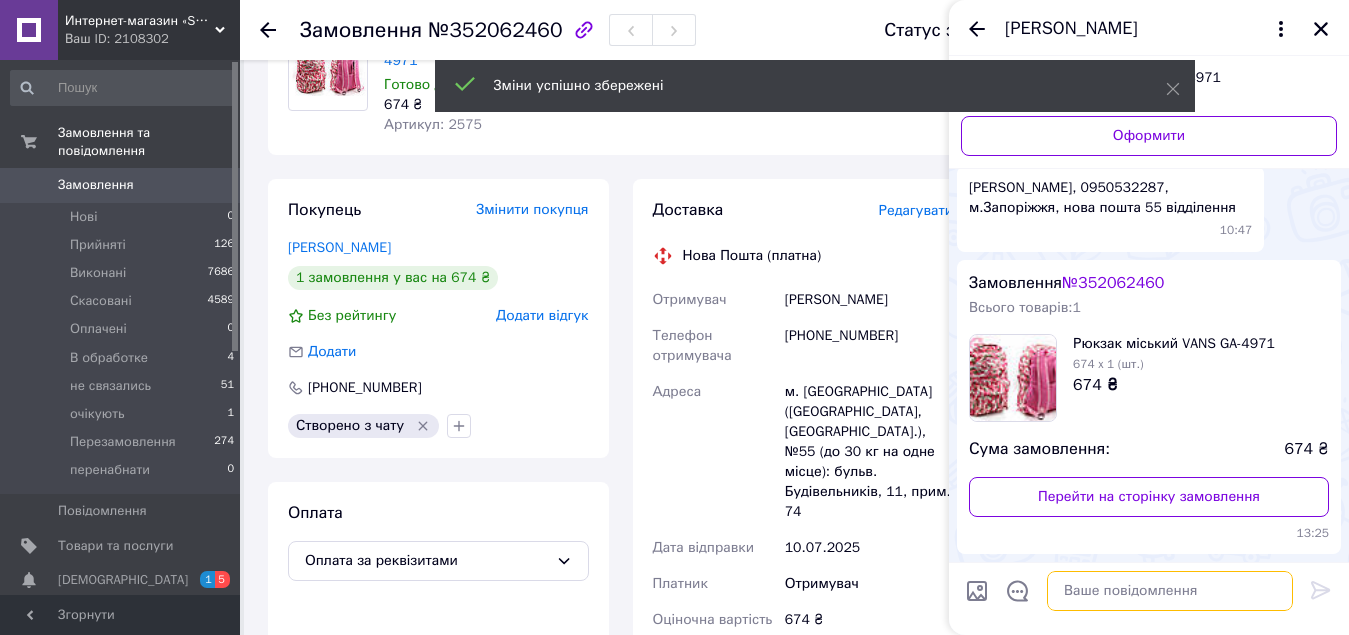 click at bounding box center (1170, 591) 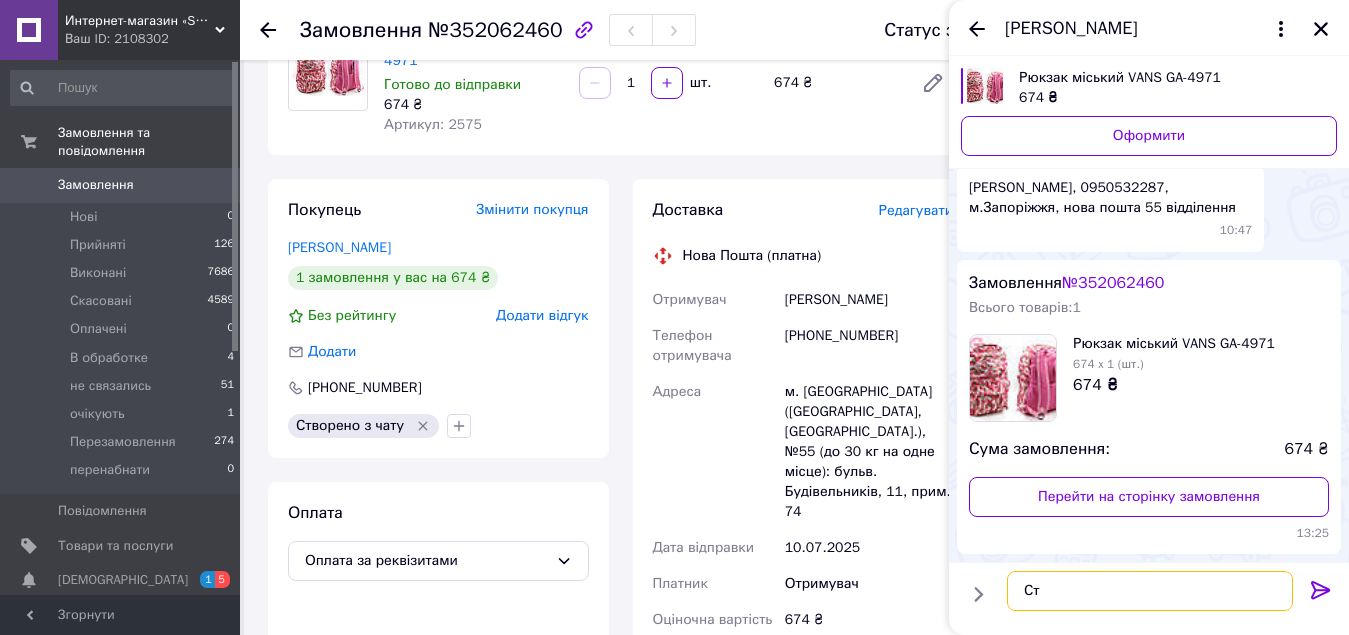 type on "С" 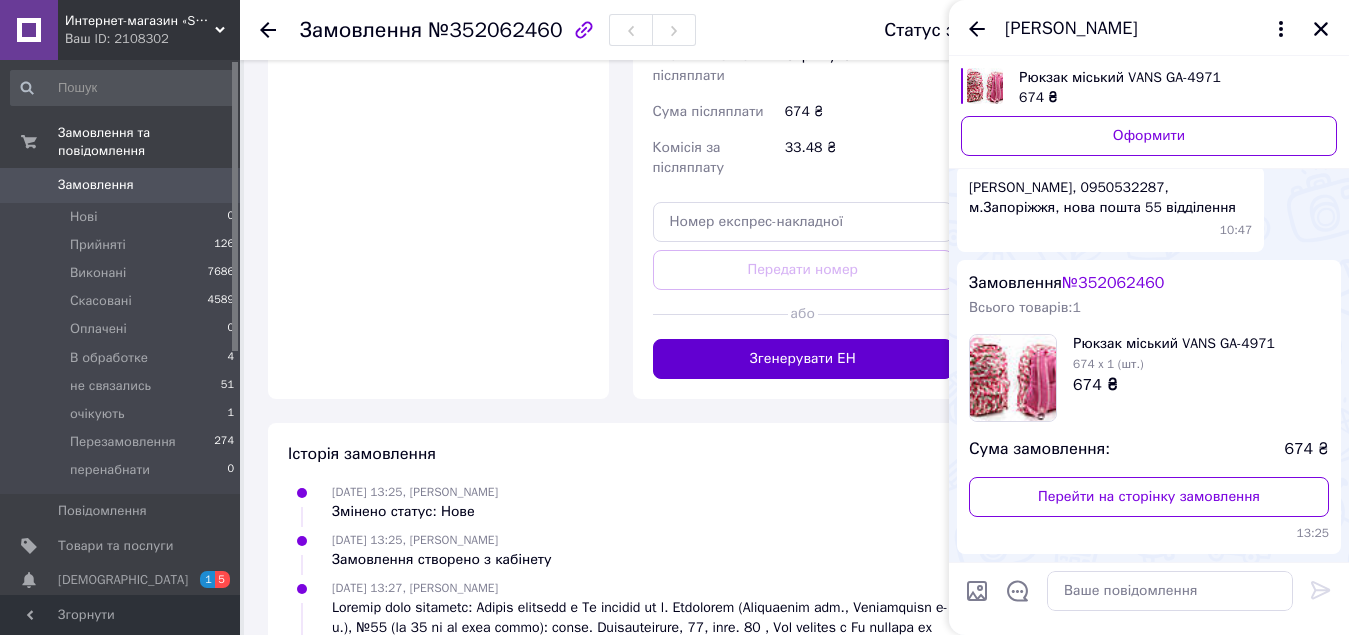 click on "Згенерувати ЕН" at bounding box center [803, 359] 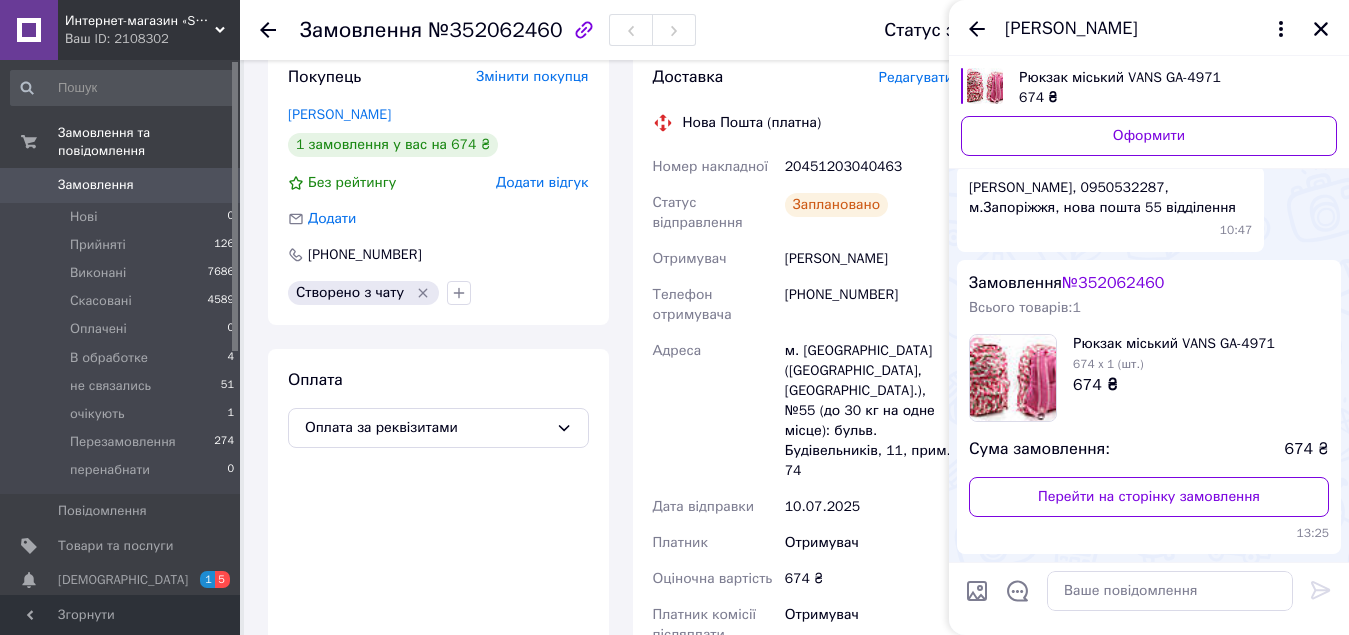 scroll, scrollTop: 300, scrollLeft: 0, axis: vertical 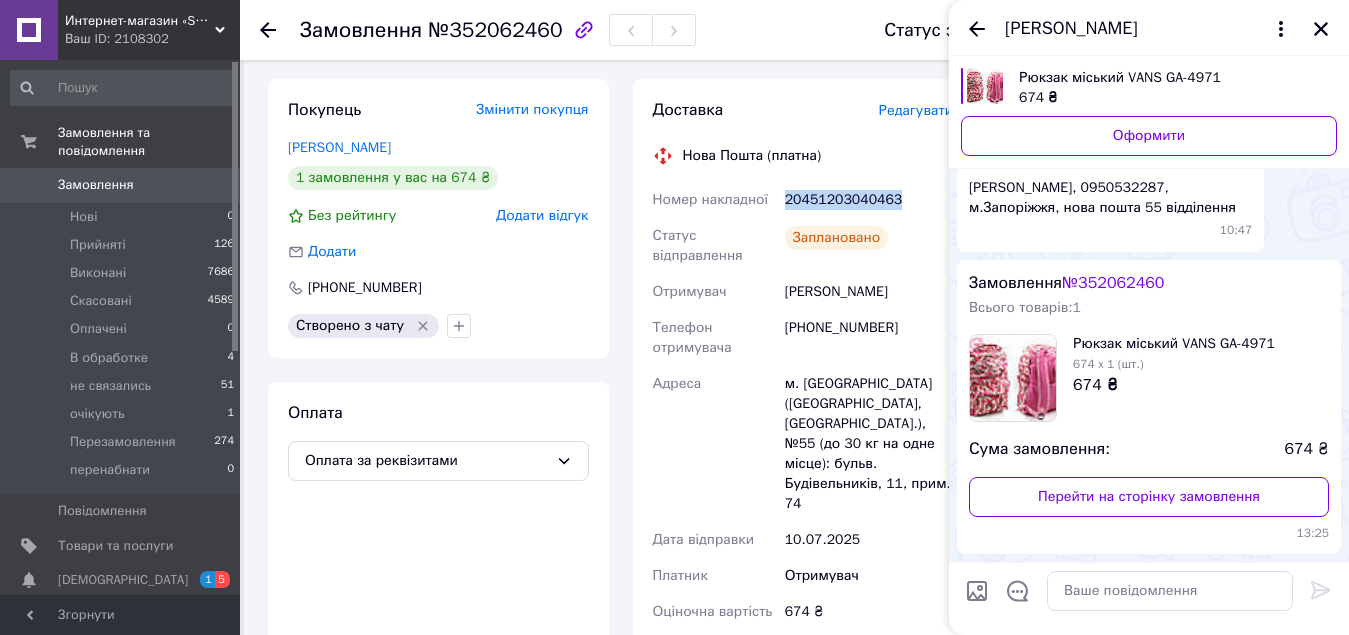 drag, startPoint x: 898, startPoint y: 198, endPoint x: 780, endPoint y: 198, distance: 118 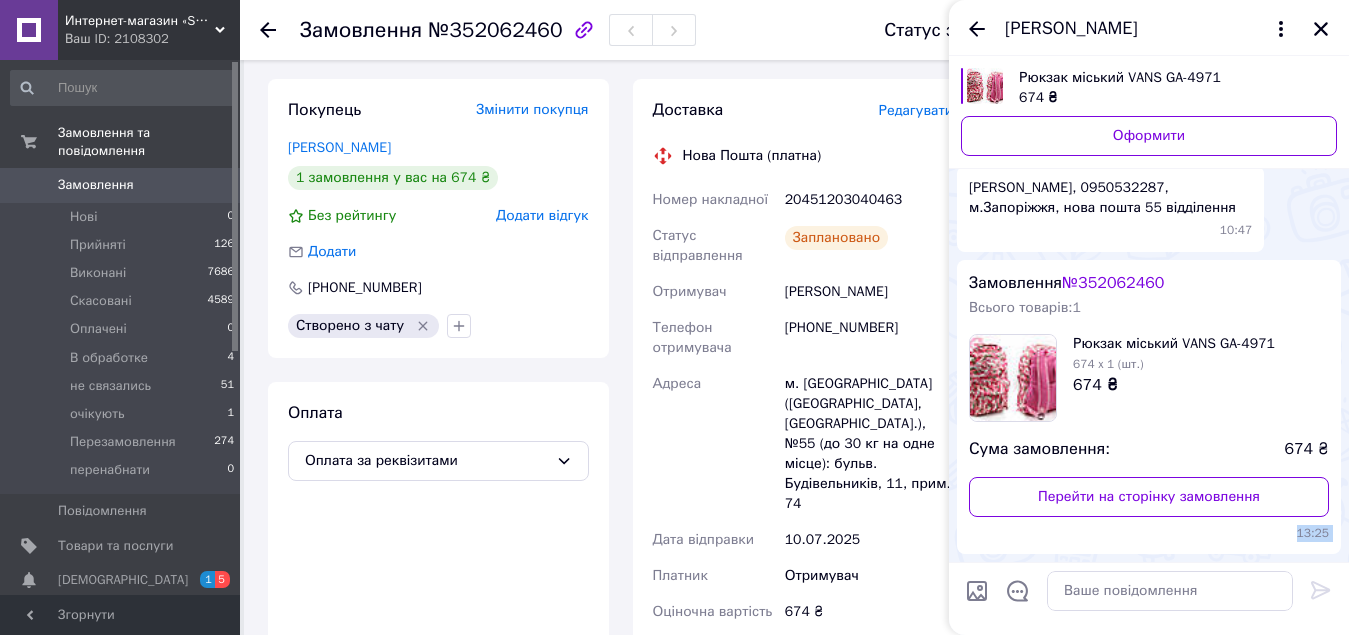 drag, startPoint x: 1067, startPoint y: 561, endPoint x: 1072, endPoint y: 571, distance: 11.18034 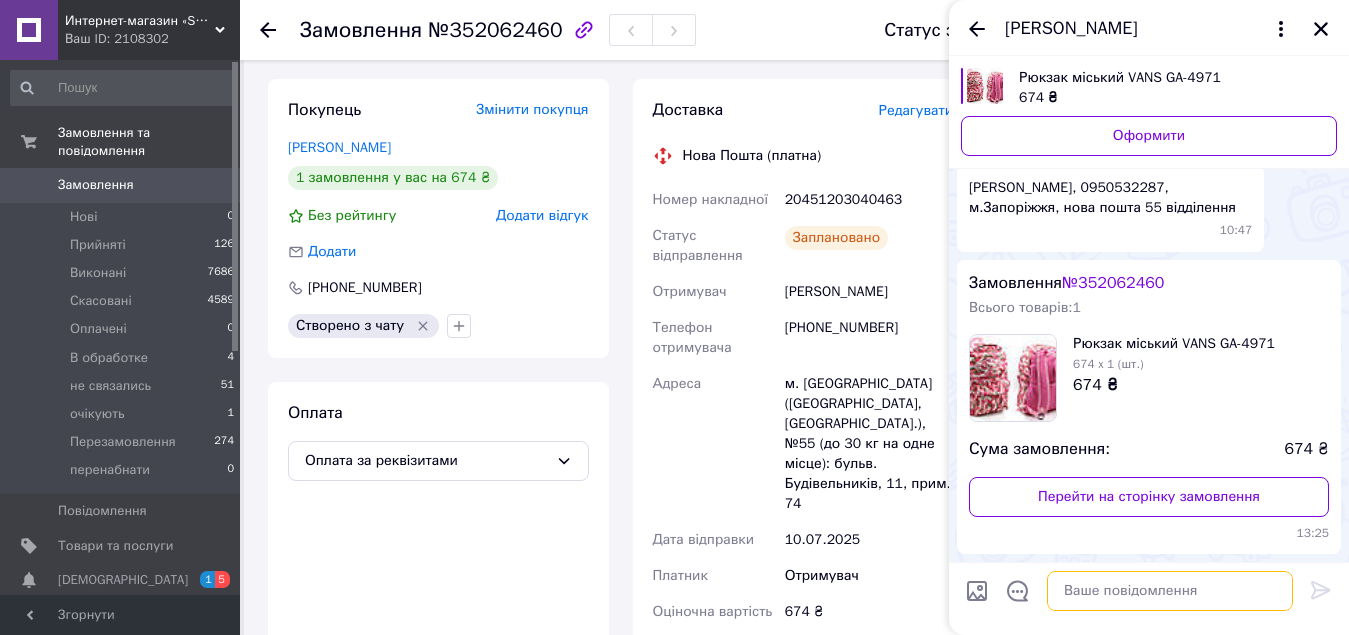 click at bounding box center (1170, 591) 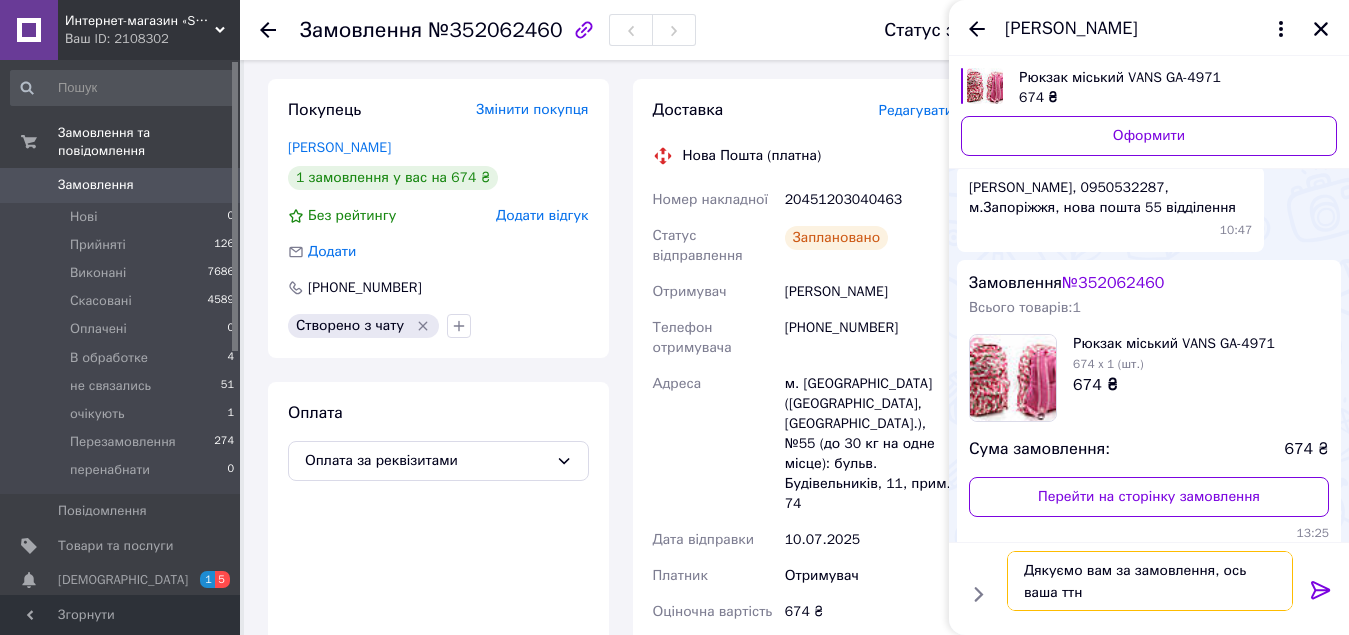 paste on "20451203040463" 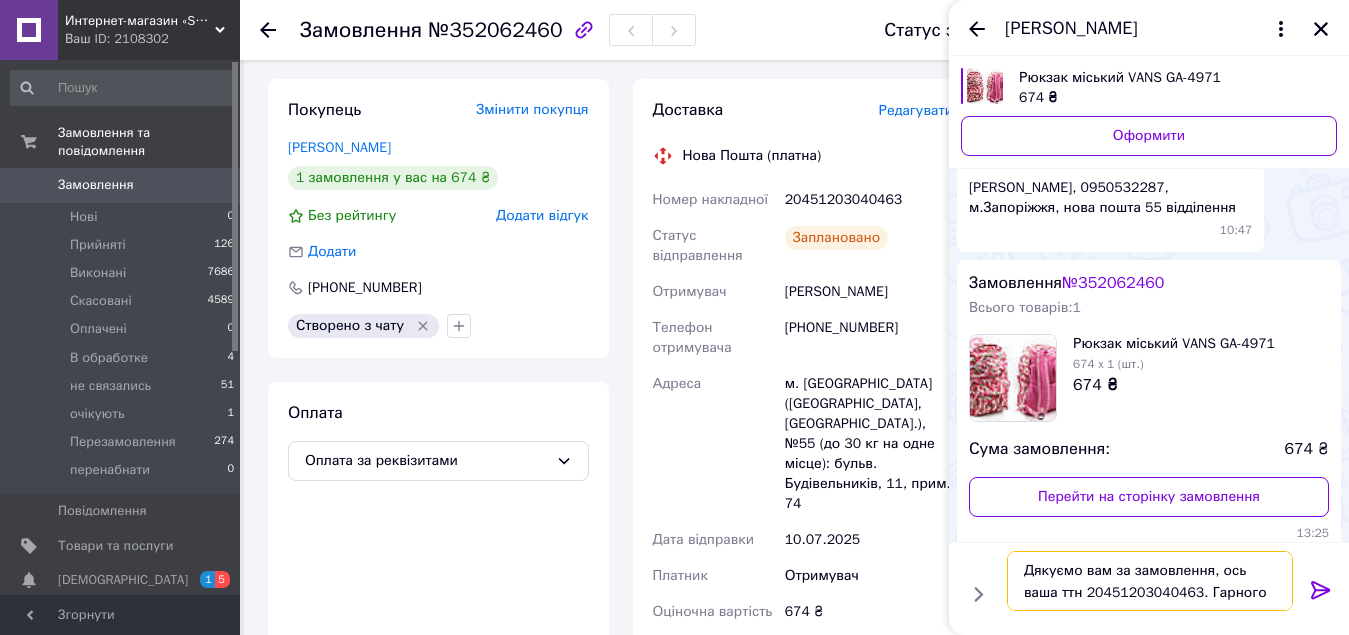 type on "Дякуємо вам за замовлення, ось ваша ттн 20451203040463. Гарного вам дня!" 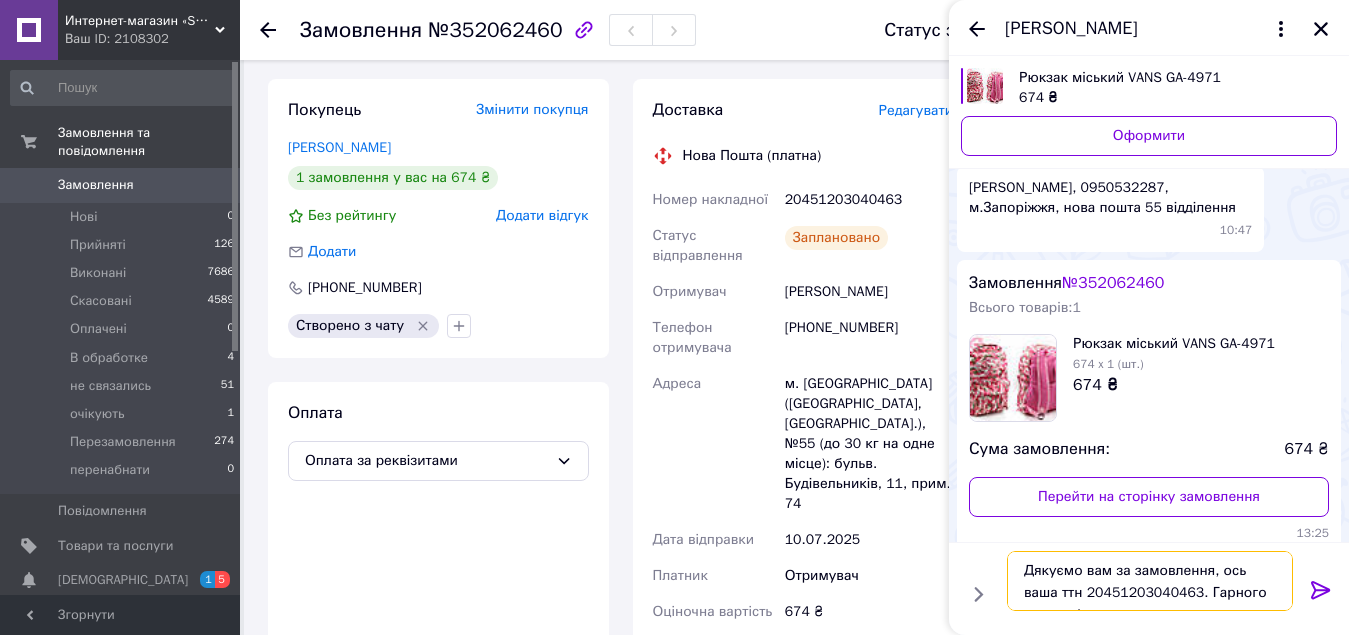type 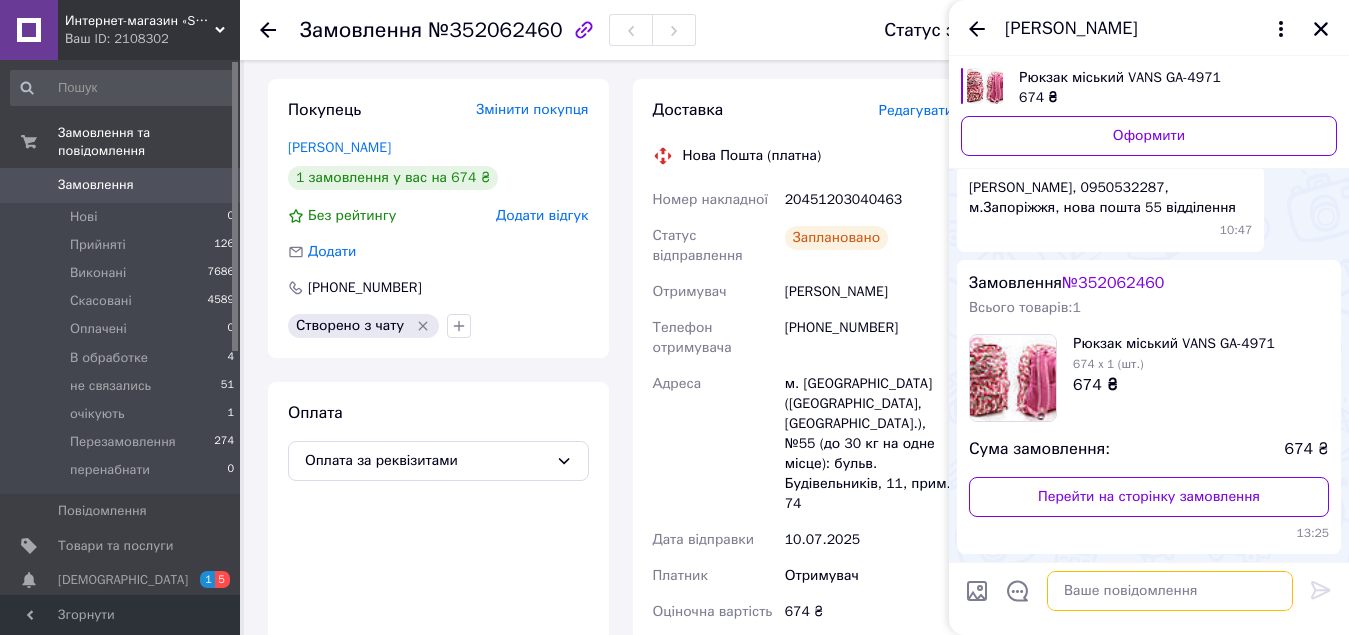 scroll, scrollTop: 376, scrollLeft: 0, axis: vertical 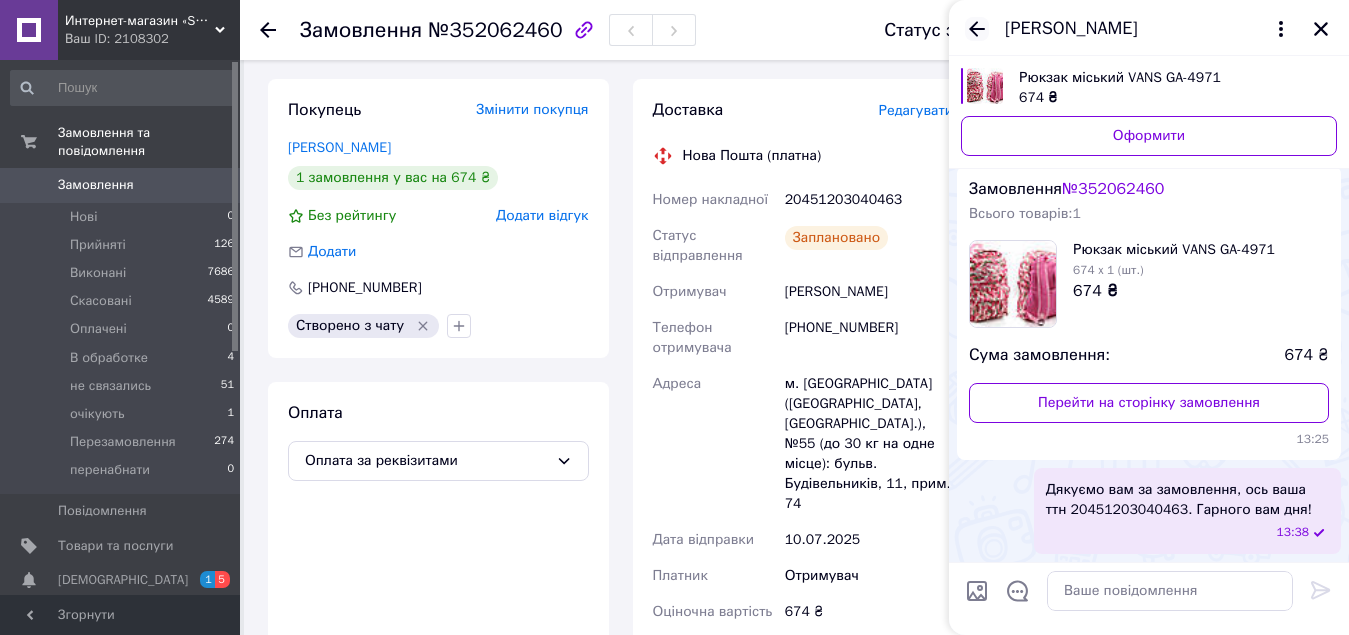 click 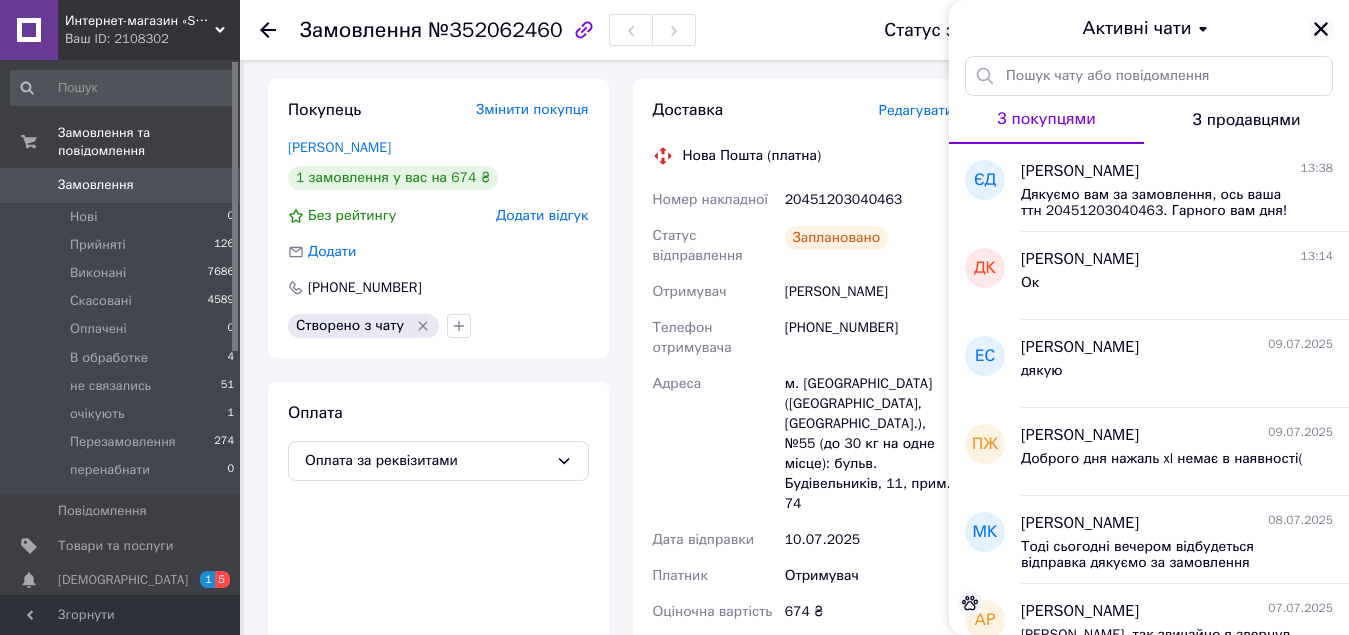 click 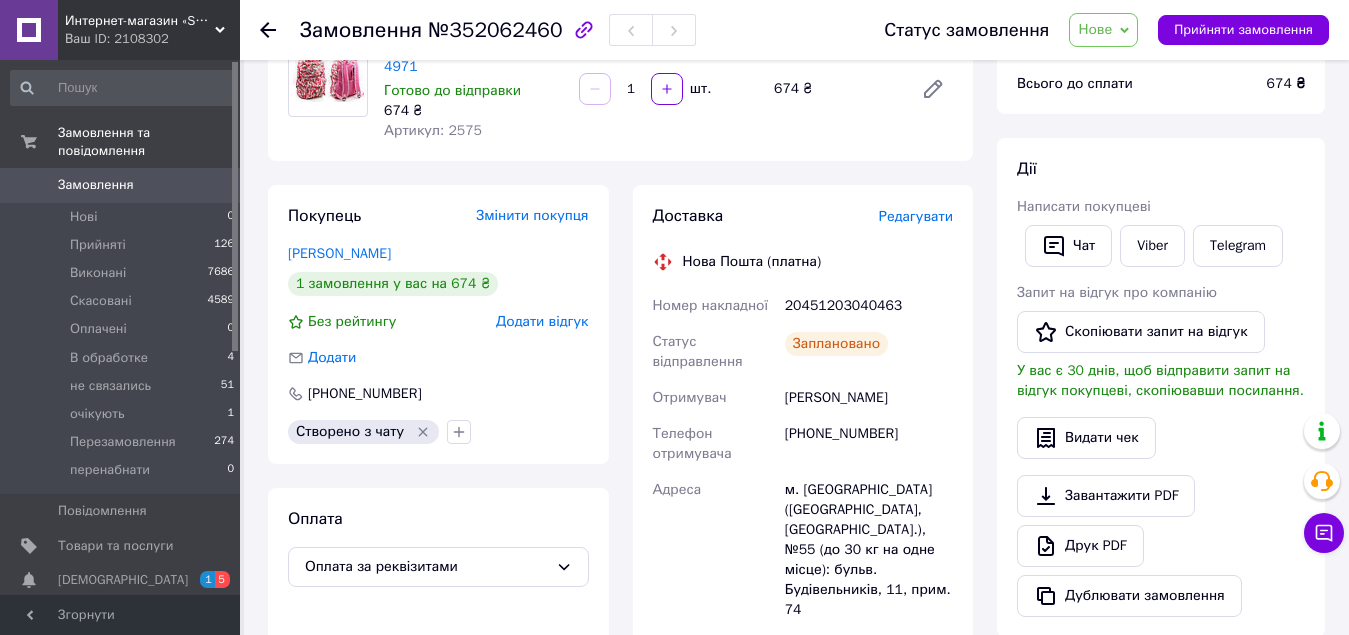scroll, scrollTop: 200, scrollLeft: 0, axis: vertical 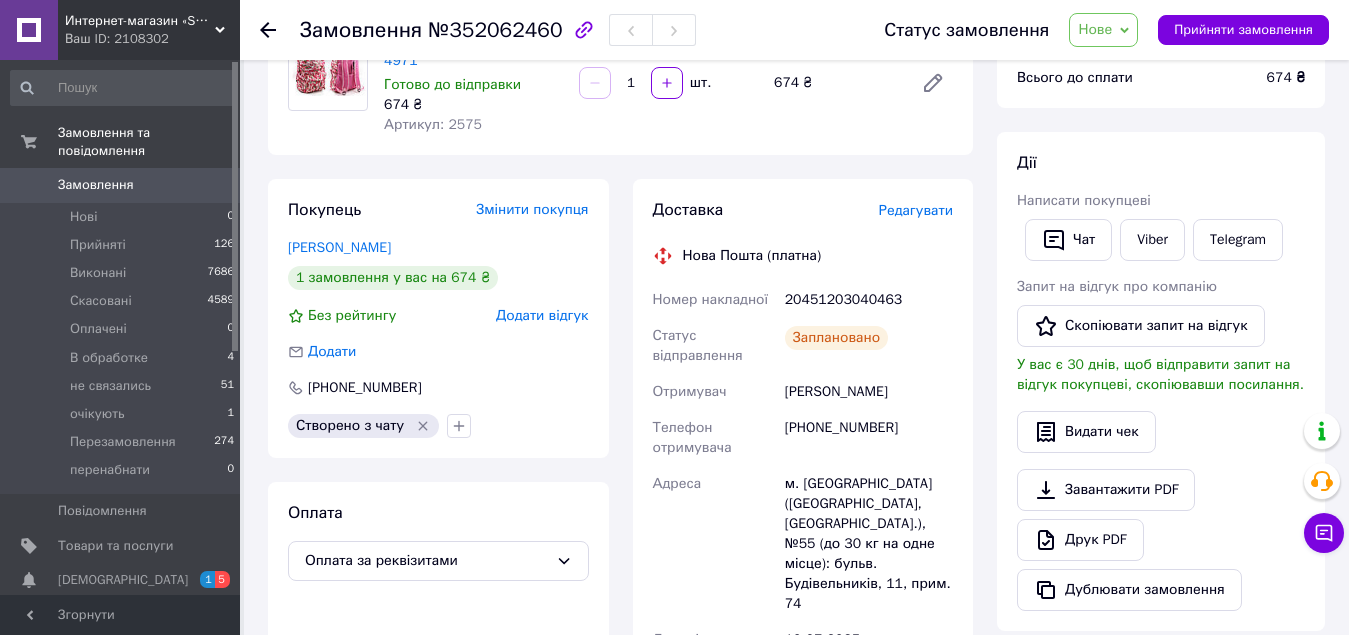 click on "Нове" at bounding box center (1103, 30) 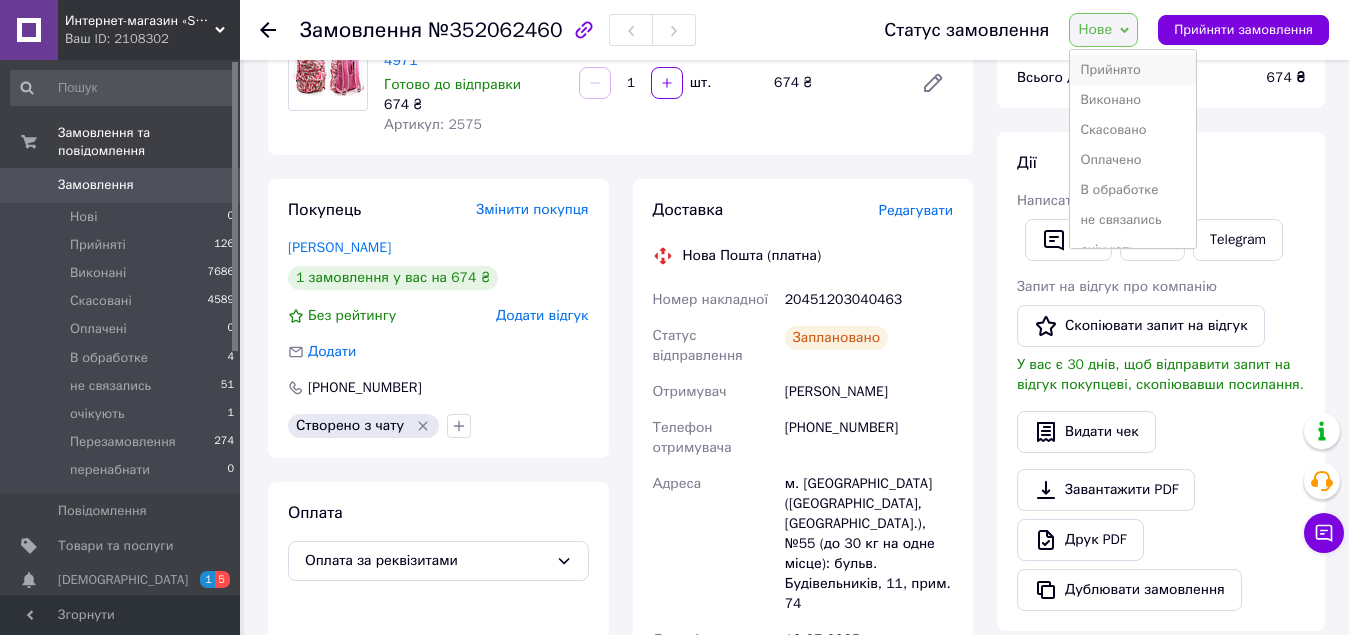 click on "Прийнято" at bounding box center [1133, 70] 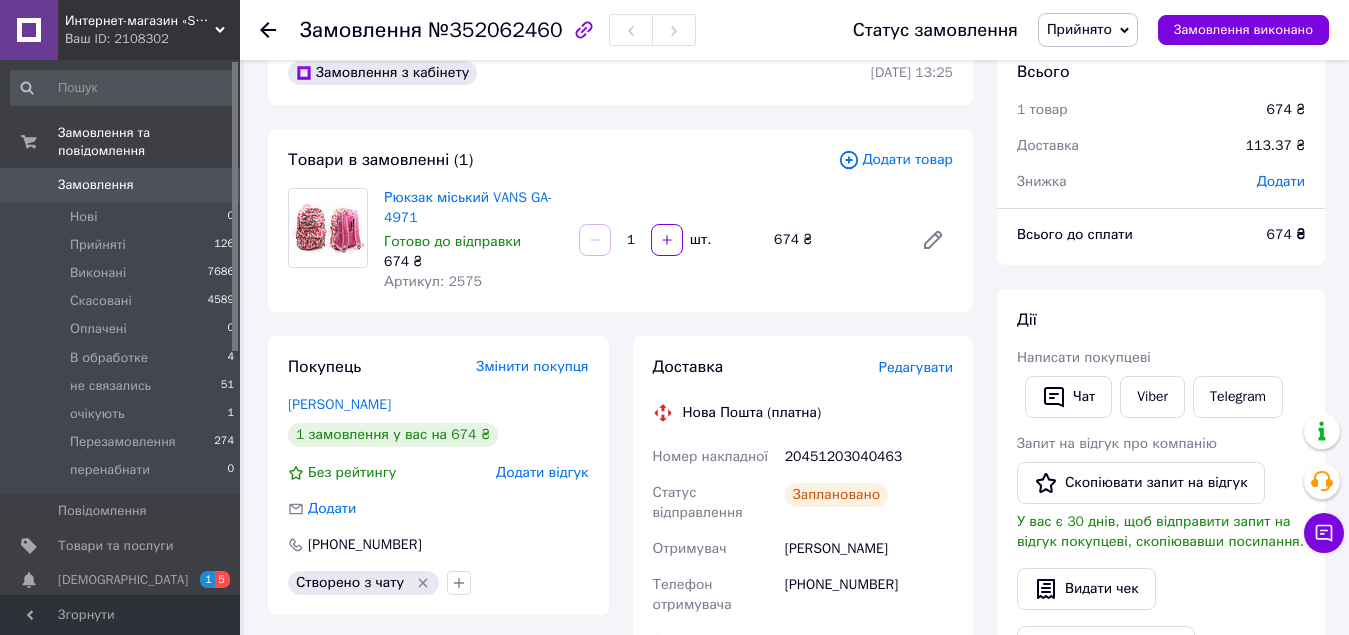 scroll, scrollTop: 0, scrollLeft: 0, axis: both 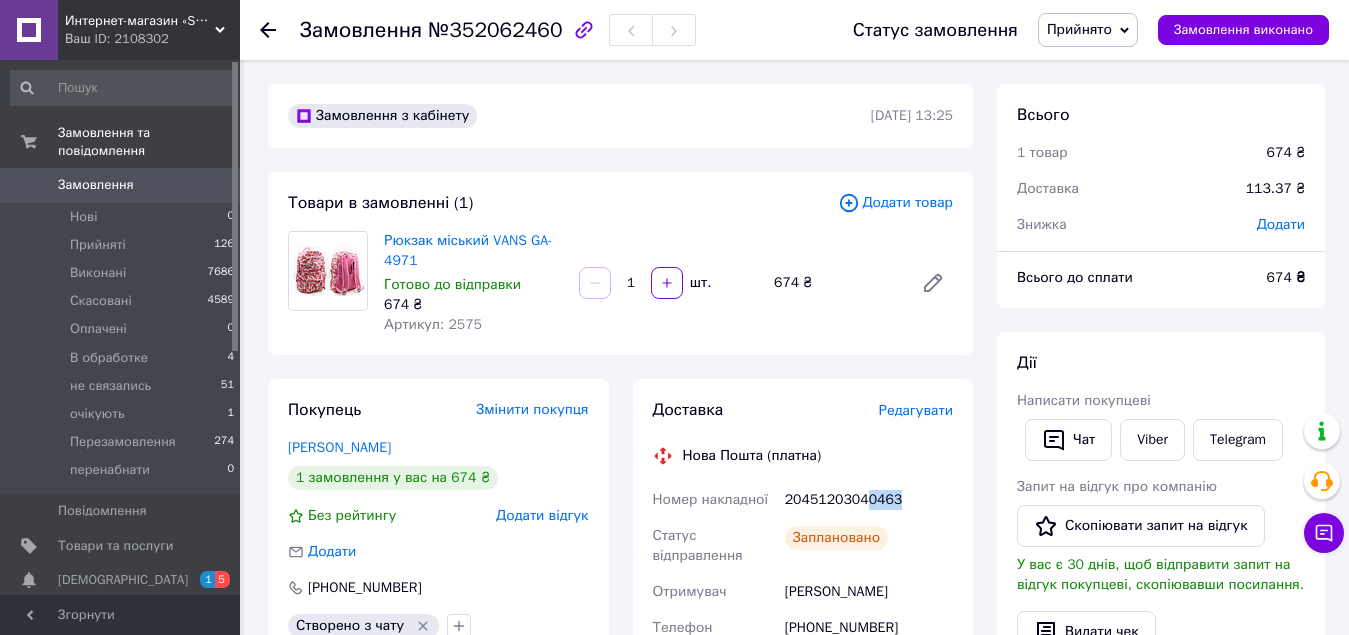 drag, startPoint x: 861, startPoint y: 496, endPoint x: 912, endPoint y: 503, distance: 51.47815 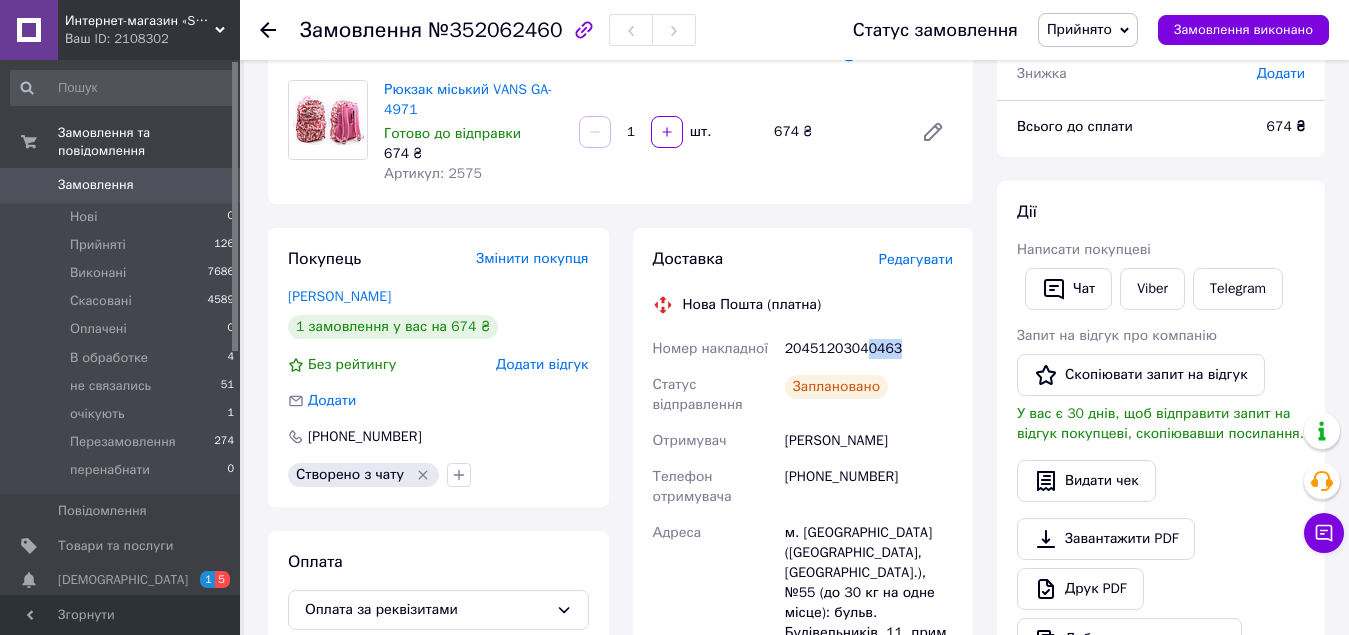 scroll, scrollTop: 300, scrollLeft: 0, axis: vertical 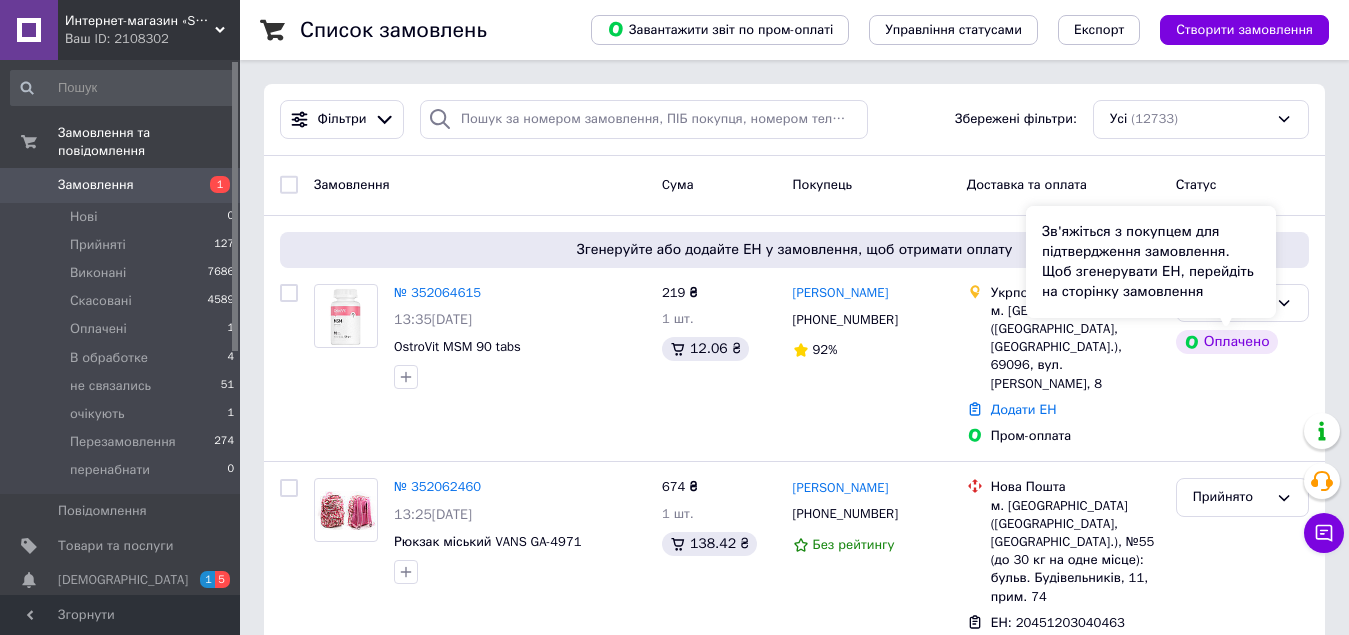 click on "Зв'яжіться з покупцем для підтвердження замовлення.
Щоб згенерувати ЕН, перейдіть на сторінку замовлення" at bounding box center [1151, 262] 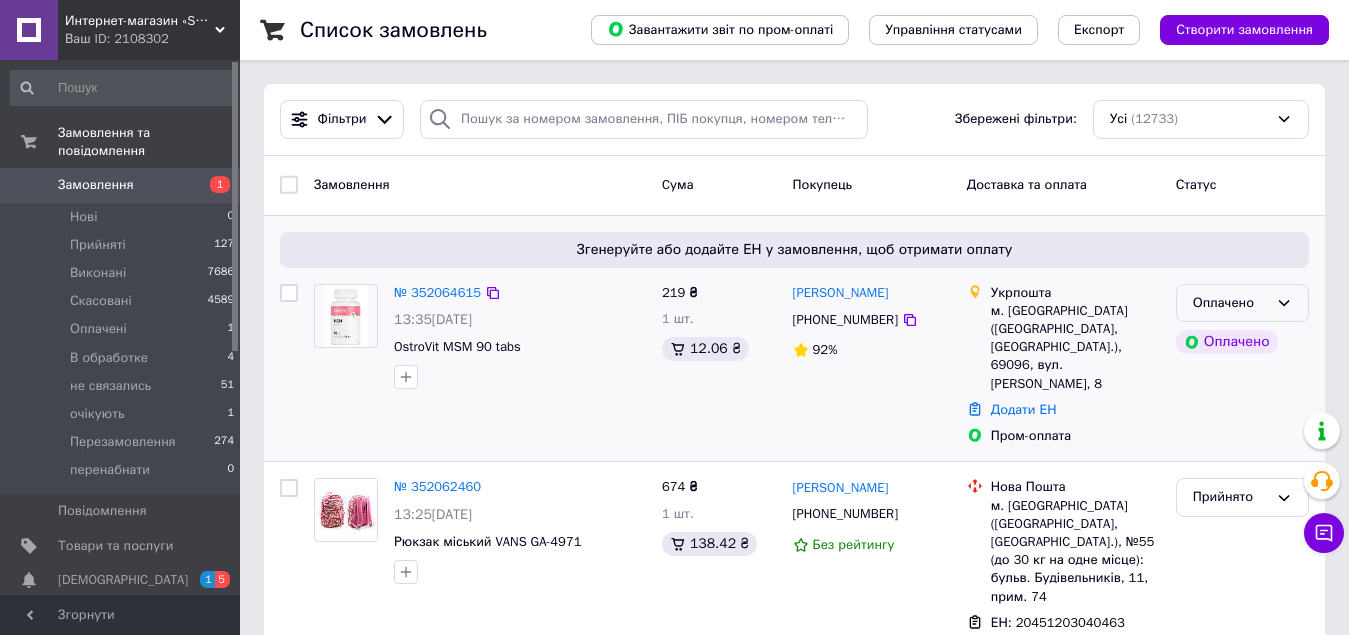 click on "Оплачено" at bounding box center [1242, 303] 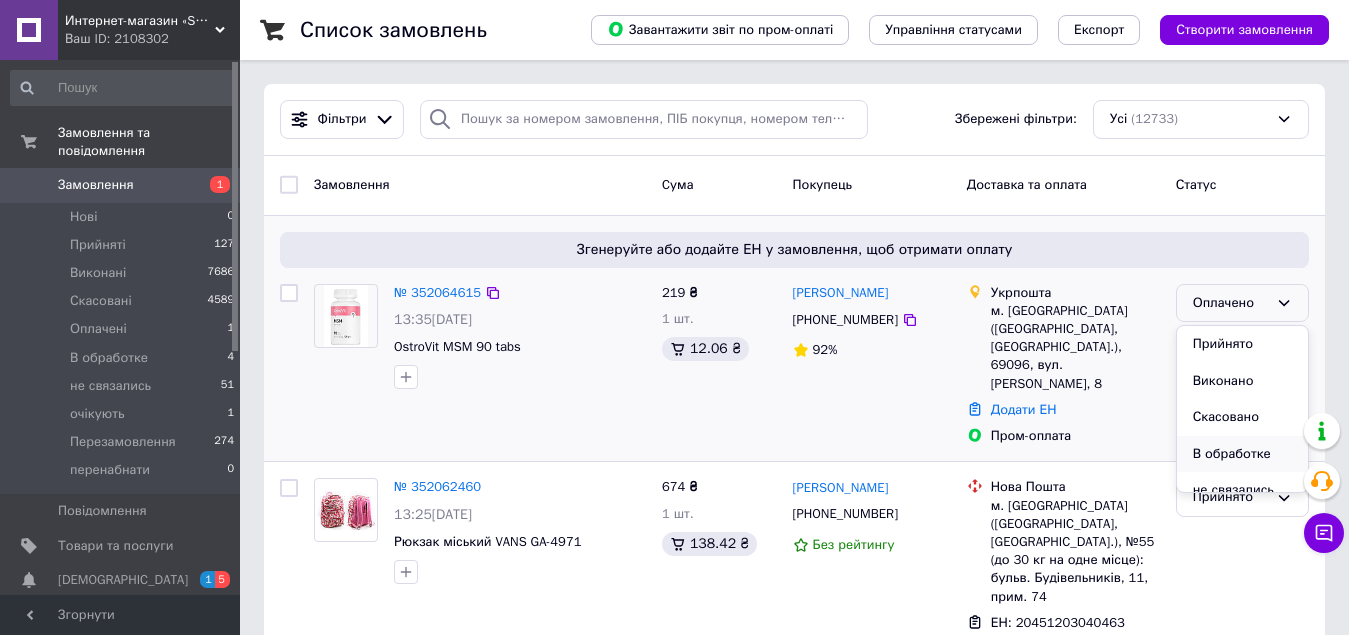 click on "В обработке" at bounding box center [1242, 454] 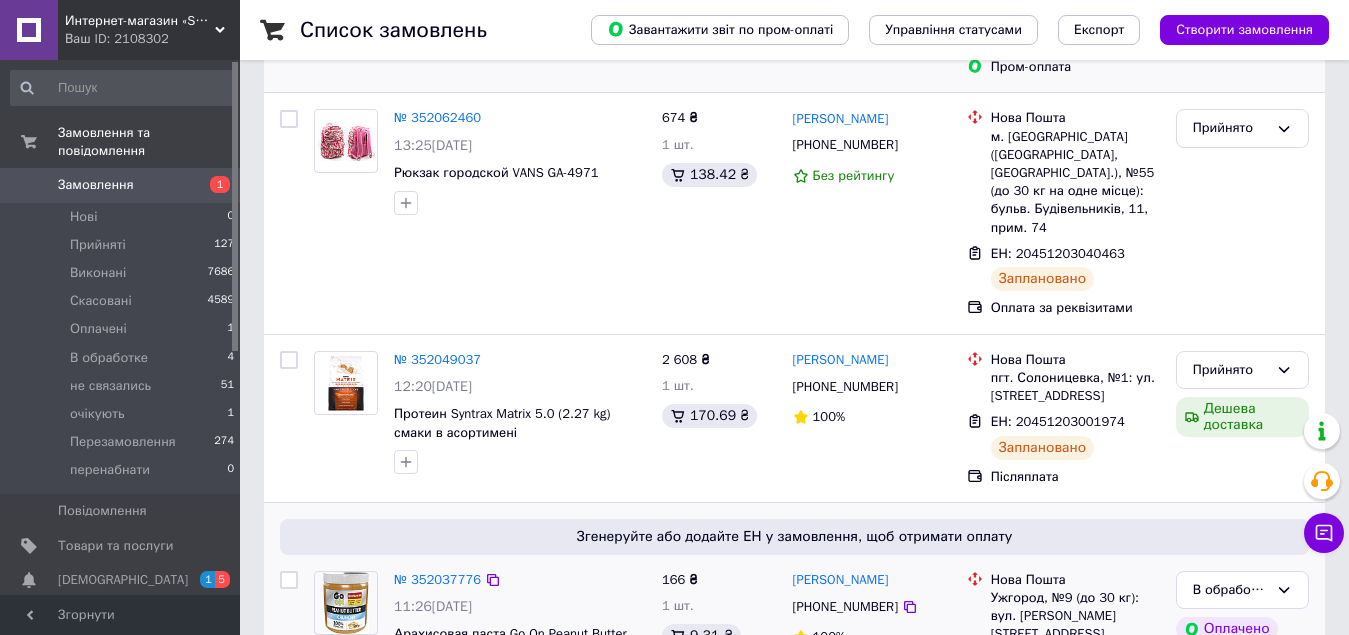 scroll, scrollTop: 600, scrollLeft: 0, axis: vertical 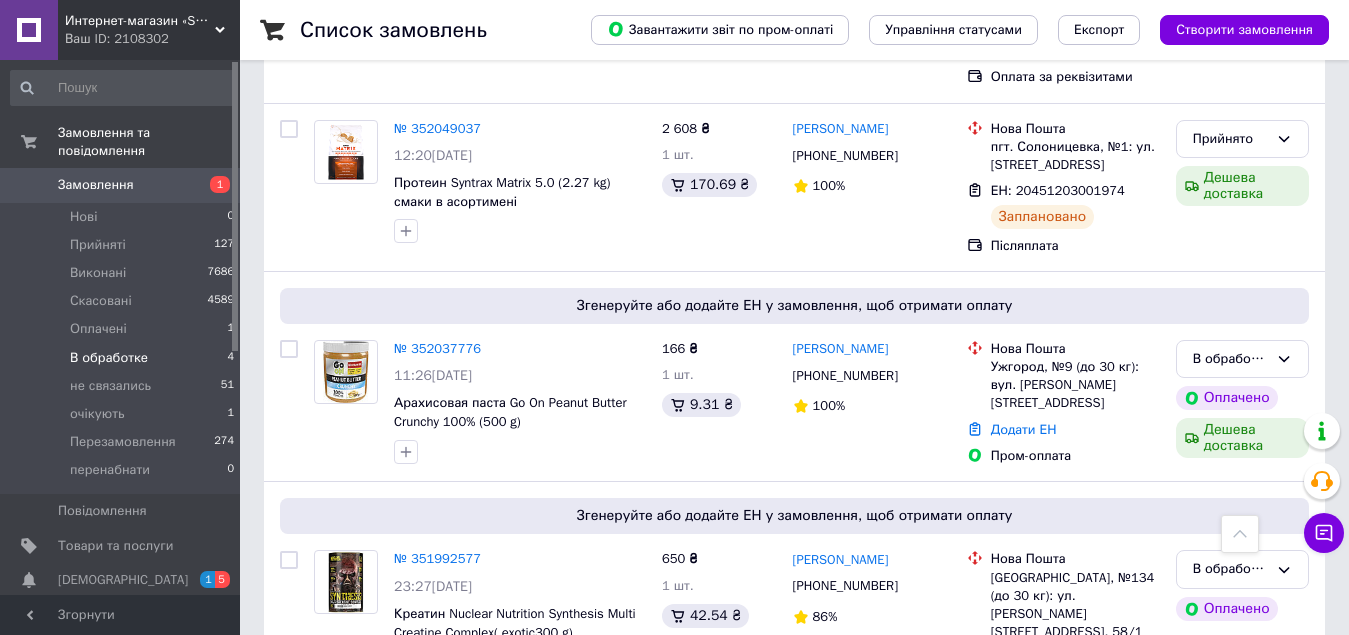 click on "В обработке 4" at bounding box center [123, 358] 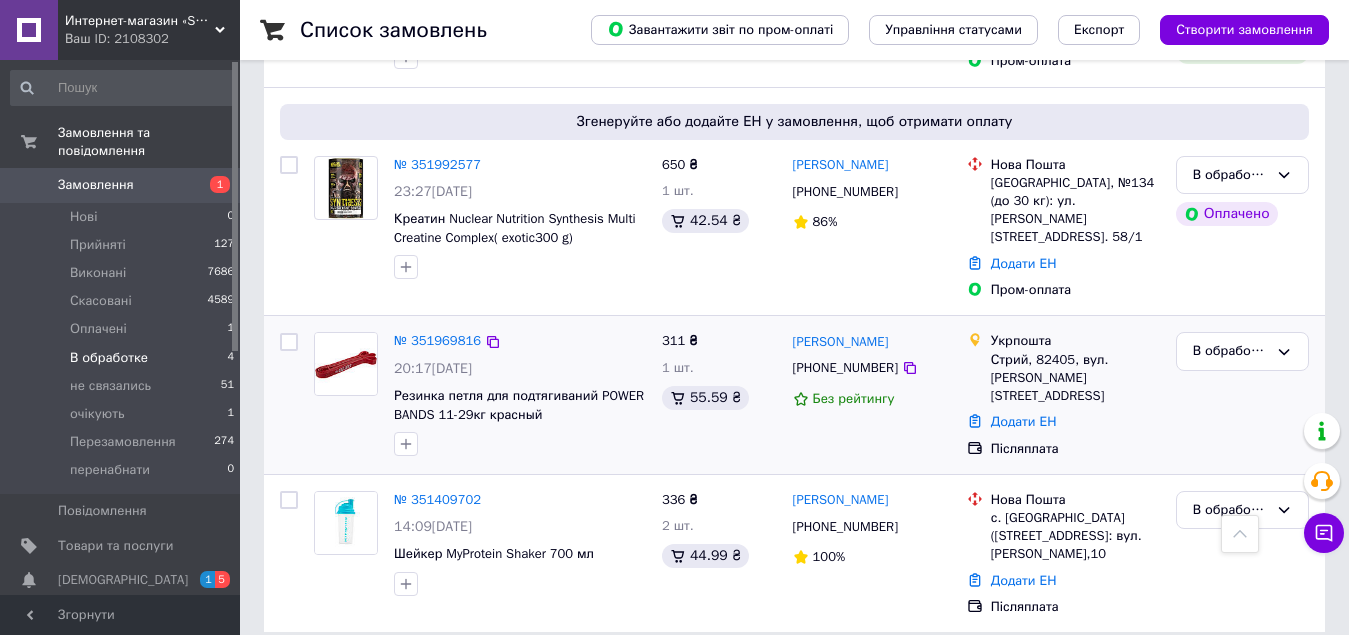 scroll, scrollTop: 310, scrollLeft: 0, axis: vertical 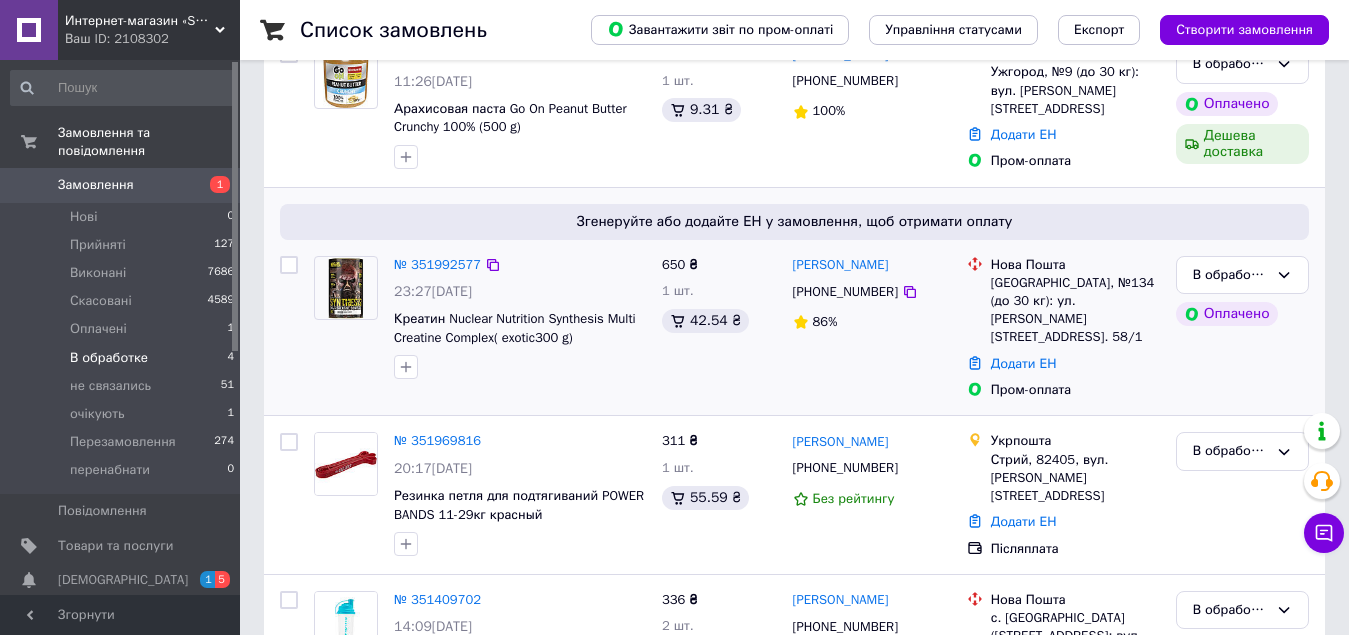 drag, startPoint x: 895, startPoint y: 295, endPoint x: 868, endPoint y: 305, distance: 28.79236 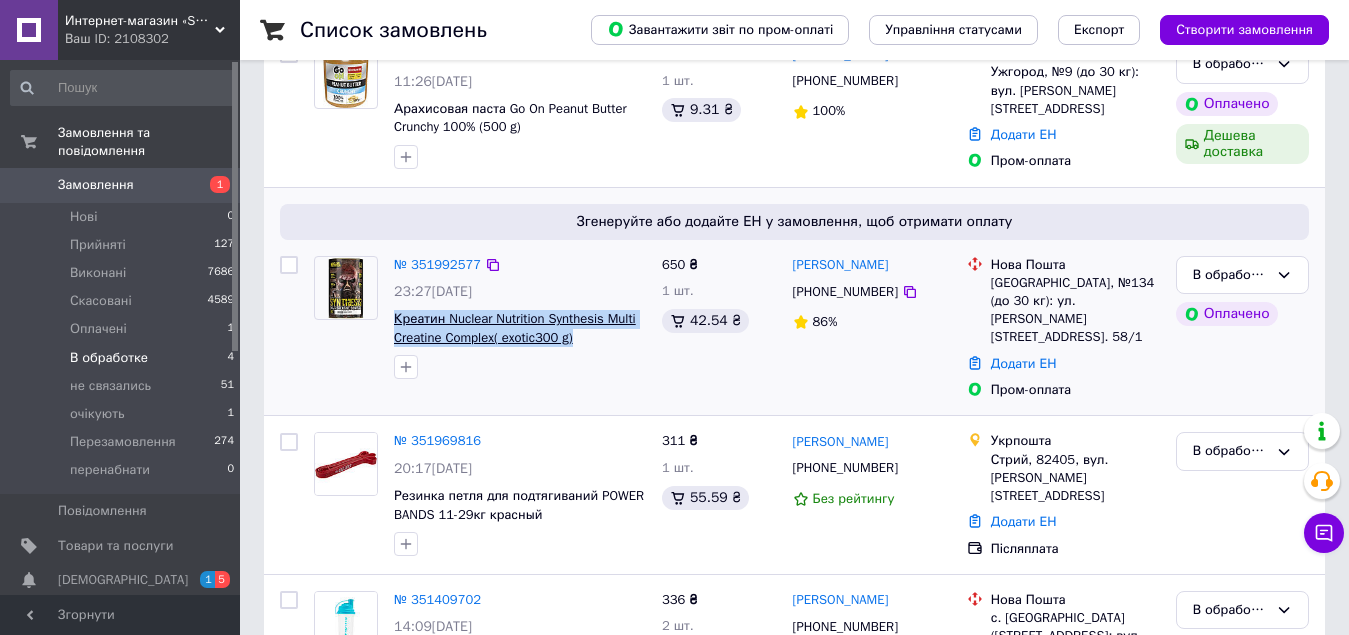 drag, startPoint x: 595, startPoint y: 333, endPoint x: 395, endPoint y: 320, distance: 200.42206 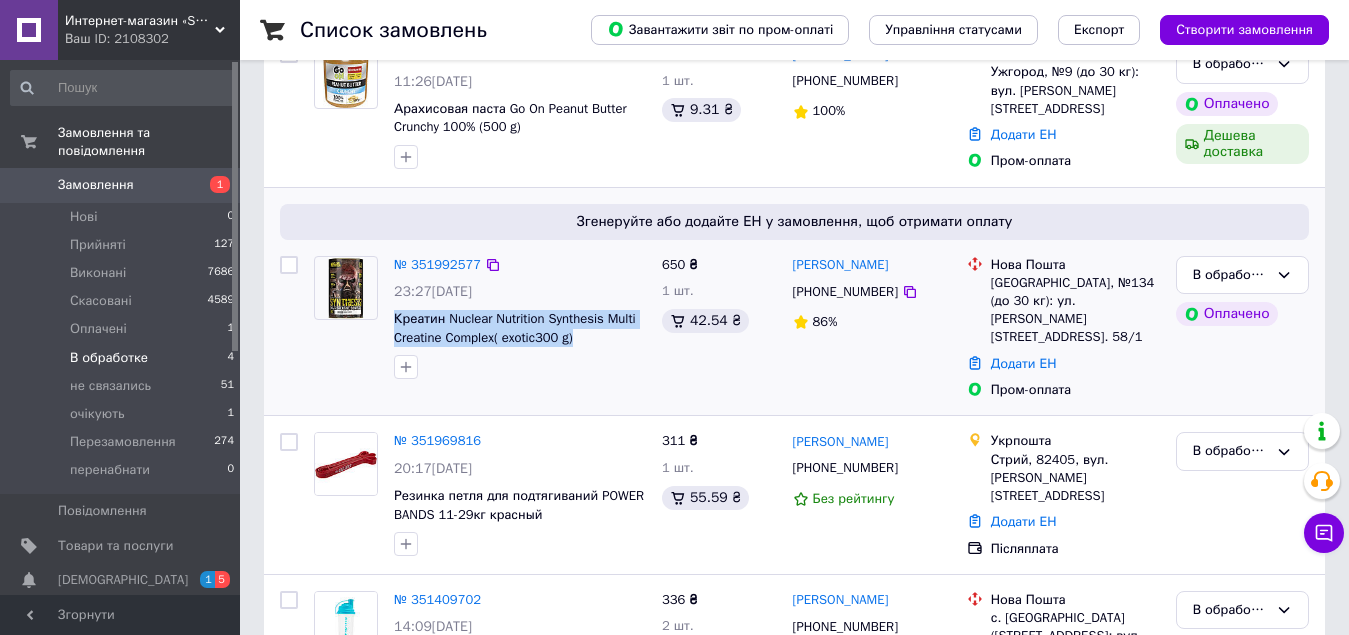 copy on "Креатин Nuclear Nutrition Synthesis Multi Creatine Complex( exotic300 g)" 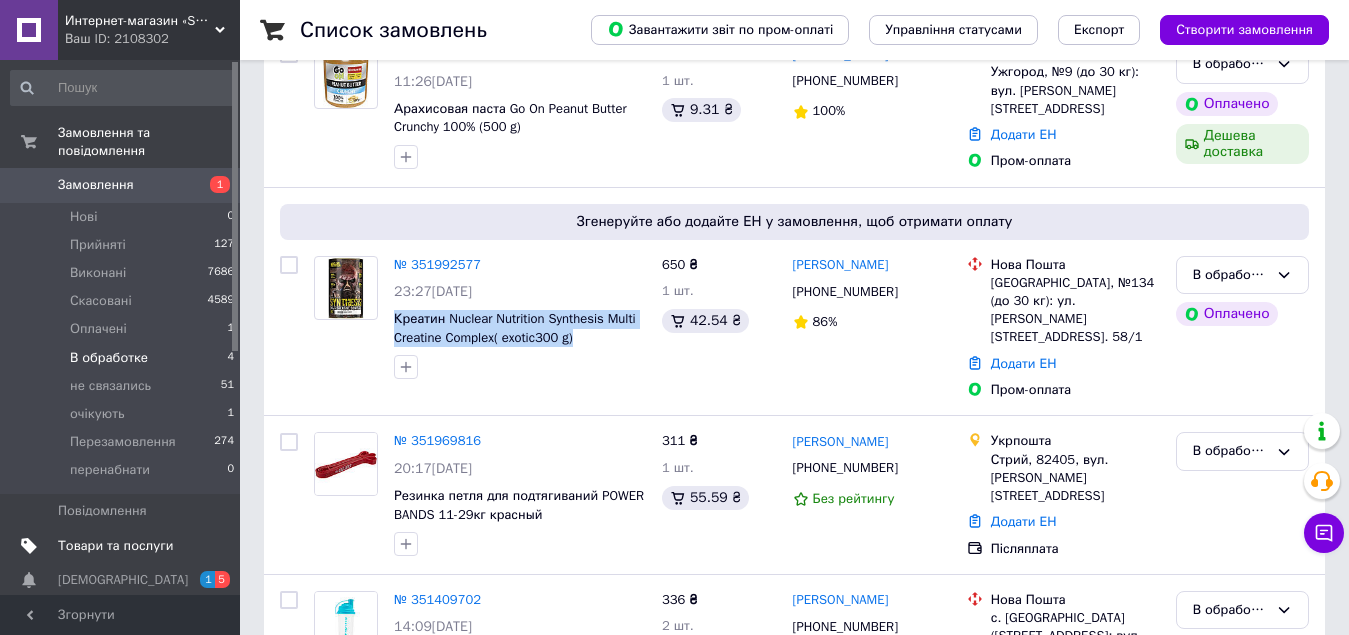 click on "Товари та послуги" at bounding box center [115, 546] 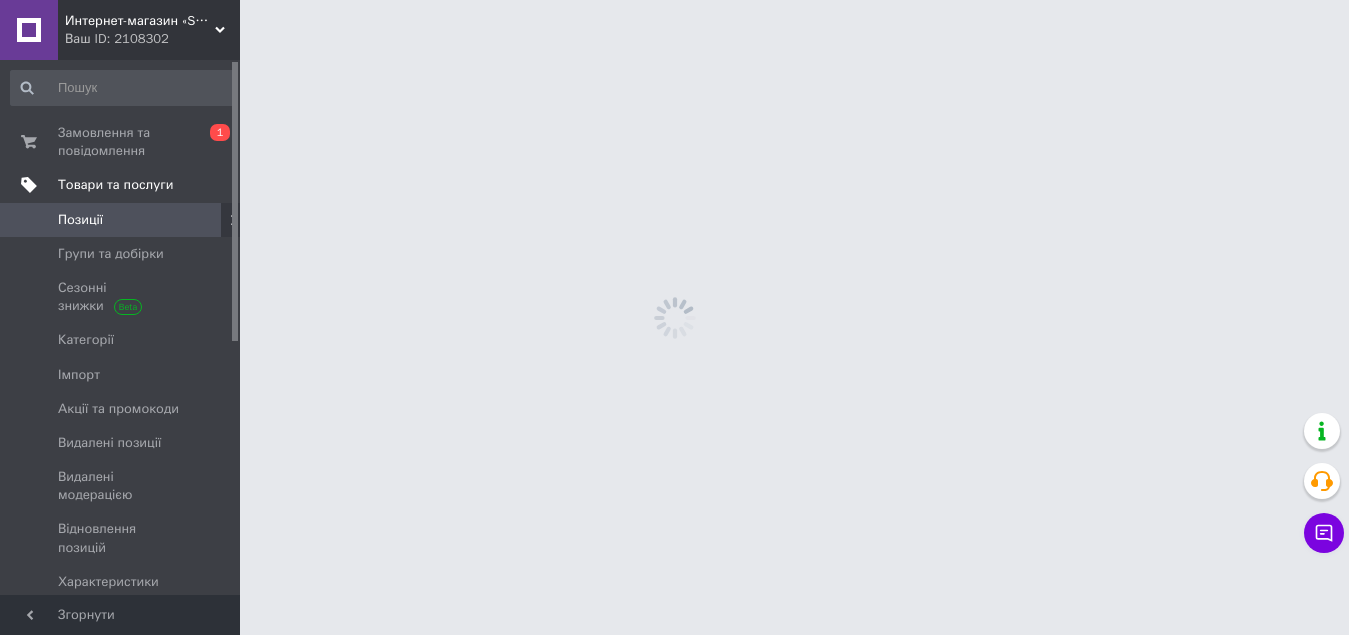 scroll, scrollTop: 0, scrollLeft: 0, axis: both 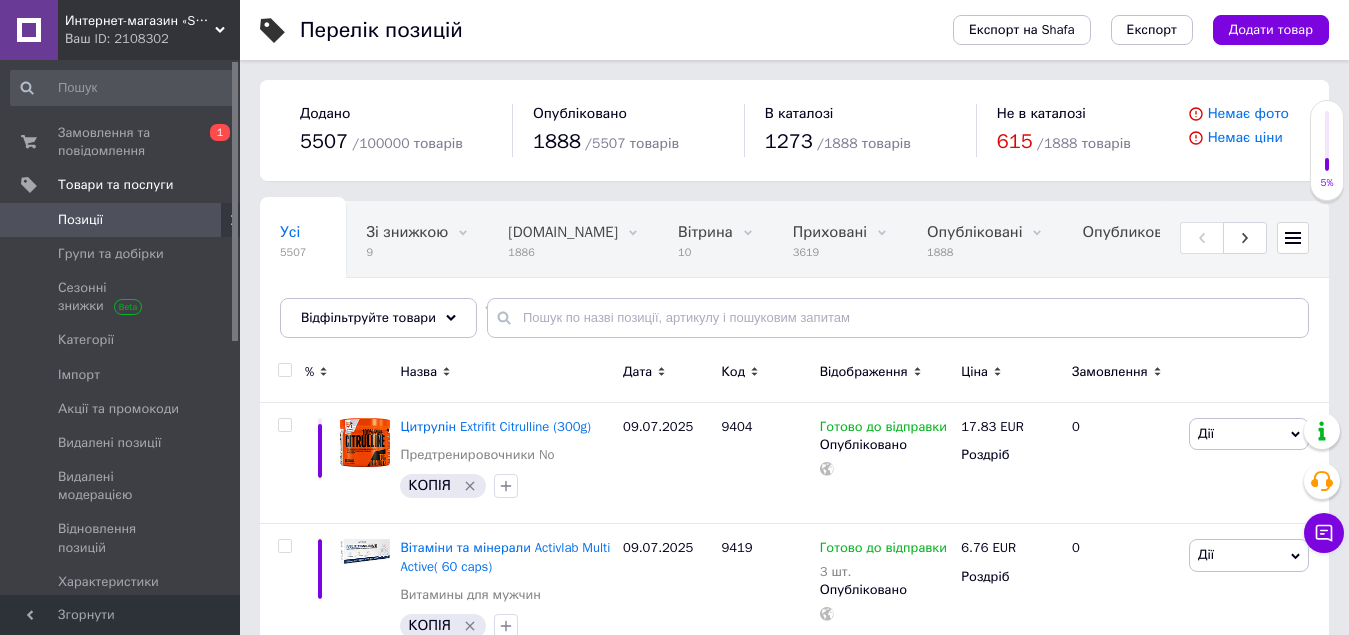 click on "Усі 5507 Зі знижкою 9 Видалити Редагувати Bigl.ua 1886 Видалити Редагувати Вітрина 10 Видалити Редагувати Приховані 3619 Видалити Редагувати Опубліковані 1888 Видалити Редагувати Опубликованные, С зани... 0 Видалити Редагувати Опубликованные, С зани... 353 Видалити Редагувати Ok Відфільтровано...  Зберегти" at bounding box center [794, 279] 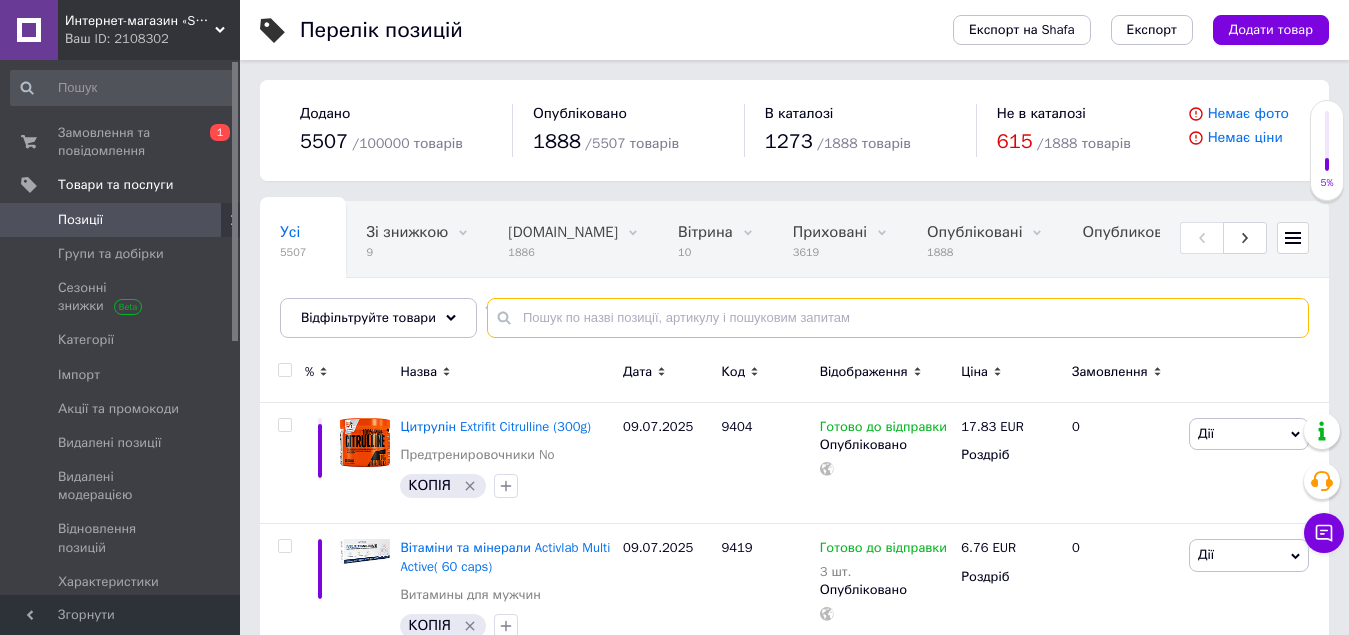 click at bounding box center (898, 318) 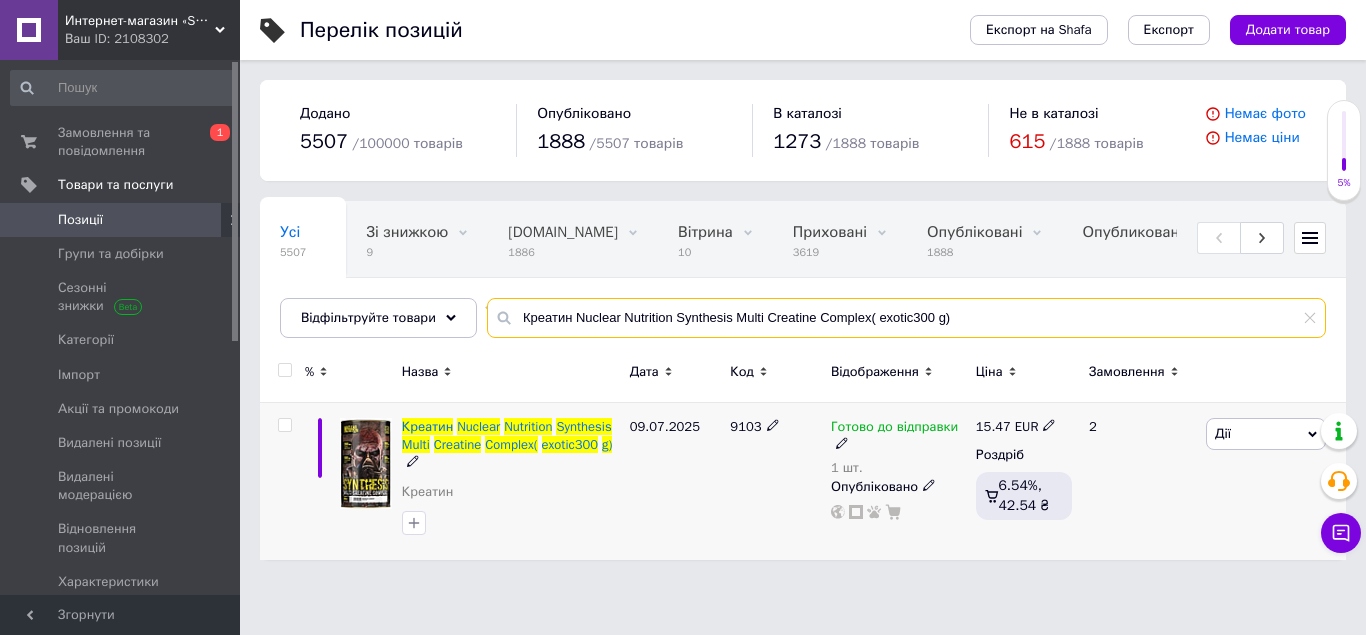 type on "Креатин Nuclear Nutrition Synthesis Multi Creatine Complex( exotic300 g)" 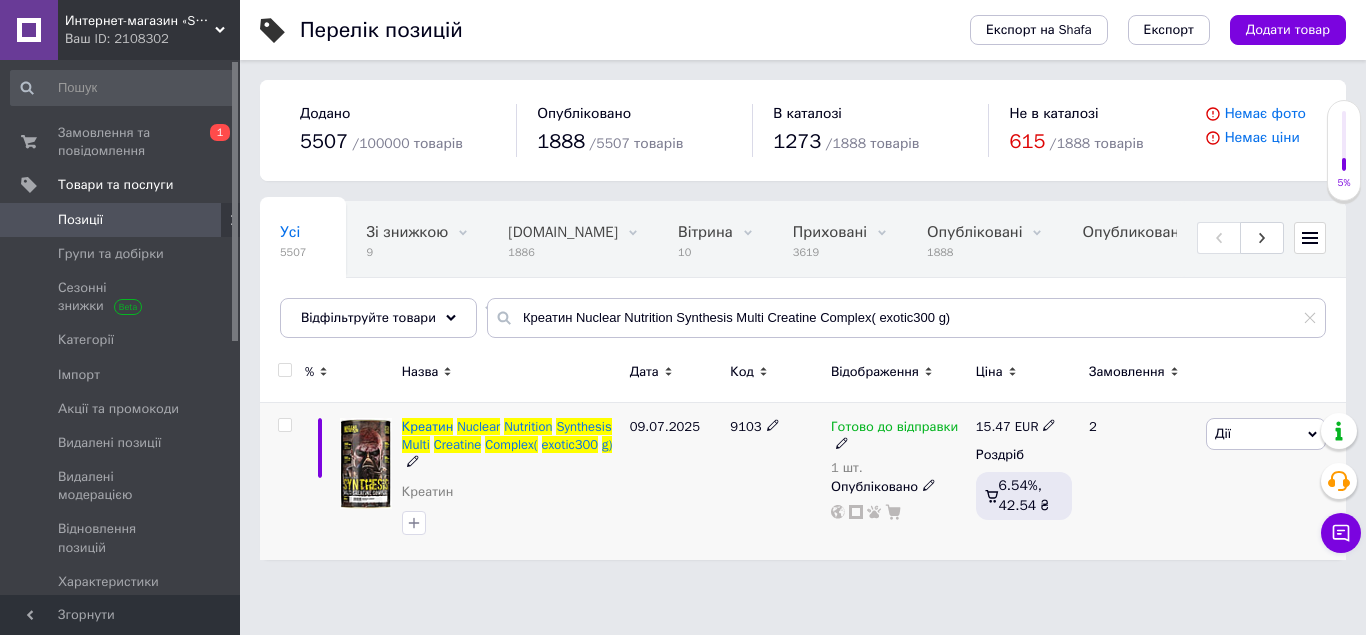 click on "Готово до відправки" at bounding box center [894, 429] 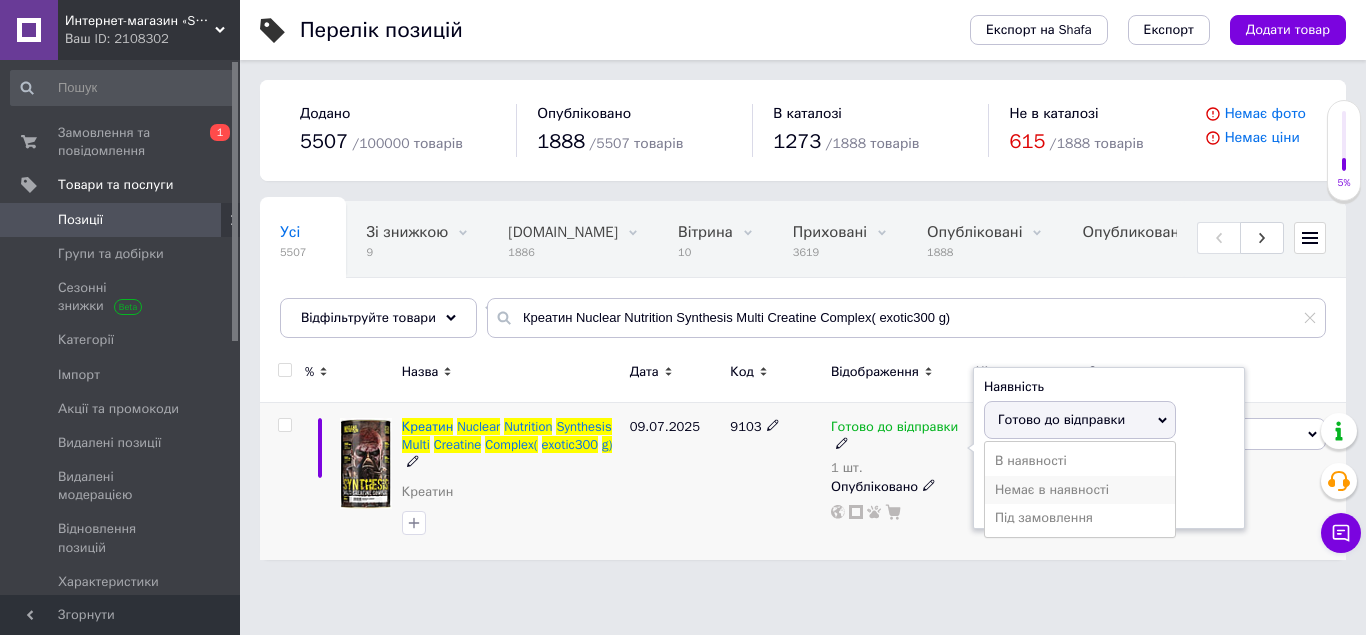 click on "Немає в наявності" at bounding box center [1080, 490] 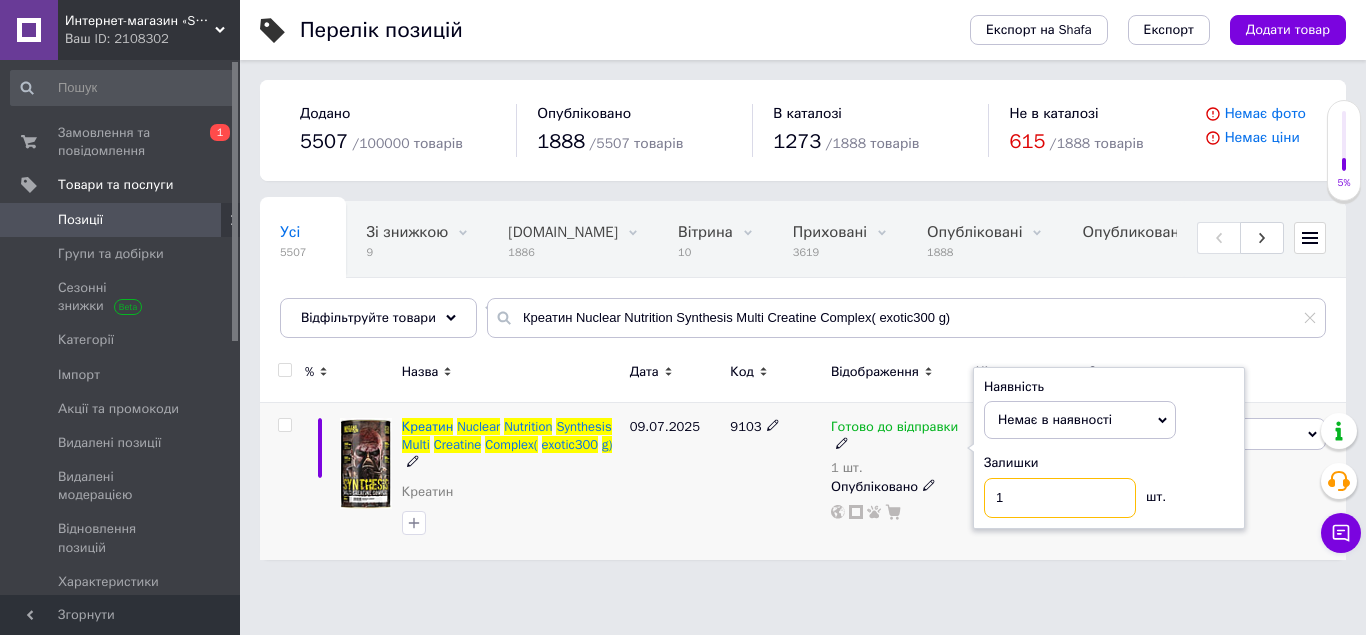 click on "1" at bounding box center (1060, 498) 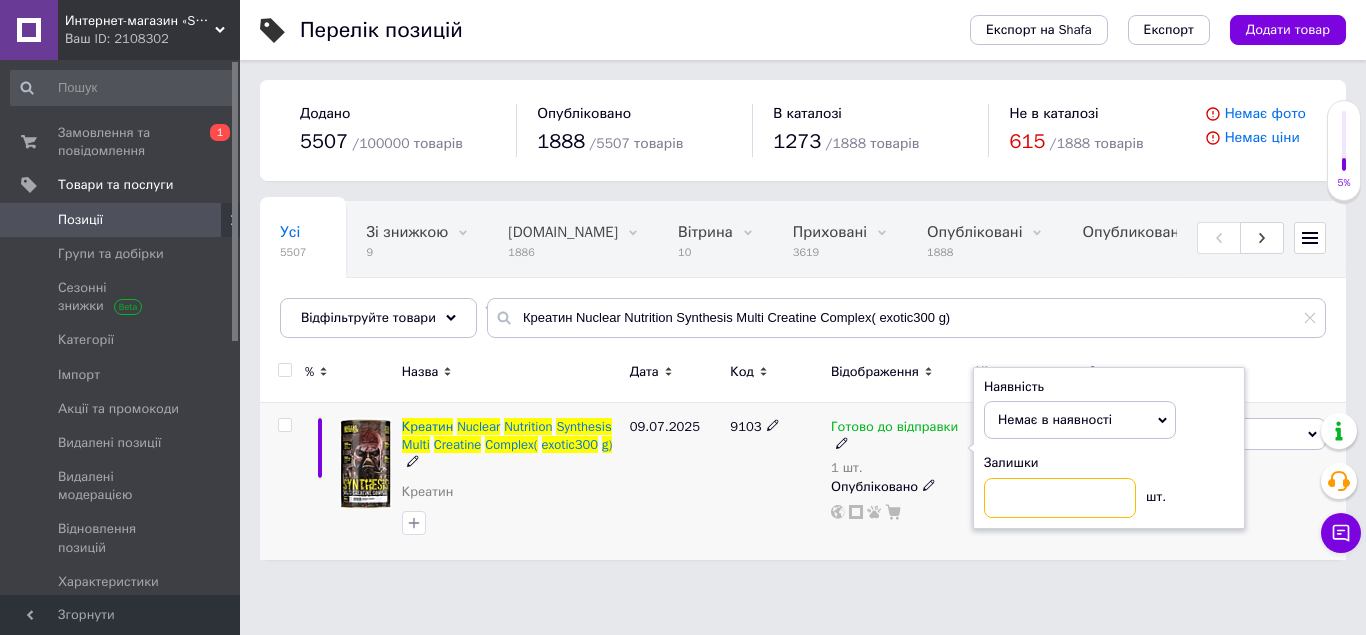 type on "0" 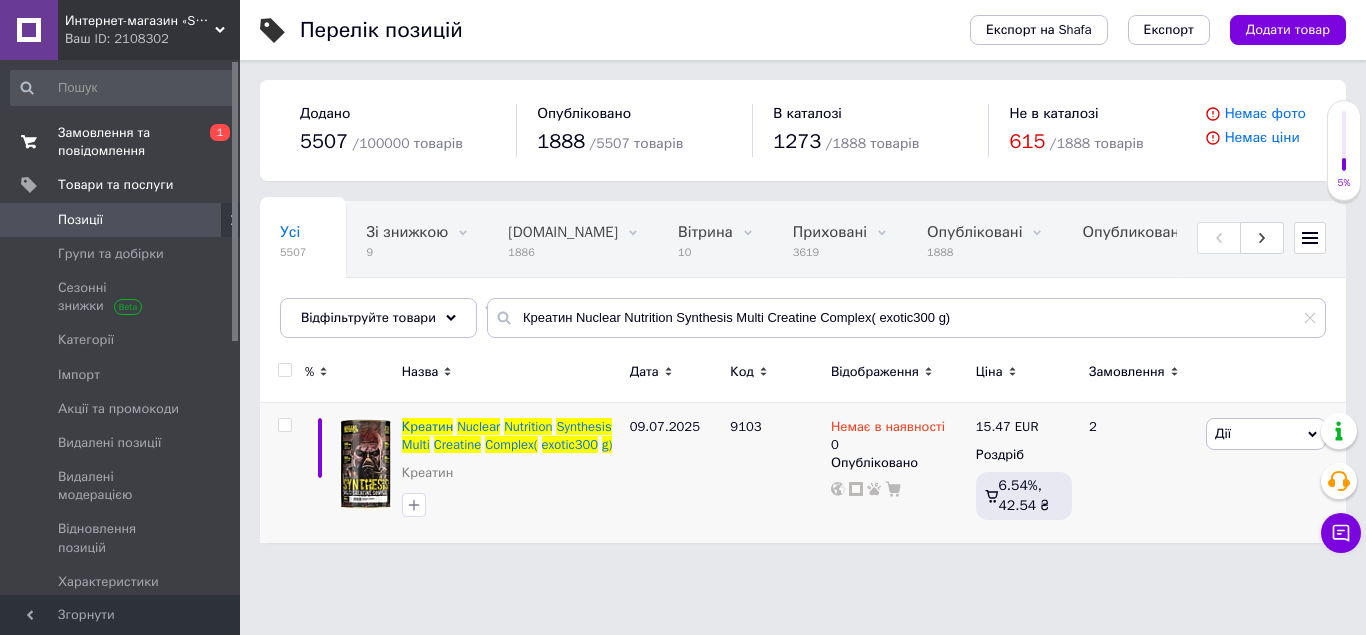 click on "Замовлення та повідомлення" at bounding box center [121, 142] 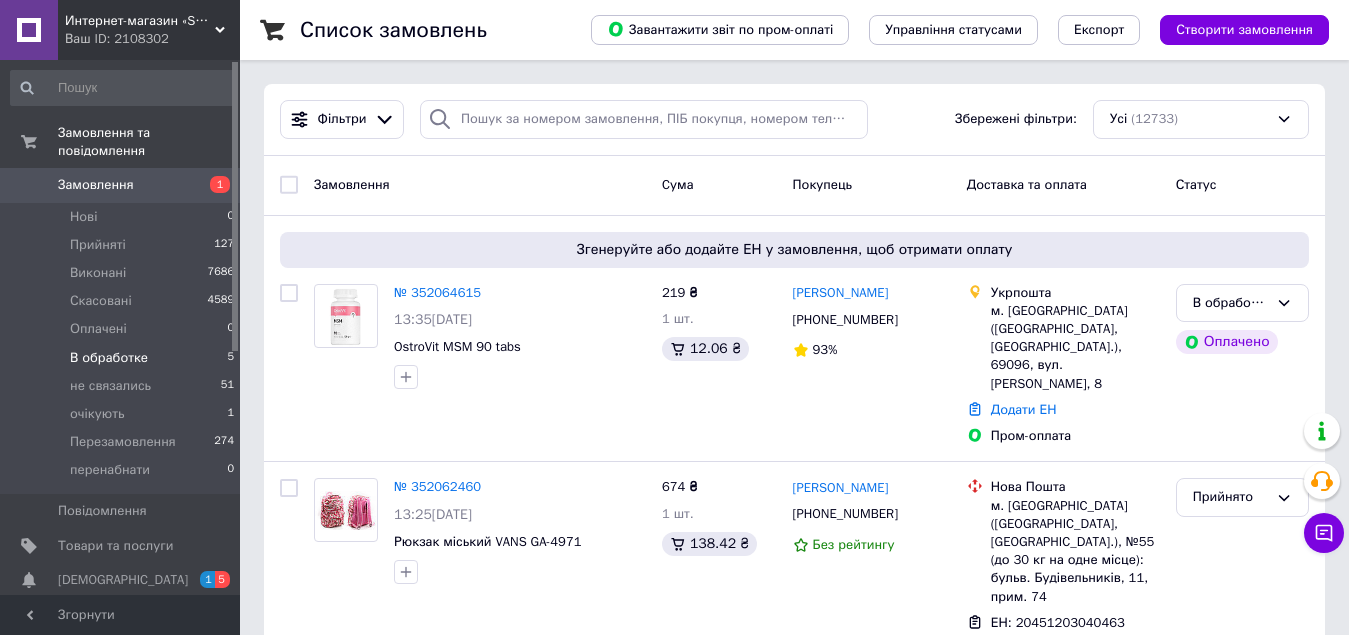 click on "В обработке 5" at bounding box center (123, 358) 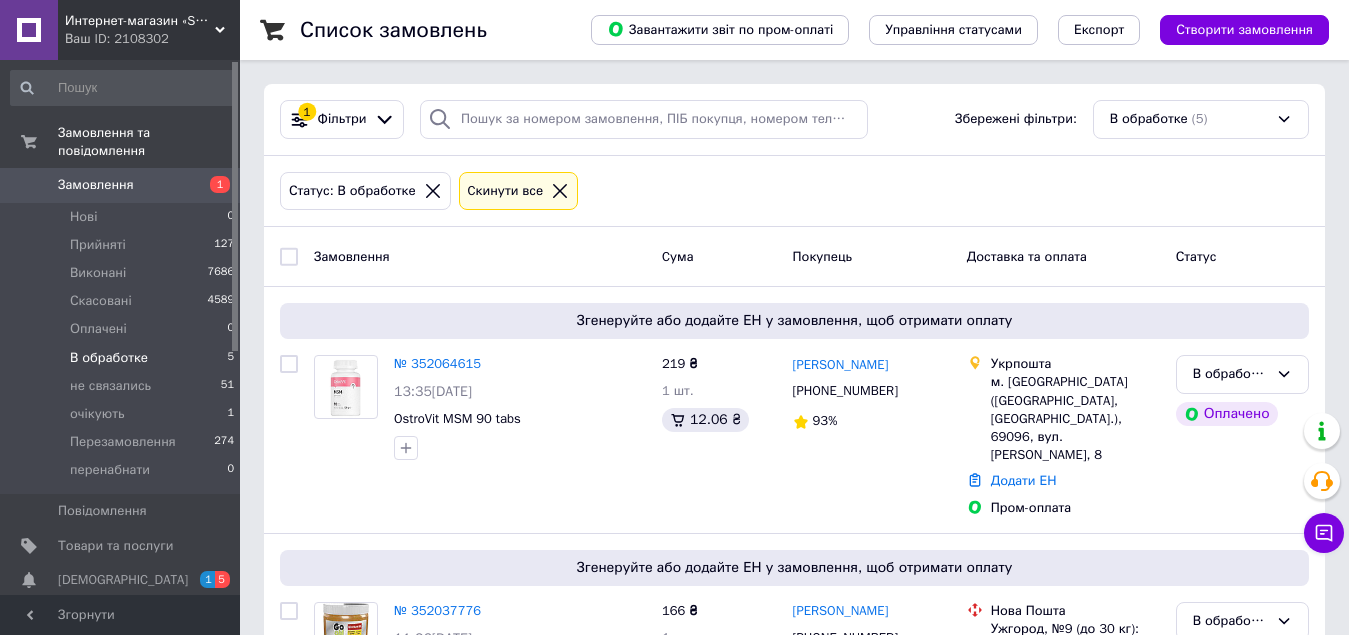 click on "Статус: В обработке Cкинути все" at bounding box center [794, 191] 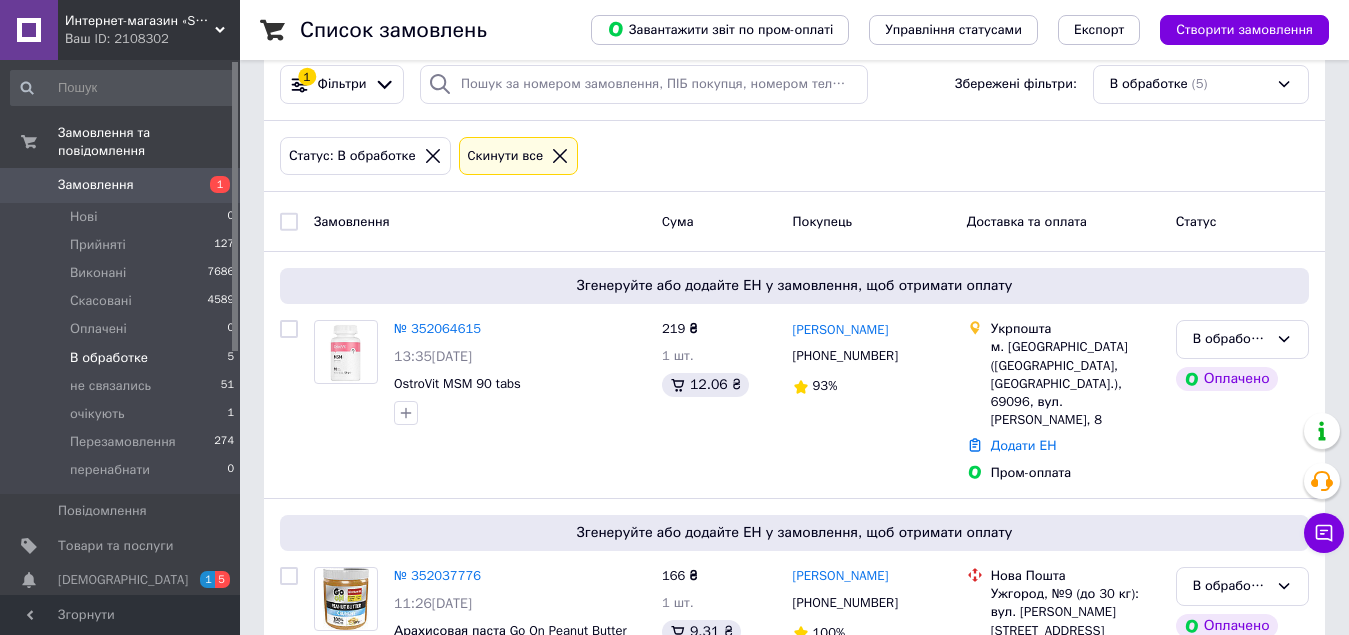 scroll, scrollTop: 0, scrollLeft: 0, axis: both 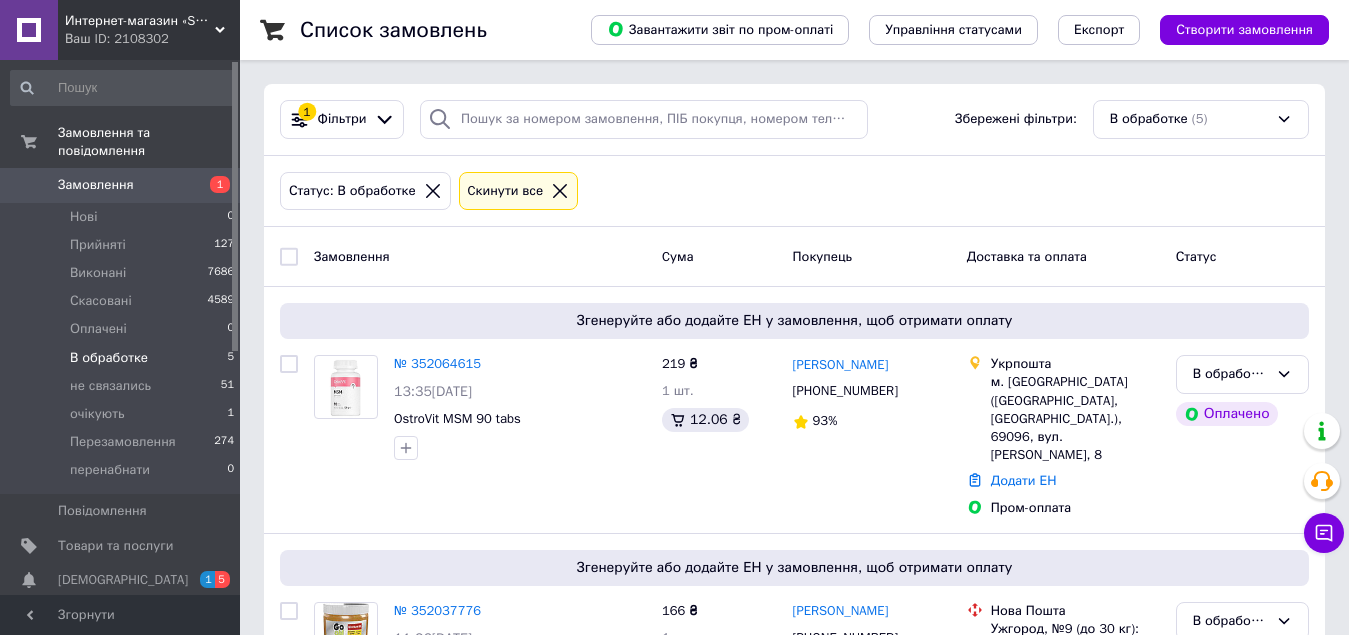 click on "Статус: В обработке Cкинути все" at bounding box center (794, 191) 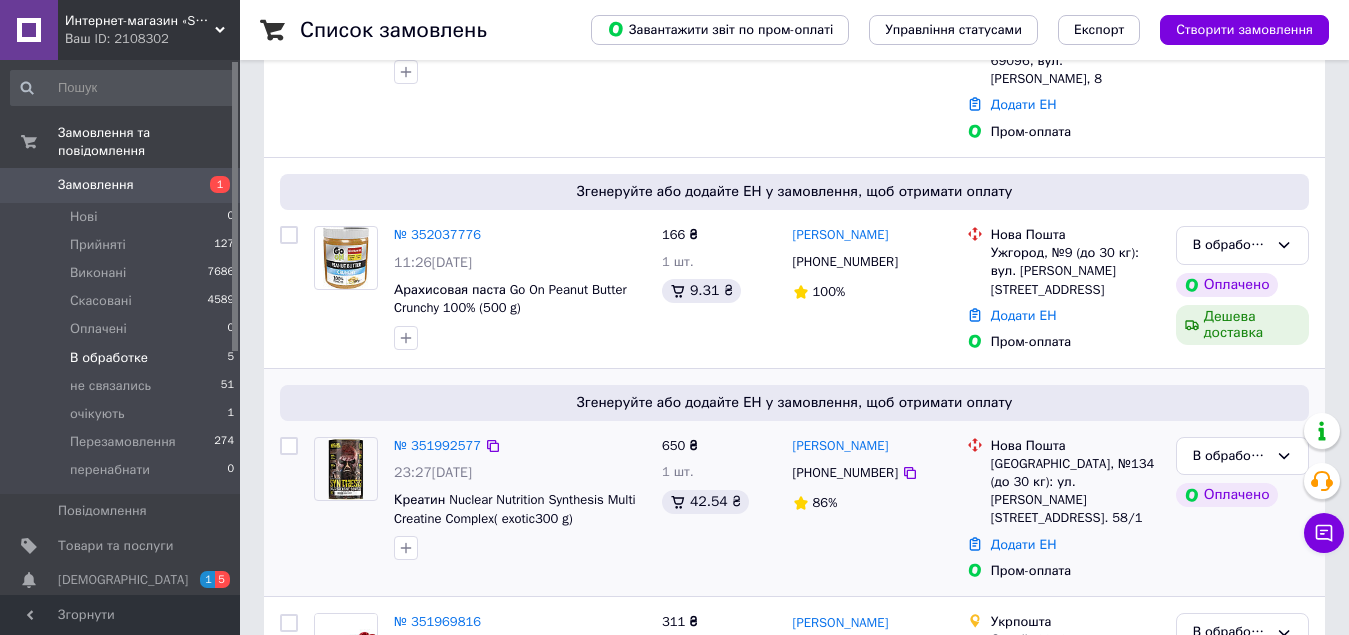 scroll, scrollTop: 600, scrollLeft: 0, axis: vertical 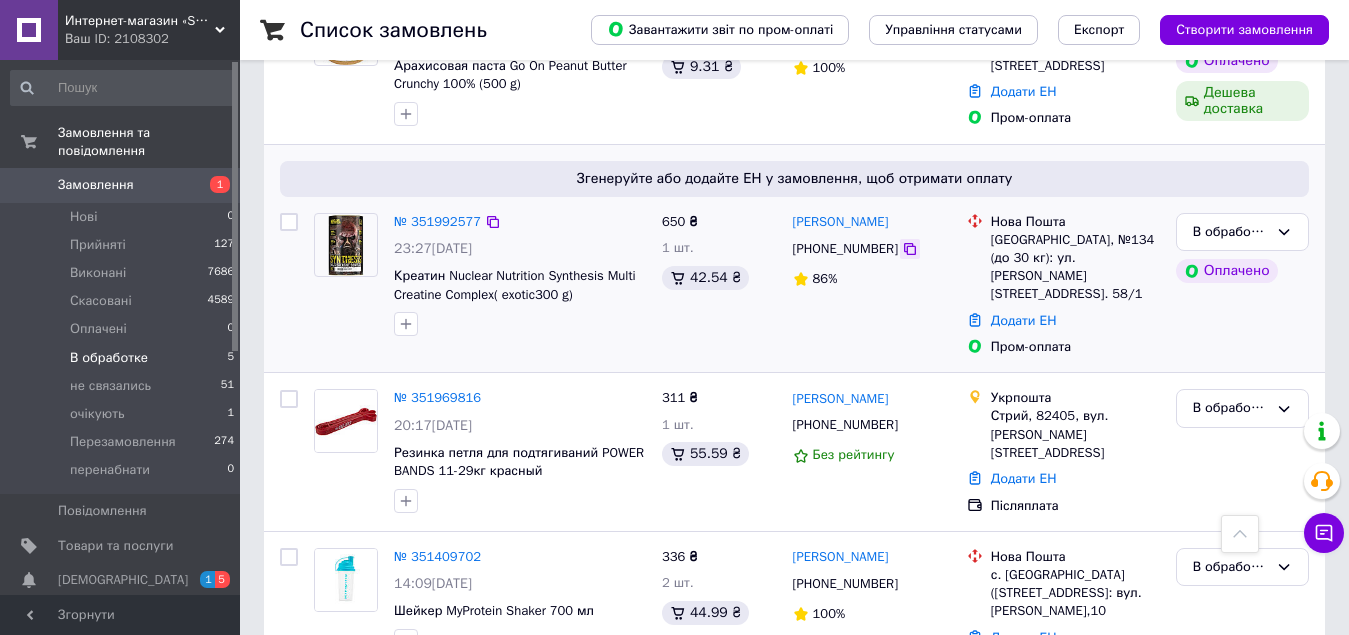 click 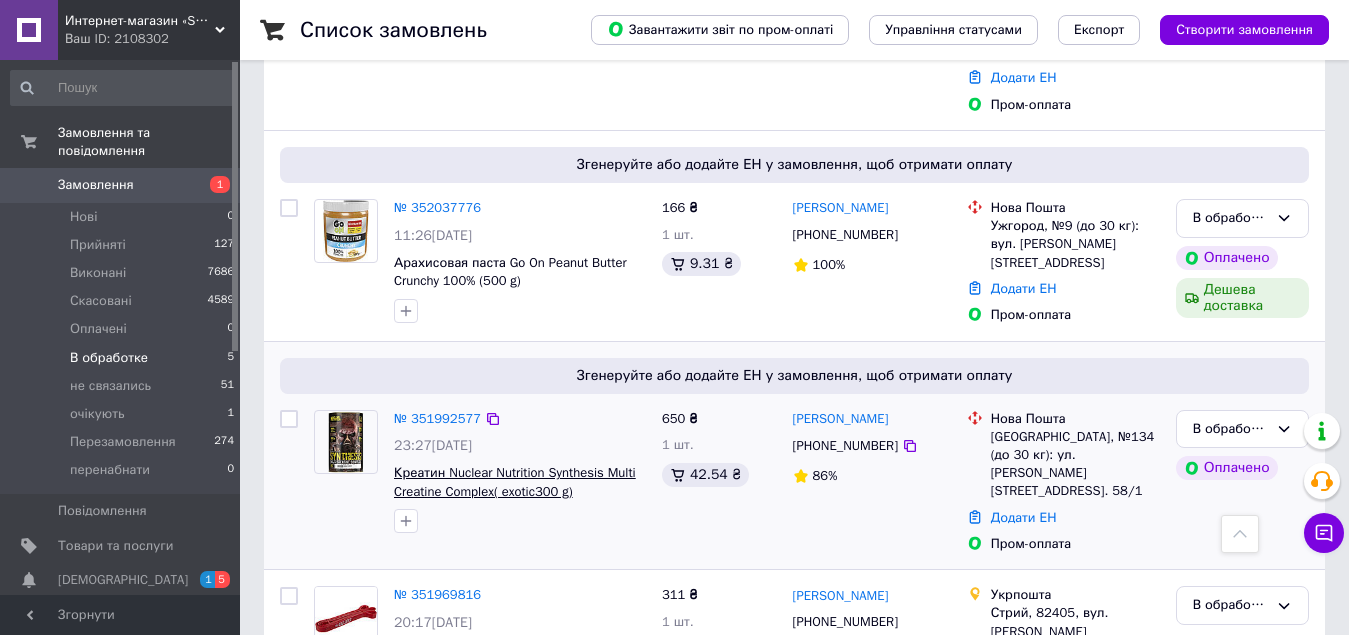 scroll, scrollTop: 438, scrollLeft: 0, axis: vertical 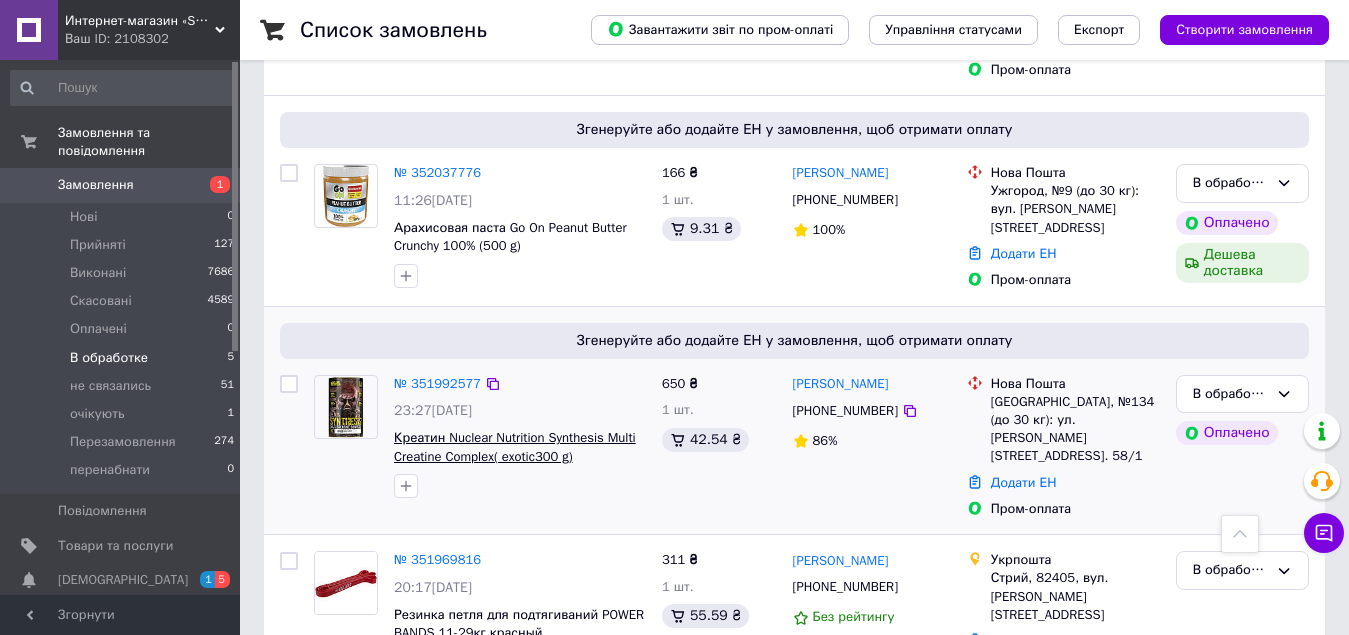 click on "Креатин Nuclear Nutrition Synthesis Multi Creatine Complex( exotic300 g)" at bounding box center (515, 447) 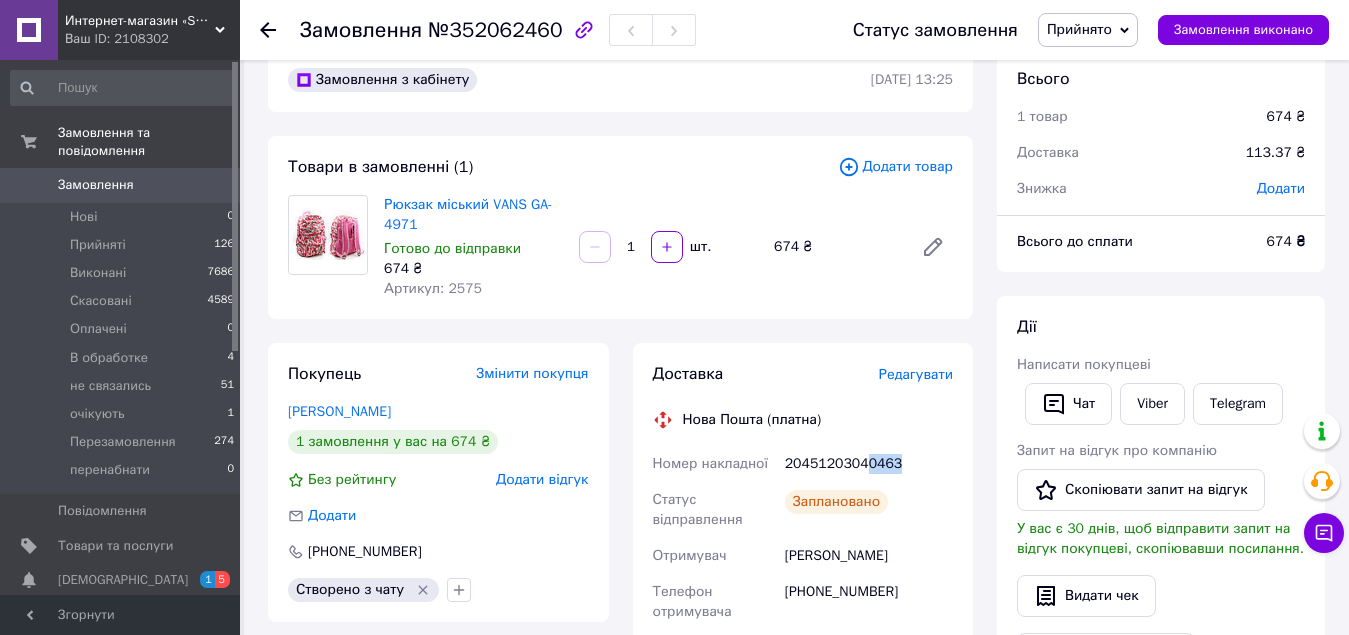 scroll, scrollTop: 100, scrollLeft: 0, axis: vertical 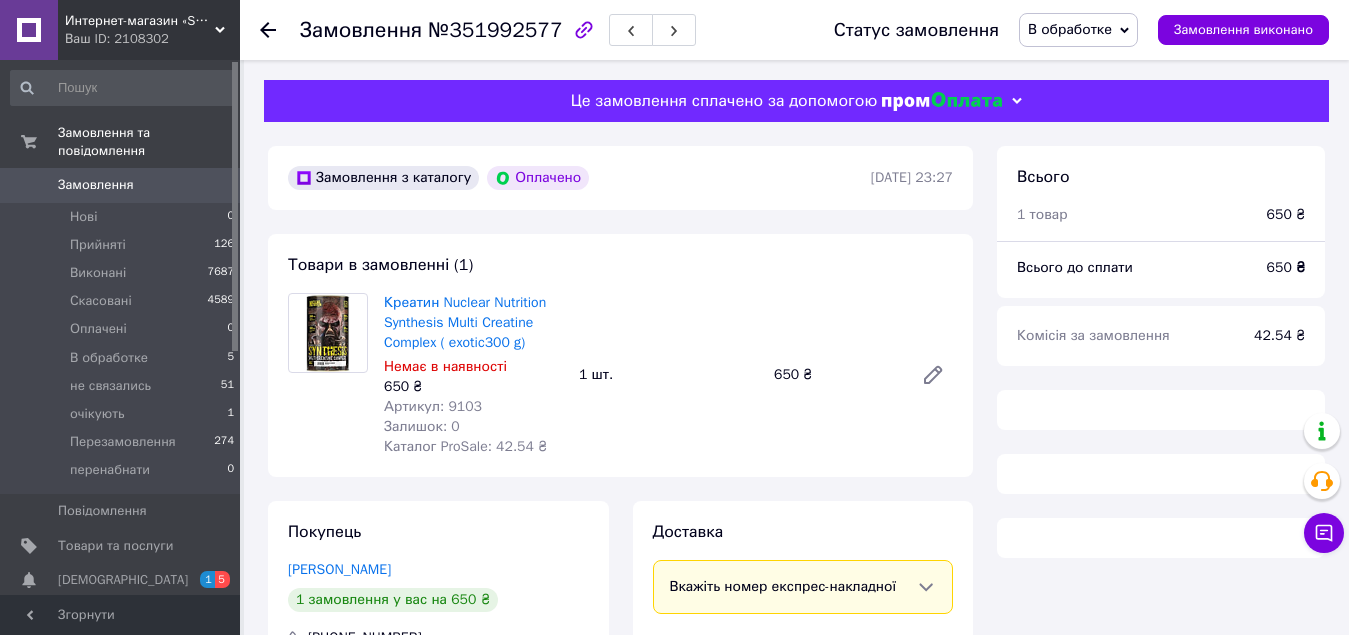 drag, startPoint x: 0, startPoint y: 0, endPoint x: 461, endPoint y: 584, distance: 744.0275 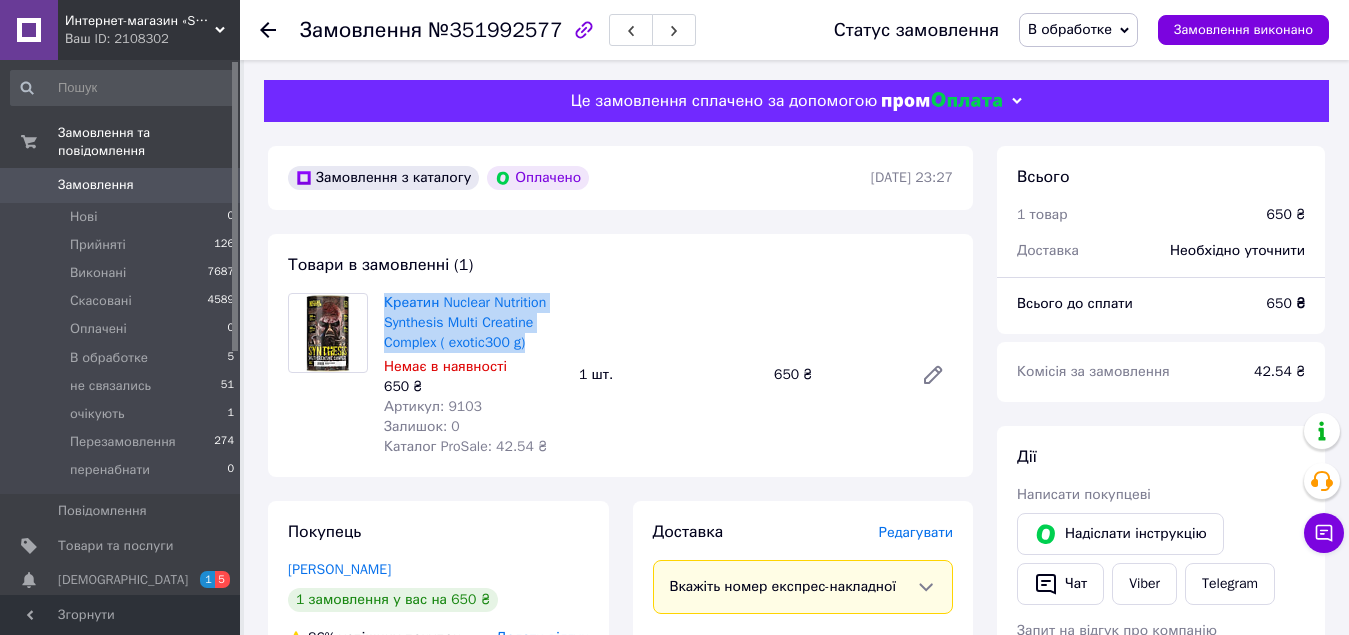 drag, startPoint x: 539, startPoint y: 347, endPoint x: 382, endPoint y: 294, distance: 165.70456 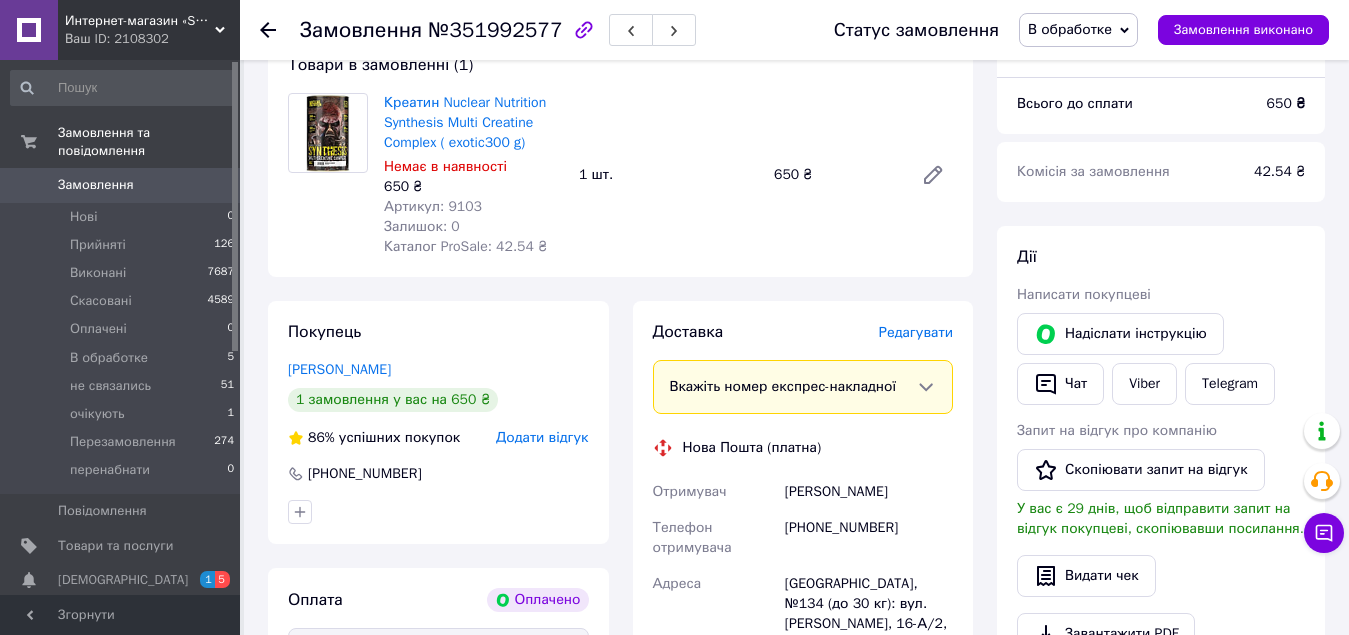 click on "Креатин Nuclear Nutrition Synthesis Multi Creatine Complex ( exotic300 g) Немає в наявності 650 ₴ Артикул: 9103 Залишок: 0 Каталог ProSale: 42.54 ₴  1 шт. 650 ₴" at bounding box center (668, 175) 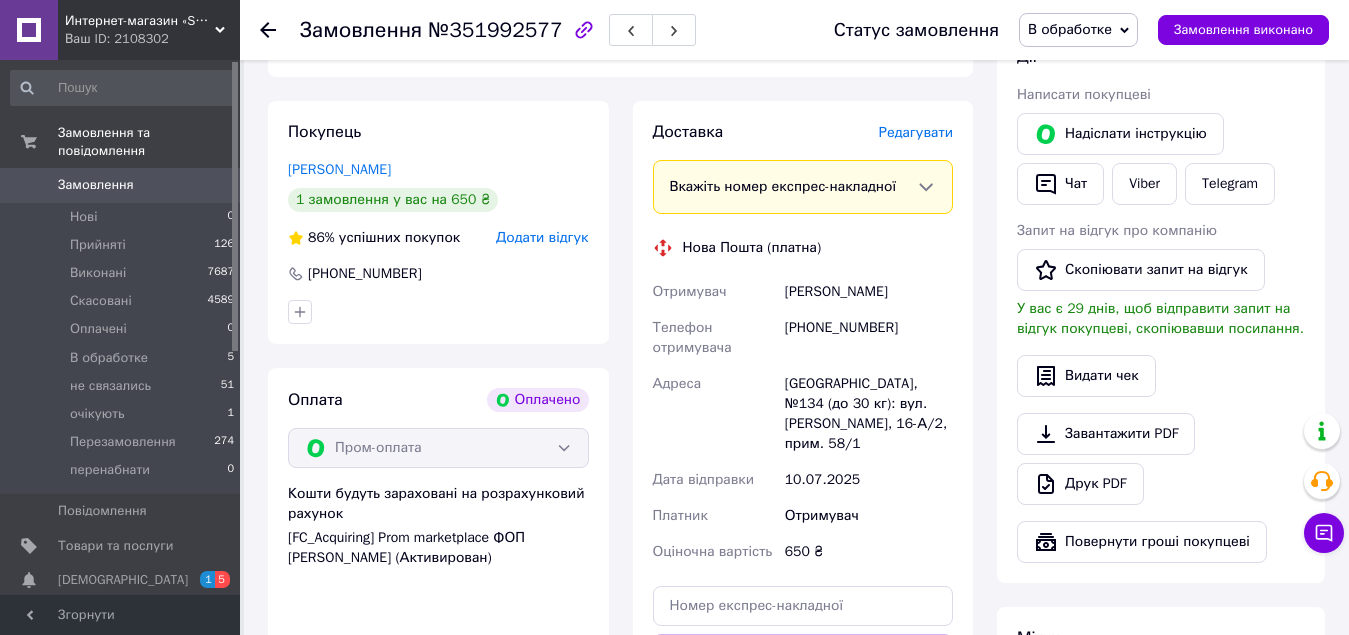 scroll, scrollTop: 700, scrollLeft: 0, axis: vertical 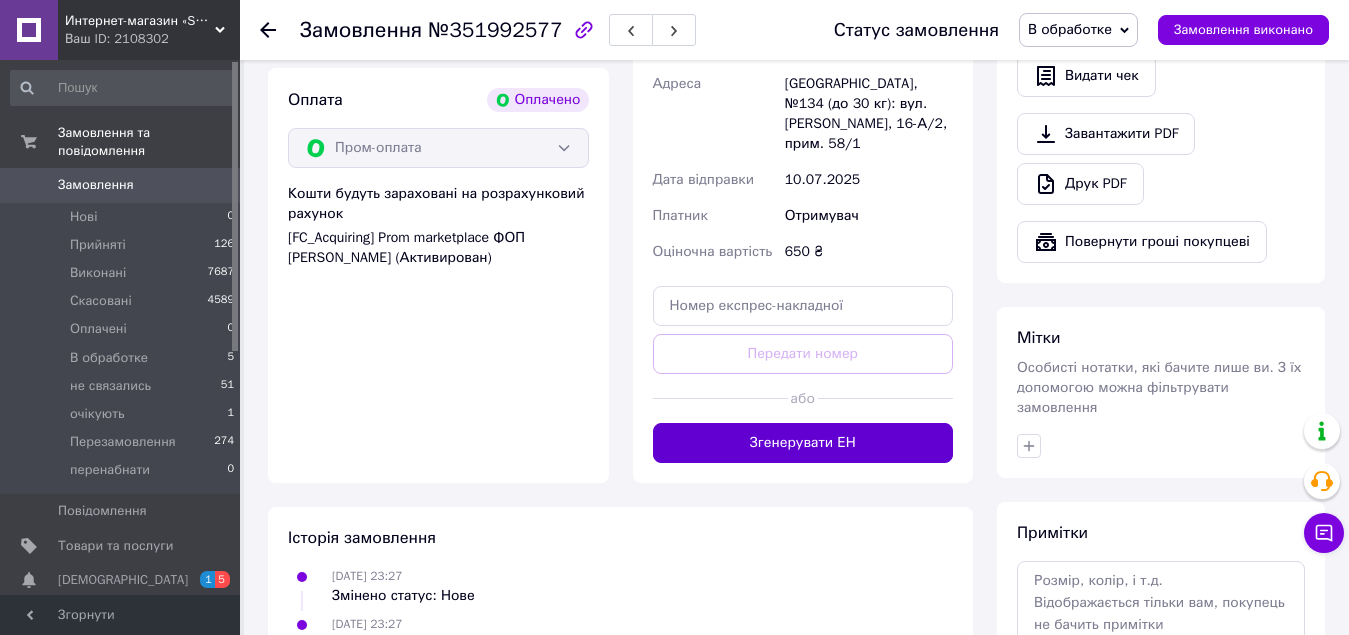 click on "Згенерувати ЕН" at bounding box center (803, 443) 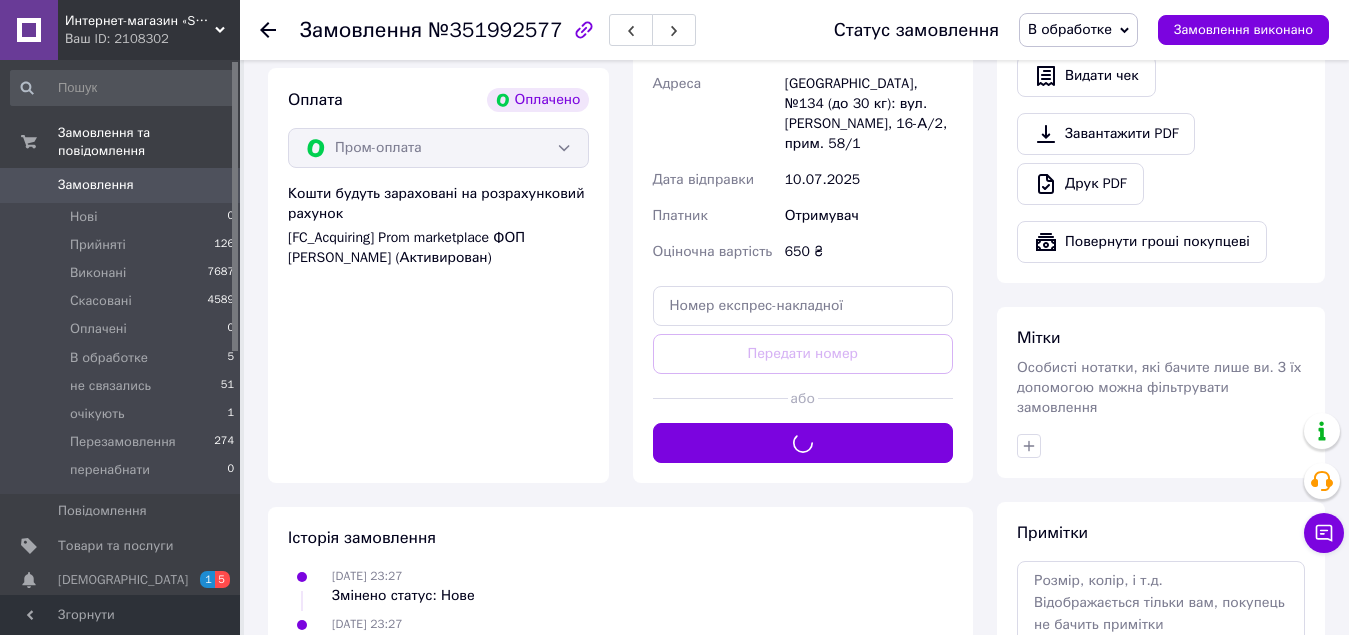 drag, startPoint x: 1094, startPoint y: 39, endPoint x: 1087, endPoint y: 82, distance: 43.56604 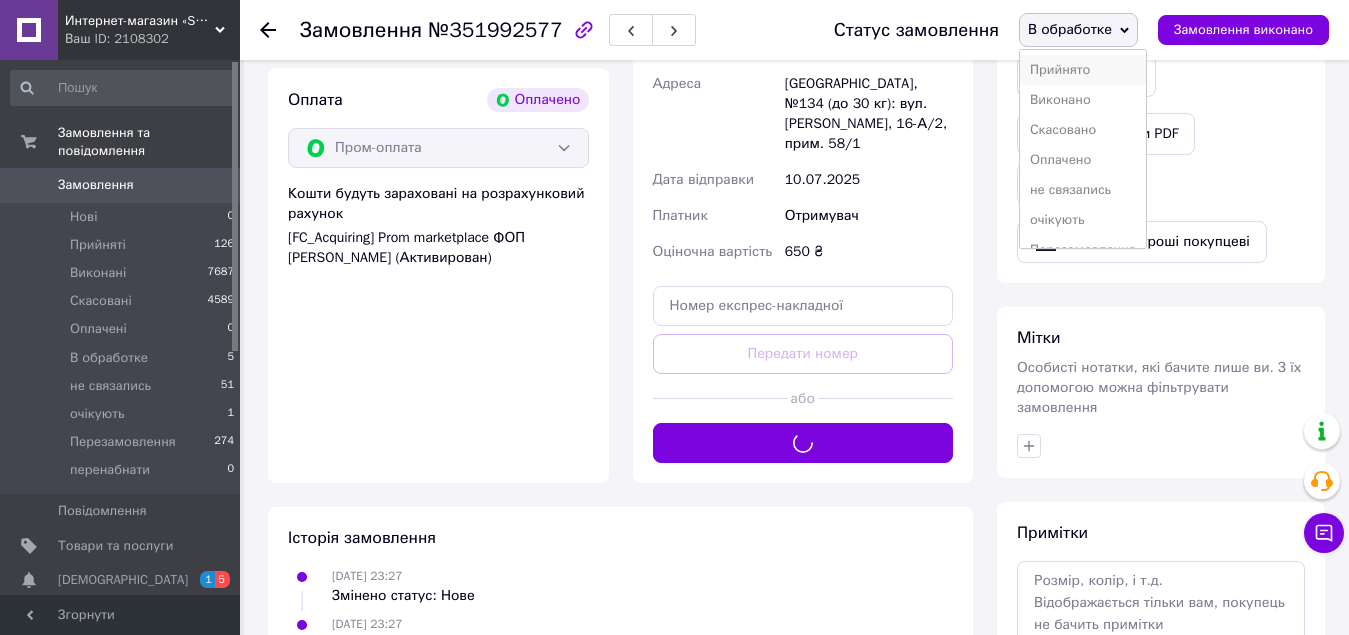 click on "Прийнято" at bounding box center (1083, 70) 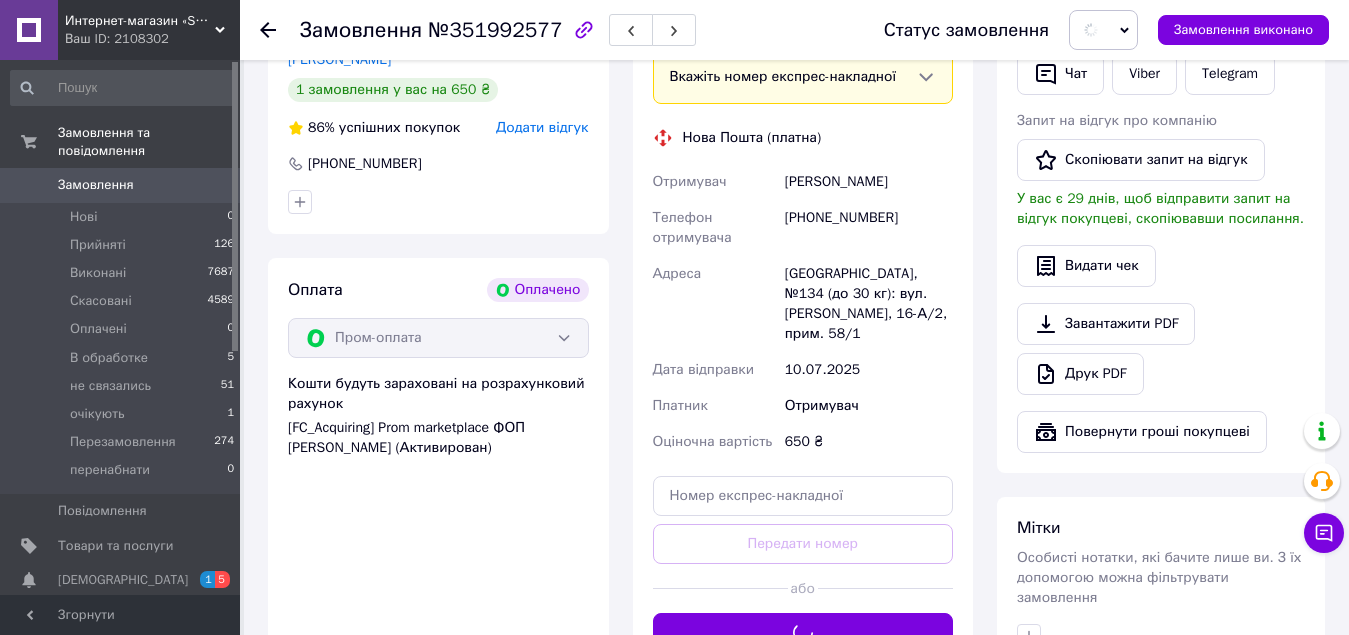 scroll, scrollTop: 400, scrollLeft: 0, axis: vertical 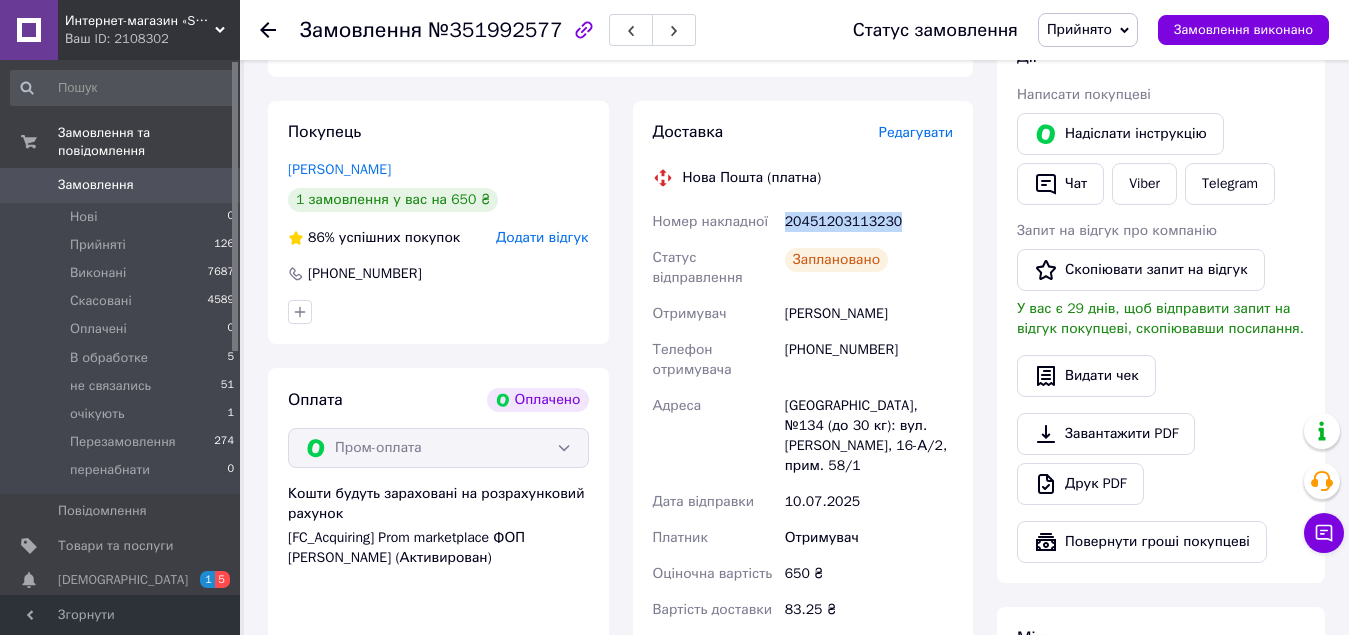 drag, startPoint x: 899, startPoint y: 222, endPoint x: 780, endPoint y: 224, distance: 119.01681 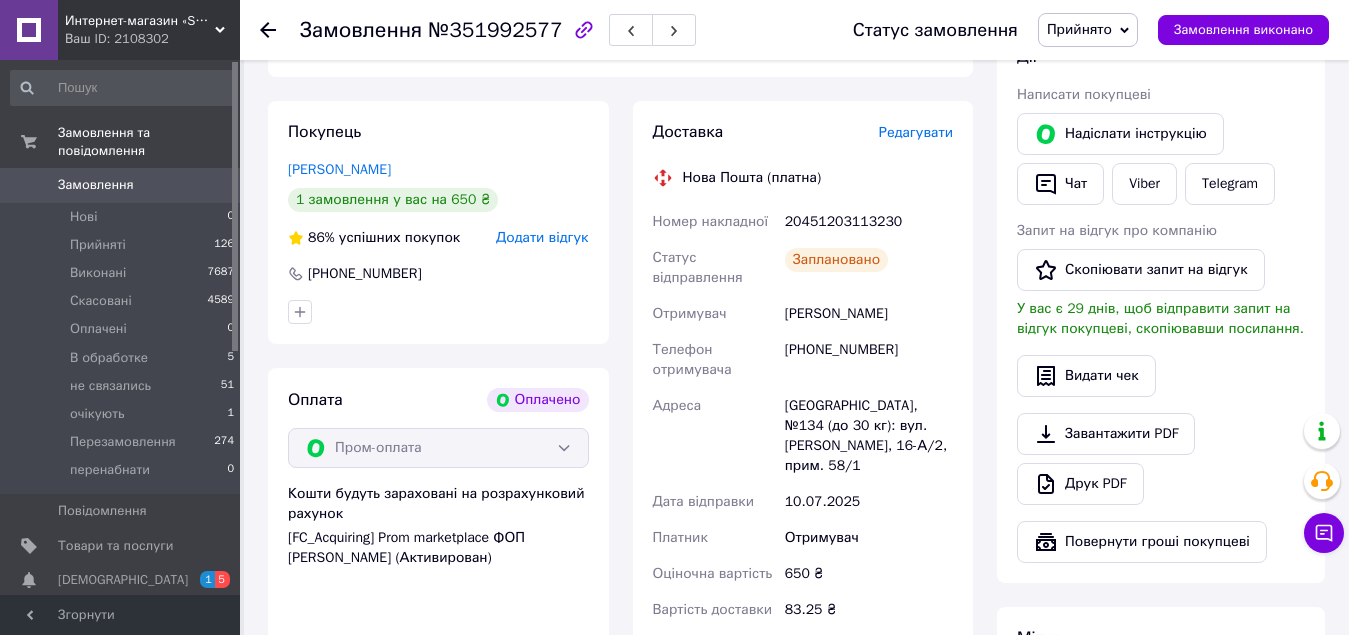click on "Заплановано" at bounding box center (869, 268) 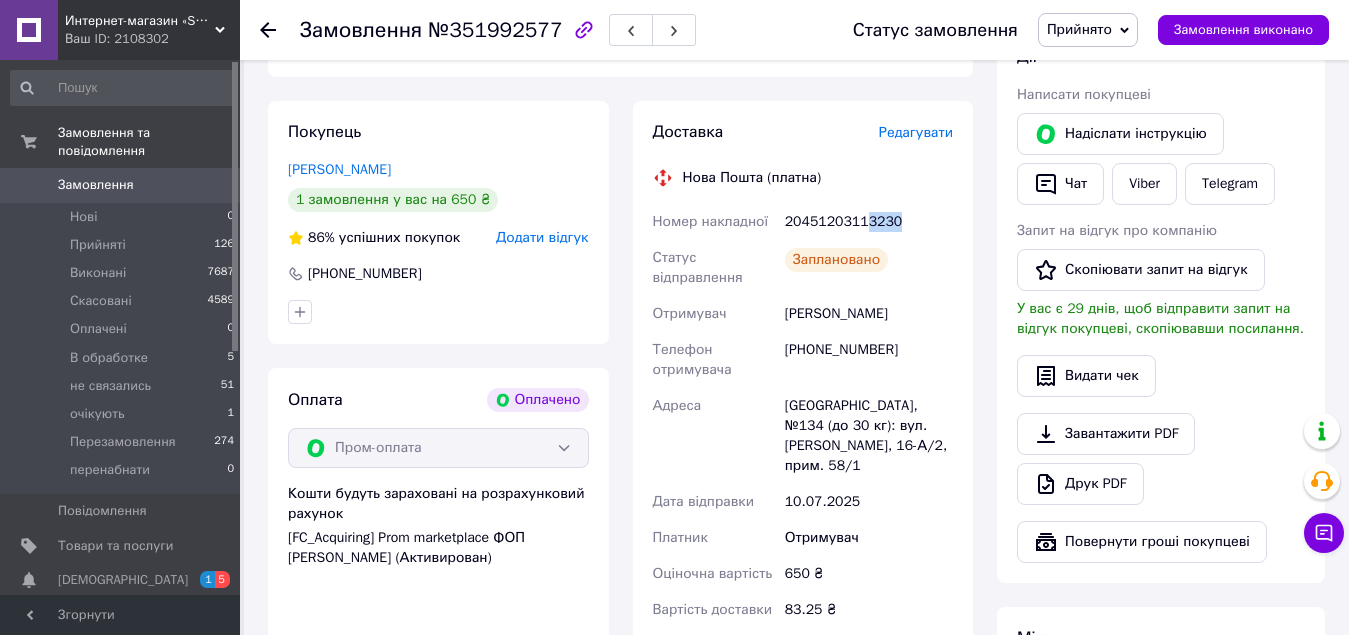 drag, startPoint x: 860, startPoint y: 222, endPoint x: 895, endPoint y: 222, distance: 35 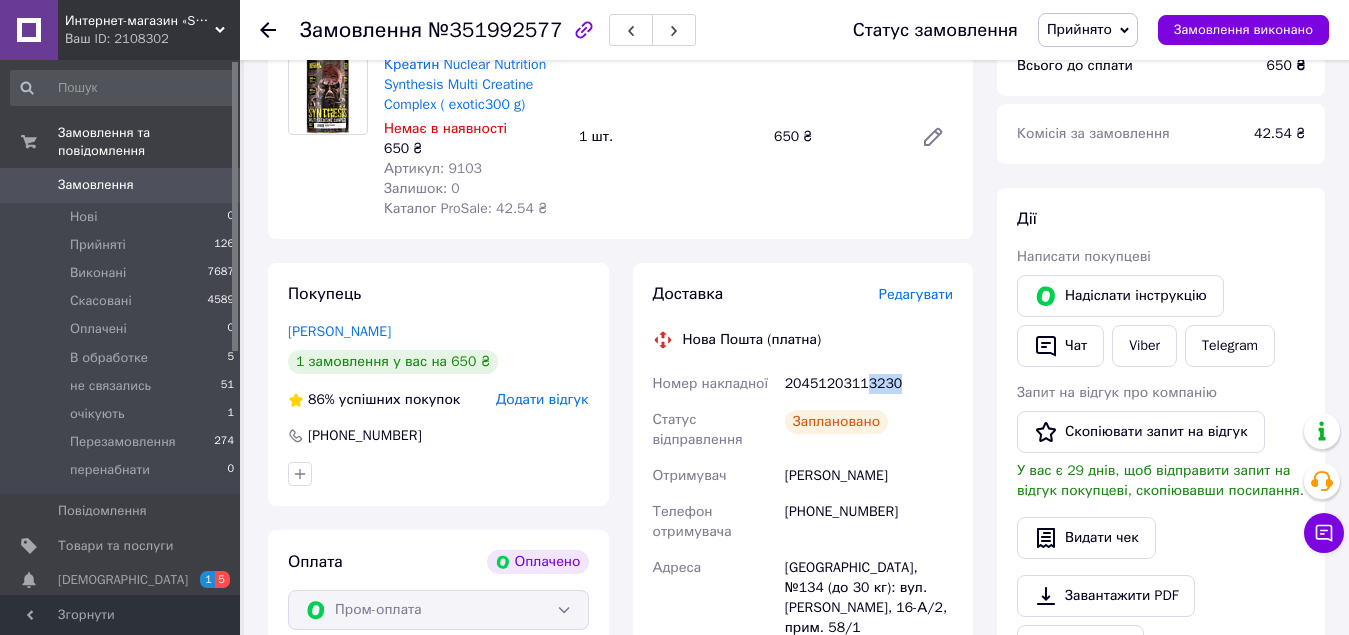 scroll, scrollTop: 400, scrollLeft: 0, axis: vertical 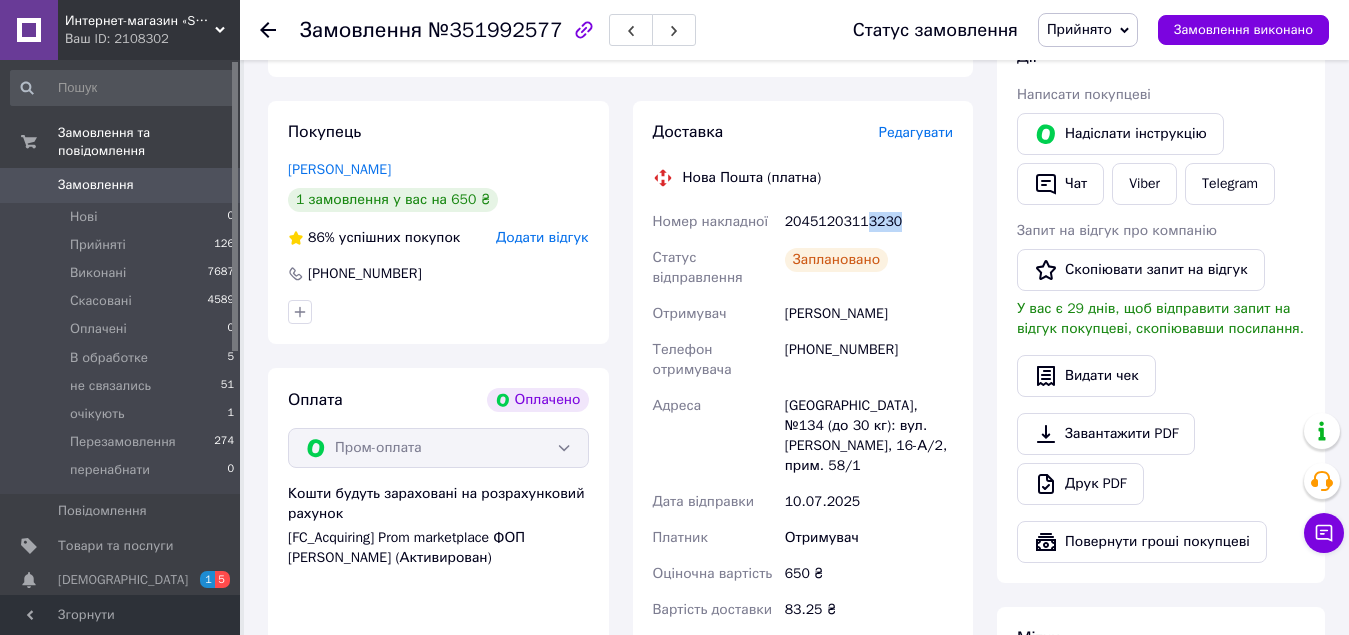 click on "20451203113230" at bounding box center (869, 222) 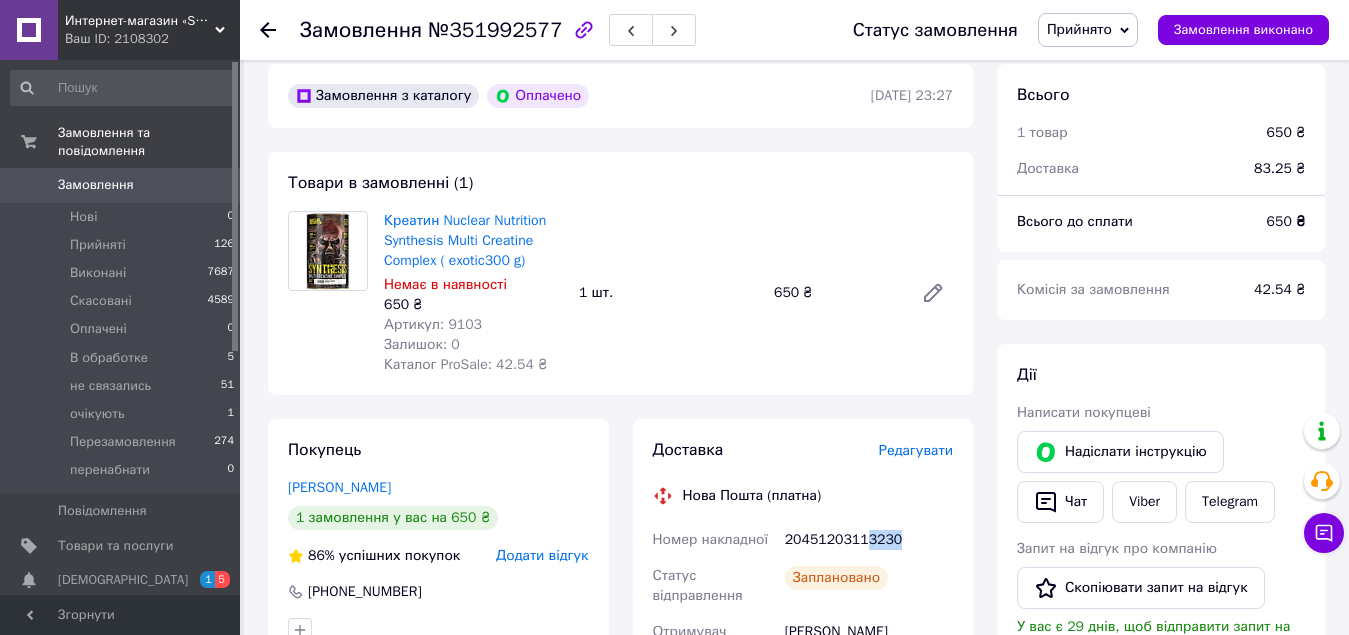 scroll, scrollTop: 200, scrollLeft: 0, axis: vertical 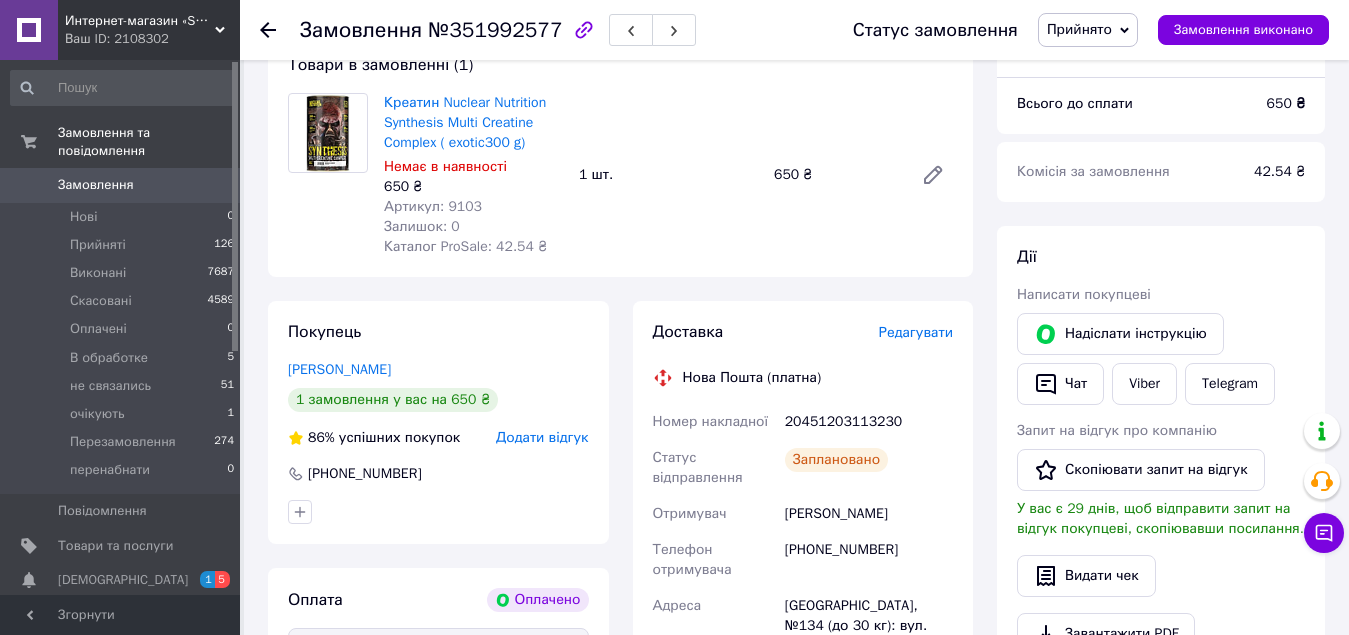 click on "Нова Пошта (платна)" at bounding box center (803, 378) 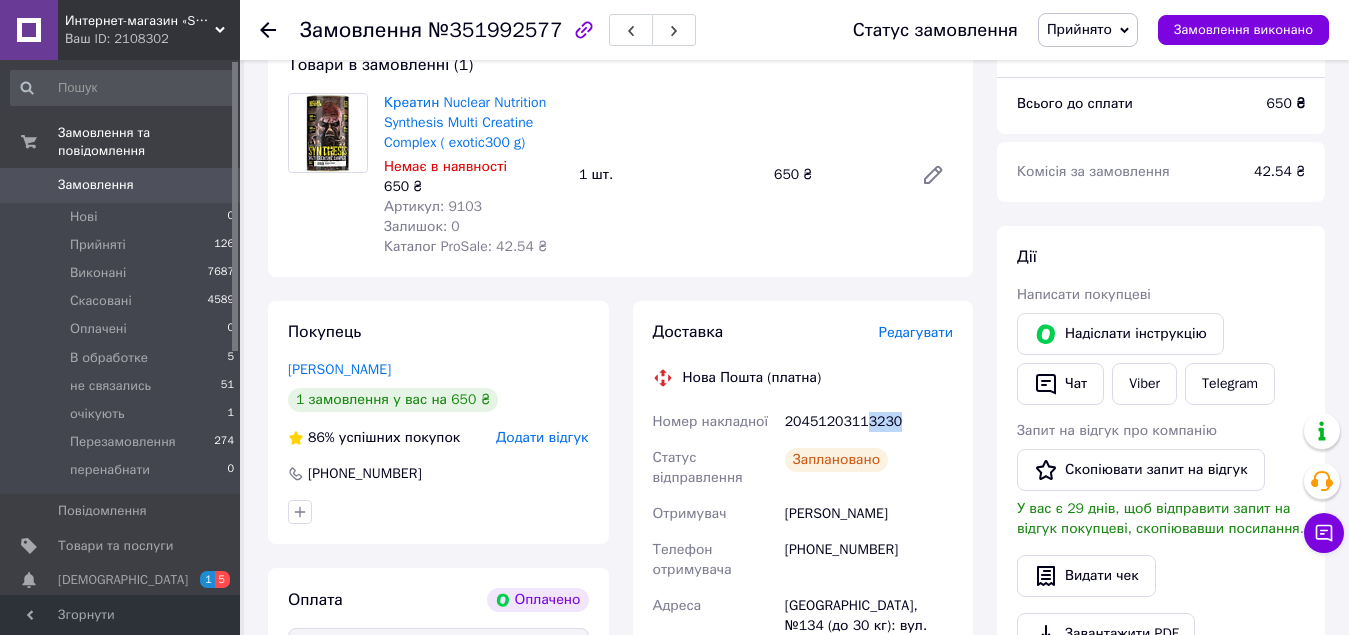 drag, startPoint x: 859, startPoint y: 421, endPoint x: 900, endPoint y: 422, distance: 41.01219 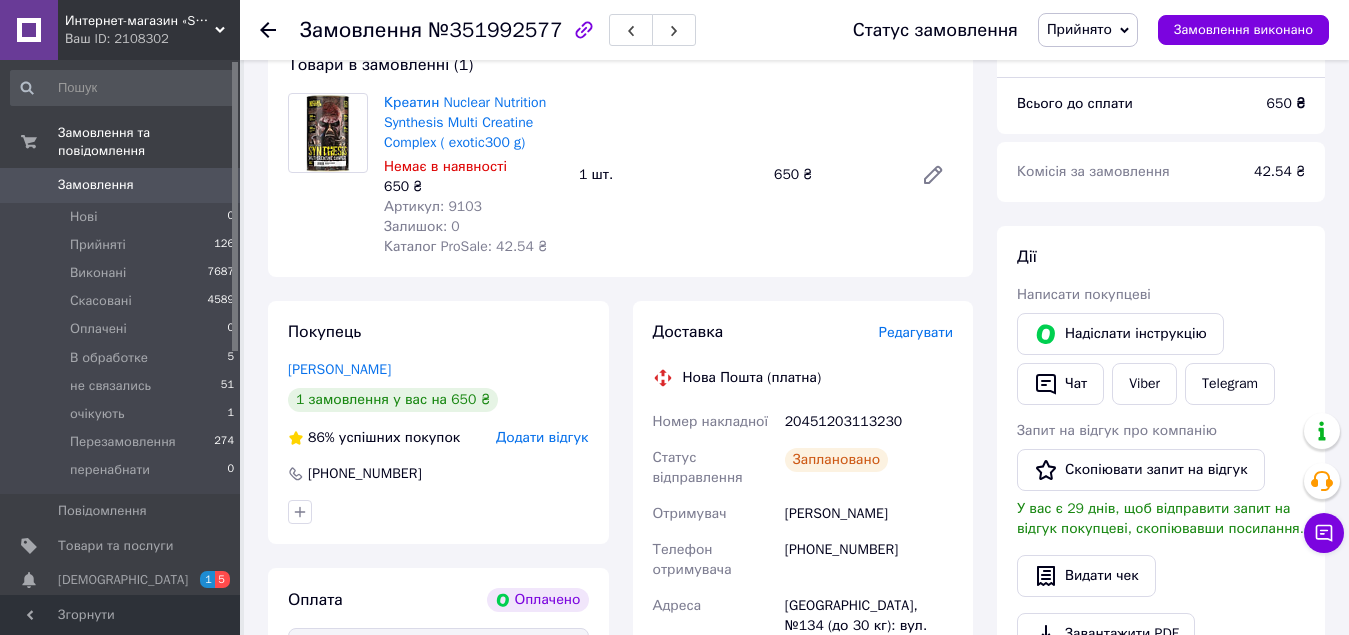 click on "Креатин Nuclear Nutrition Synthesis Multi Creatine Complex ( exotic300 g) Немає в наявності 650 ₴ Артикул: 9103 Залишок: 0 Каталог ProSale: 42.54 ₴  1 шт. 650 ₴" at bounding box center [668, 175] 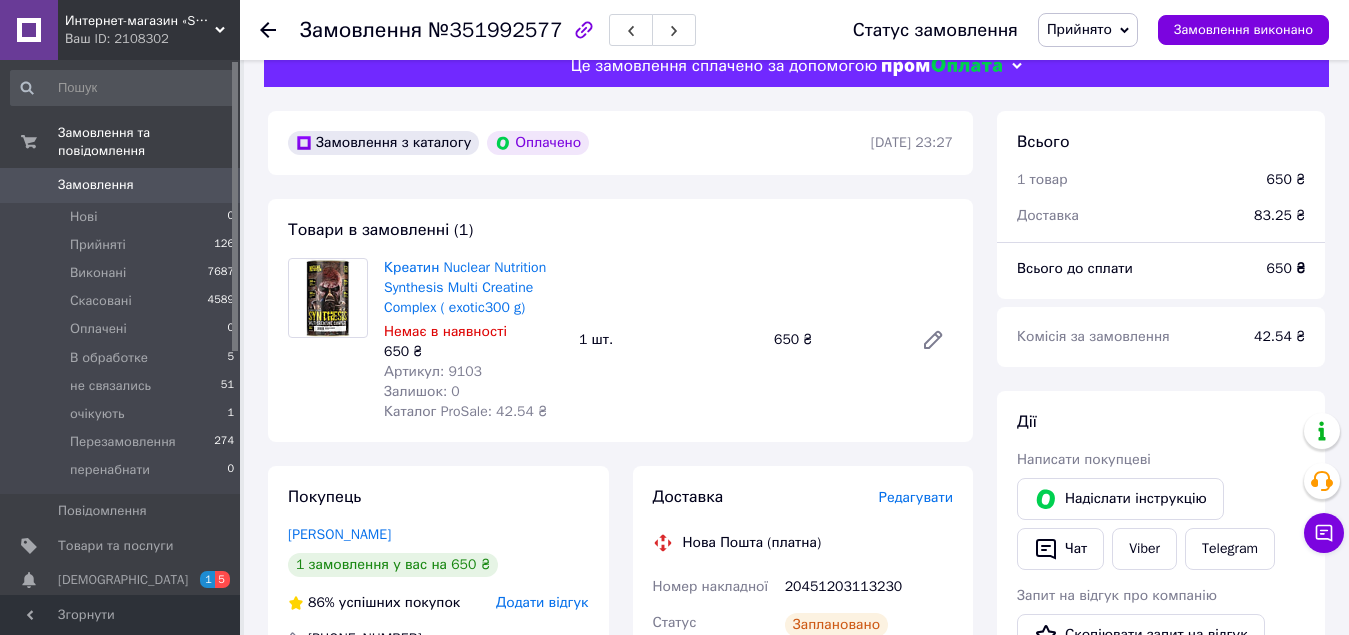 scroll, scrollTop: 0, scrollLeft: 0, axis: both 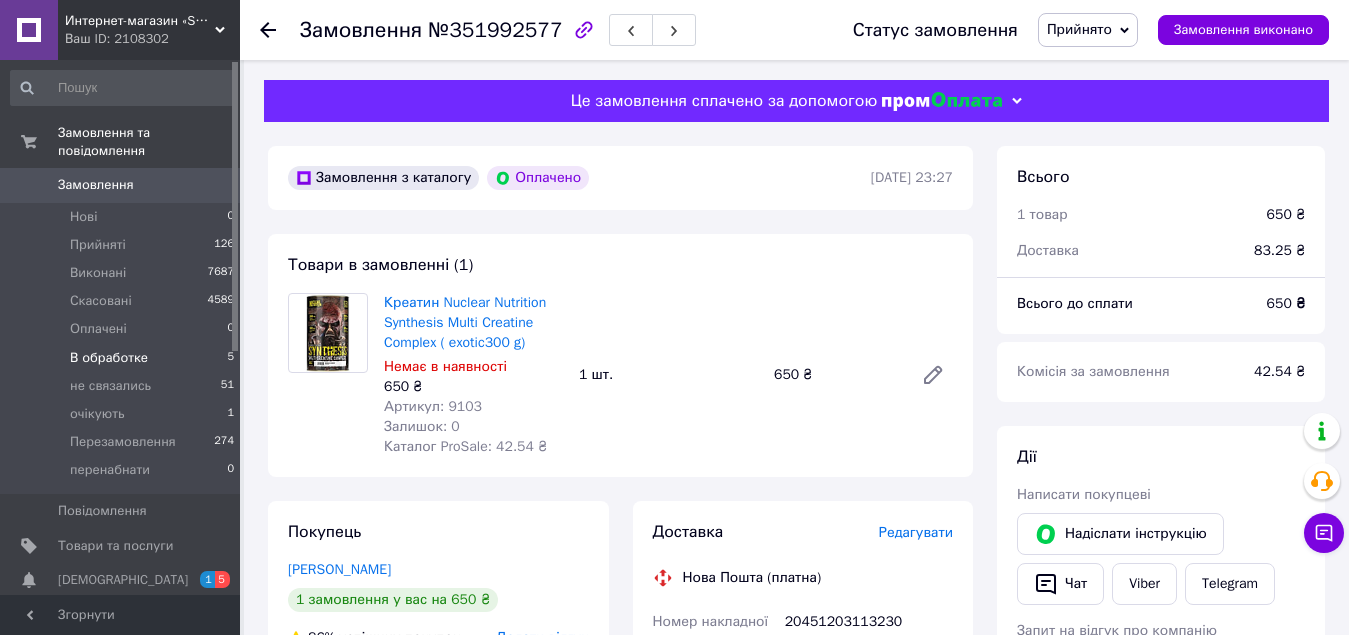 click on "В обработке" at bounding box center (109, 358) 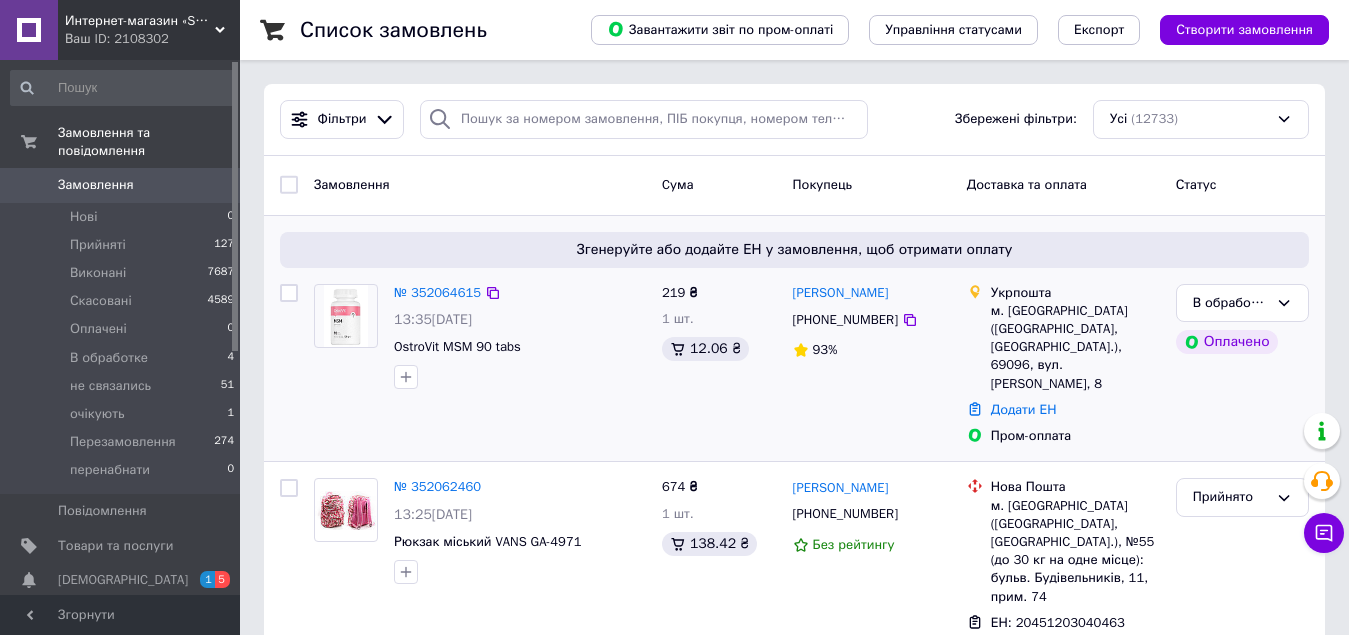 click on "№ 352064615 13:35[DATE] OstroVit MSM 90 tabs" at bounding box center (520, 336) 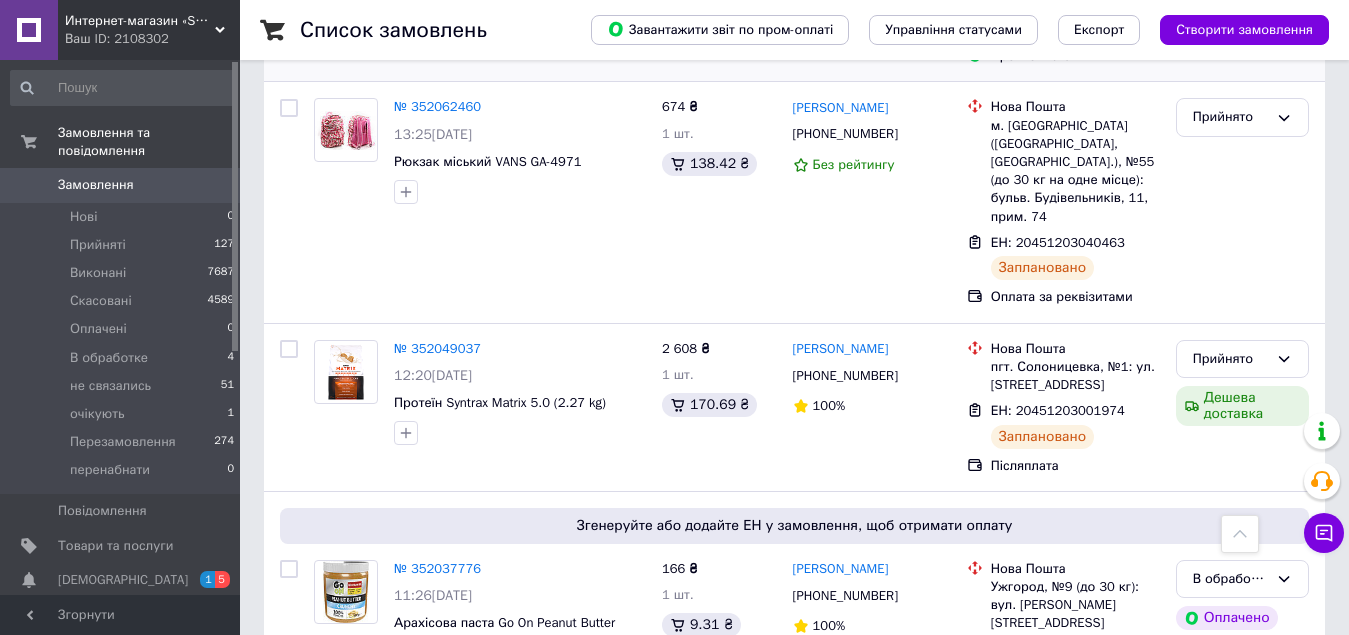 scroll, scrollTop: 300, scrollLeft: 0, axis: vertical 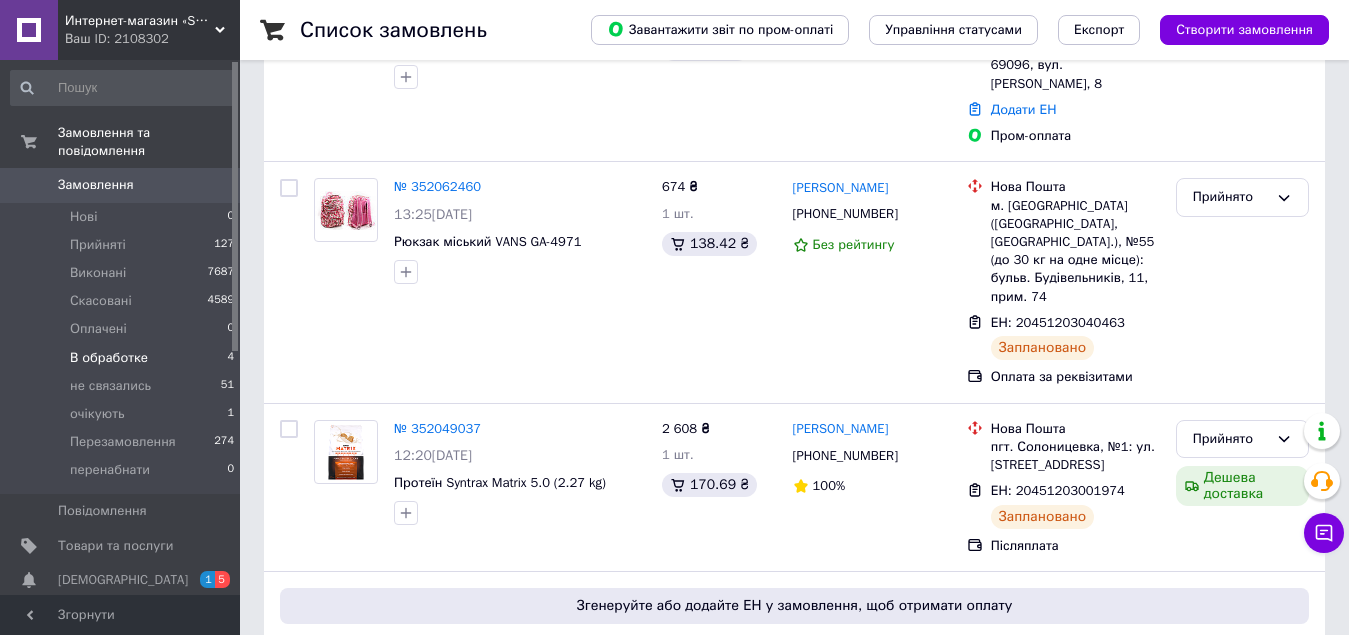 click on "В обработке" at bounding box center [109, 358] 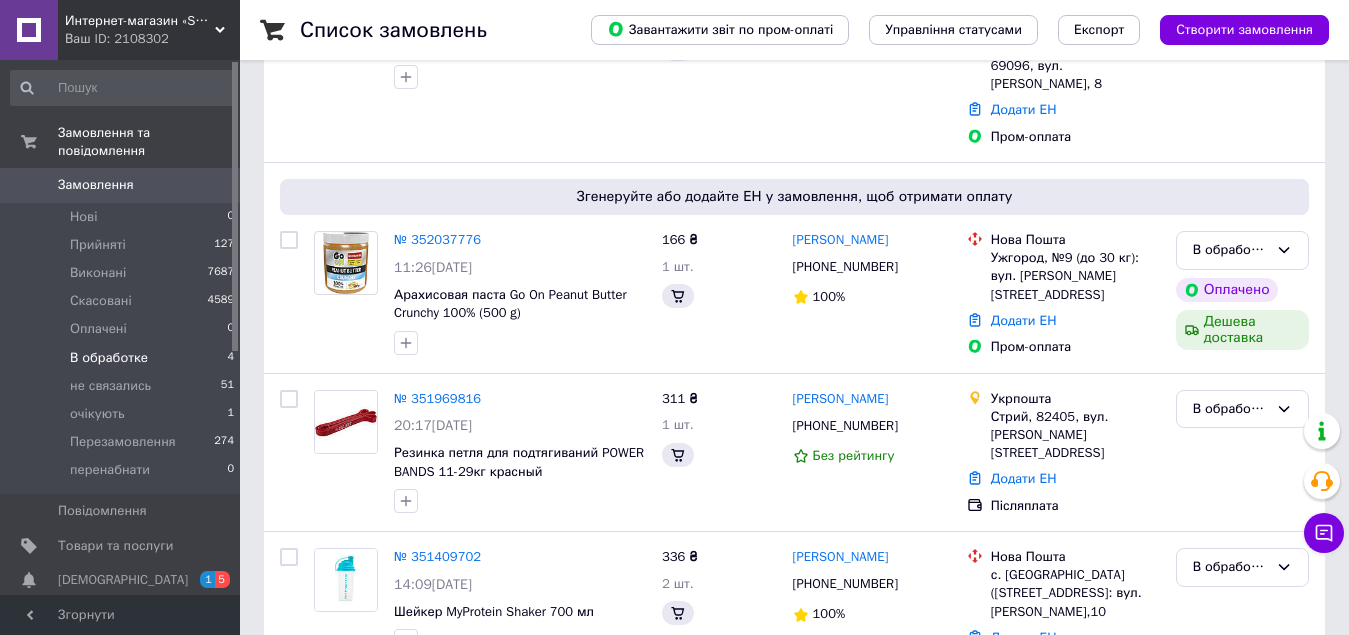 scroll, scrollTop: 0, scrollLeft: 0, axis: both 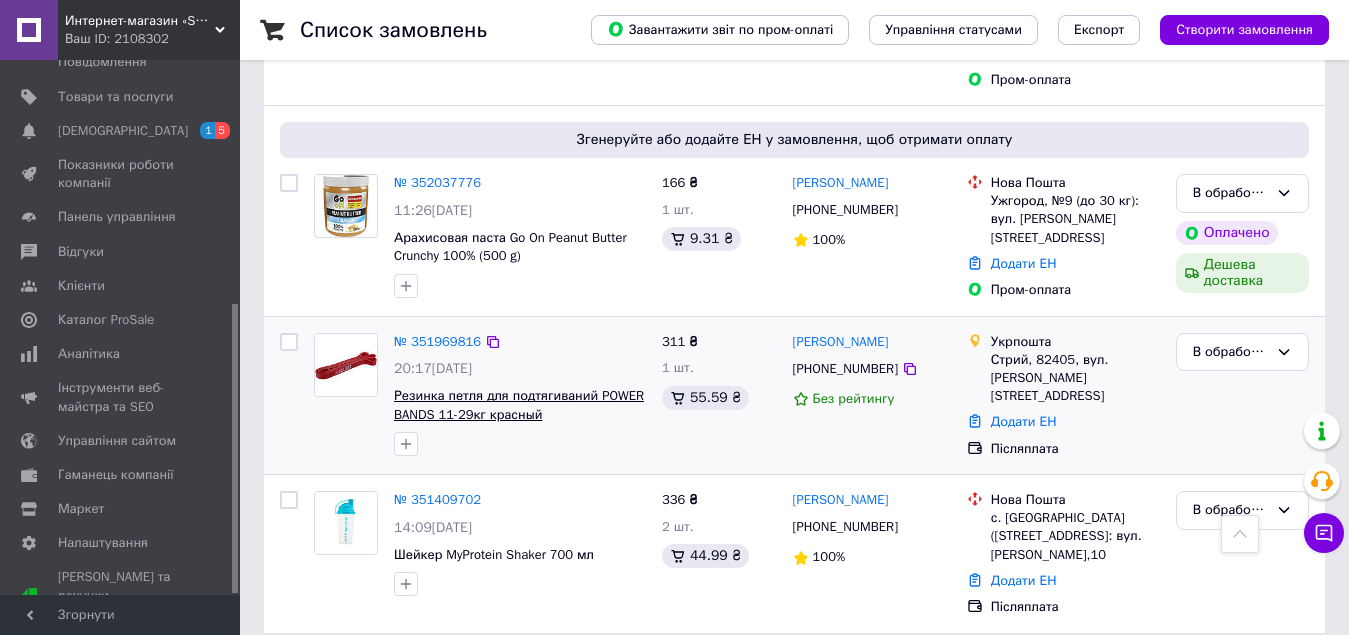 click on "Резинка петля для подтягиваний  POWER BANDS 11-29кг красный" at bounding box center (519, 405) 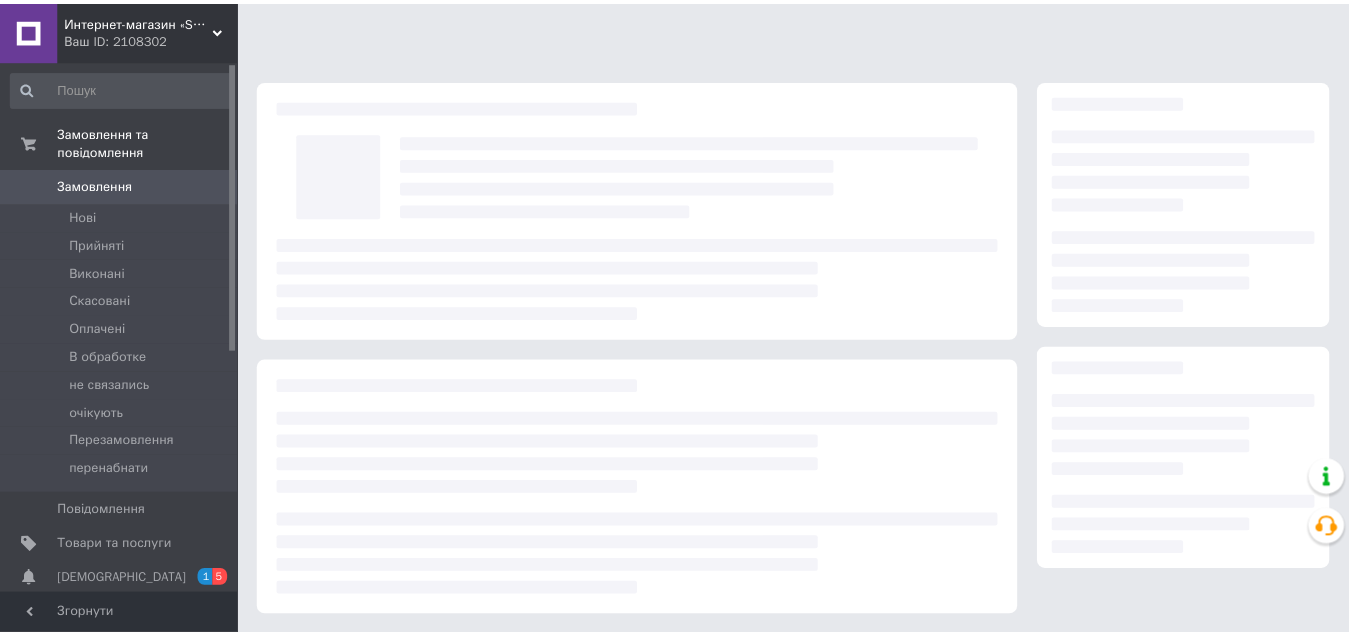 scroll, scrollTop: 0, scrollLeft: 0, axis: both 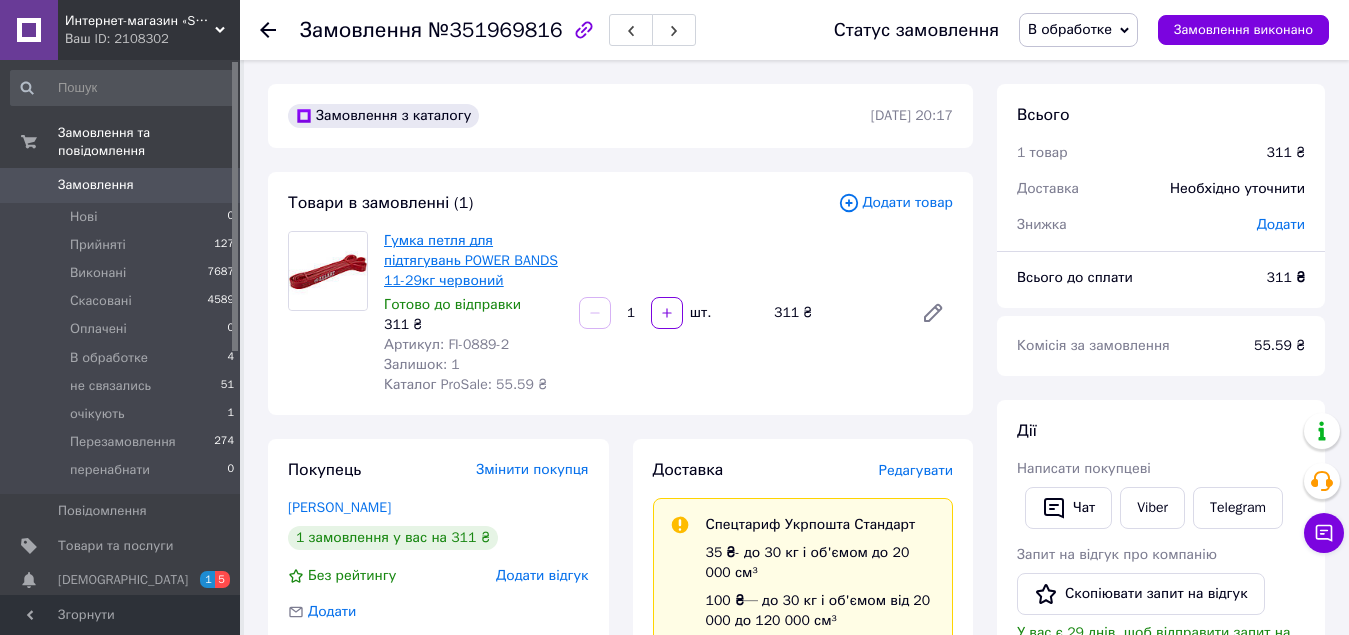 click on "Гумка петля для підтягувань POWER BANDS 11-29кг червоний" at bounding box center [471, 260] 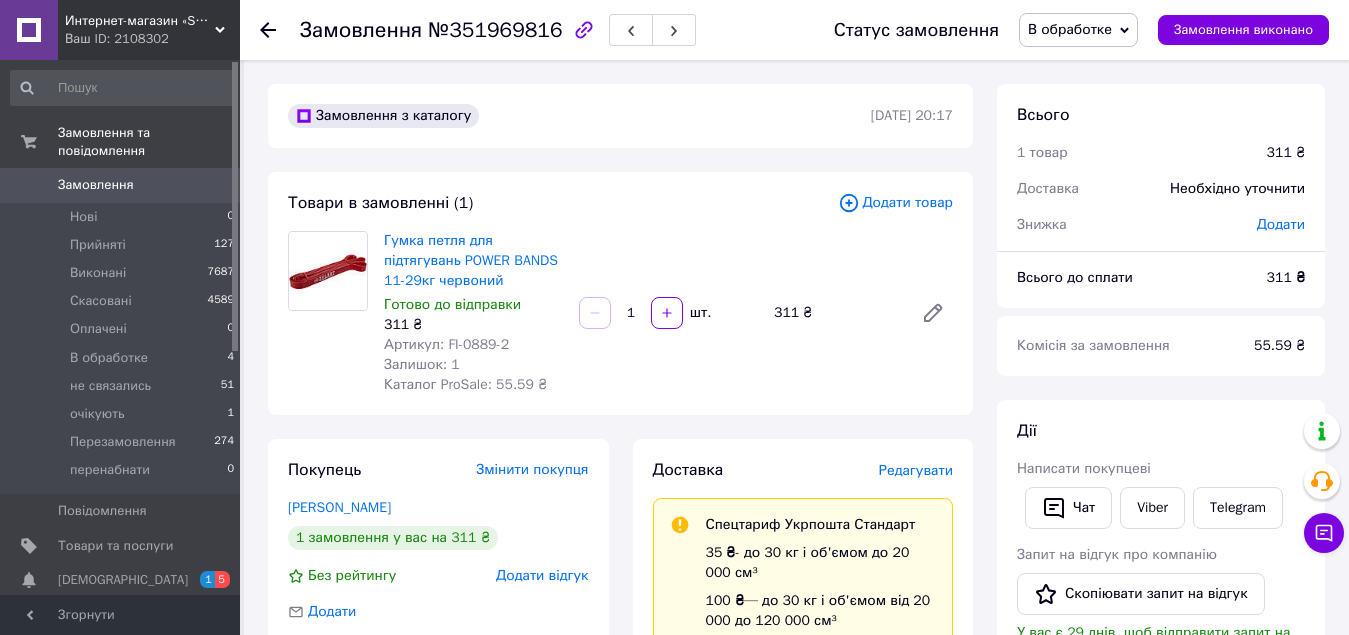 click on "В обработке" at bounding box center (1078, 30) 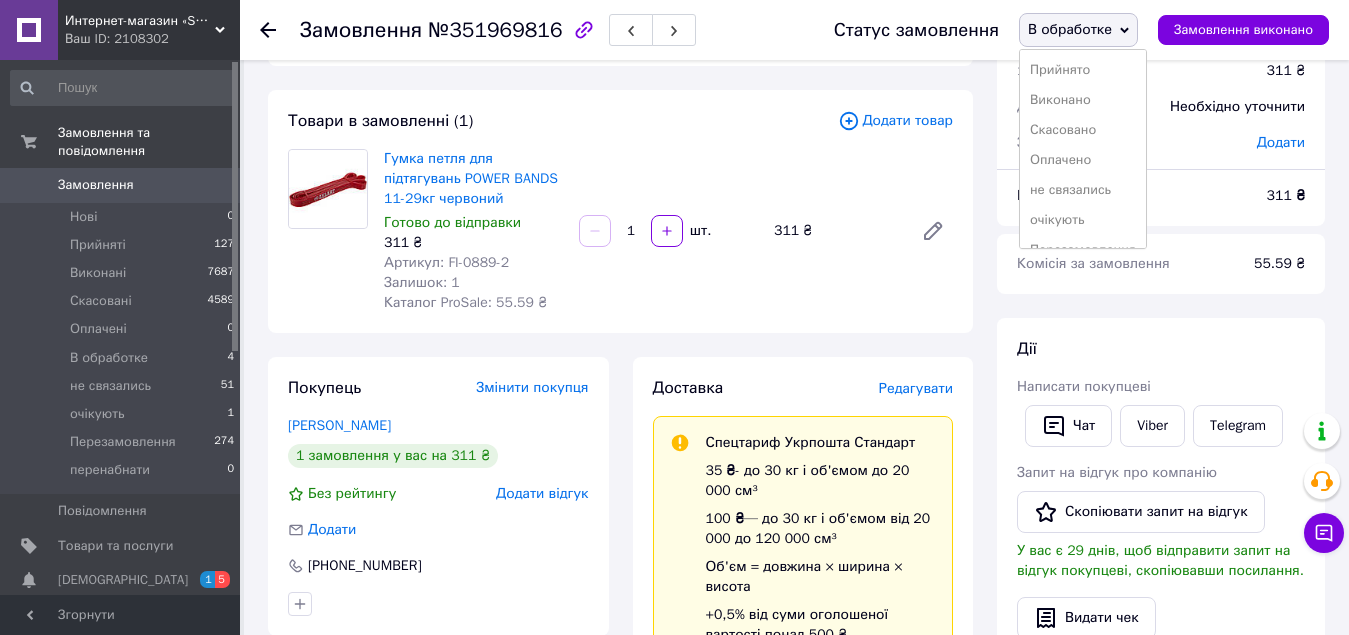 scroll, scrollTop: 0, scrollLeft: 0, axis: both 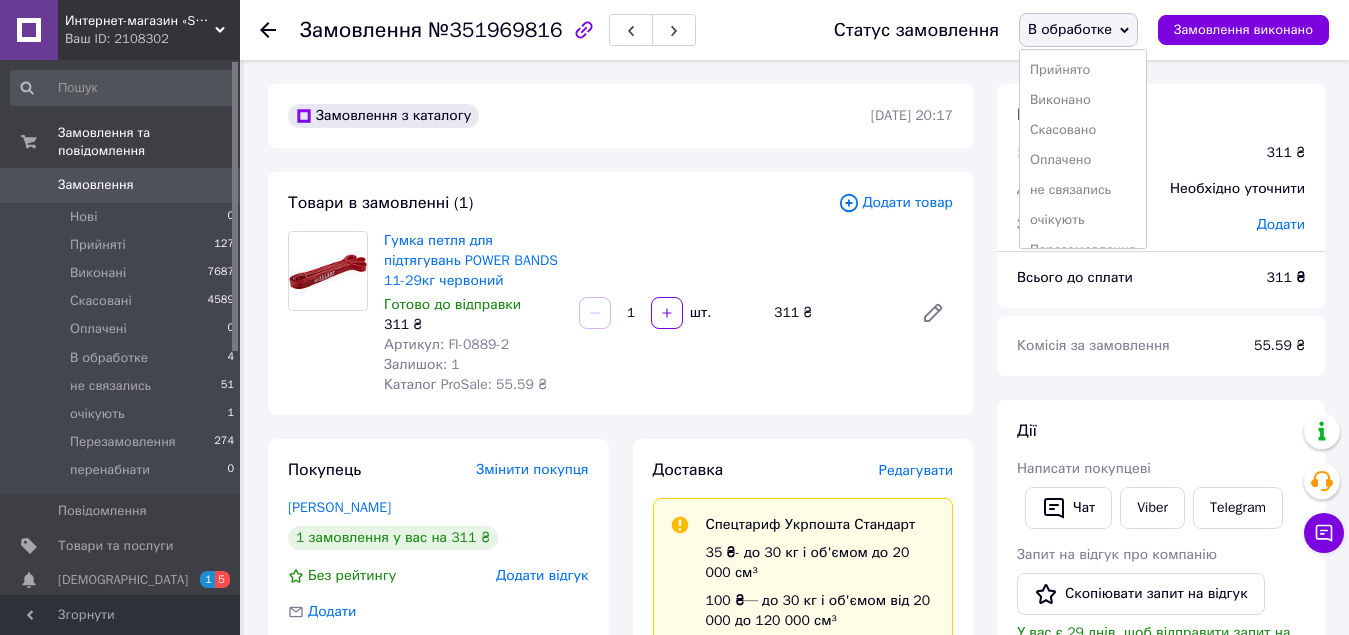 click on "Замовлення з каталогу [DATE] 20:17 Товари в замовленні (1) Додати товар Гумка петля для підтягувань POWER BANDS 11-29кг червоний Готово до відправки 311 ₴ Артикул: FI-0889-2 Залишок: 1 Каталог ProSale: 55.59 ₴  1   шт. 311 ₴ Покупець Змінити покупця [PERSON_NAME] 1 замовлення у вас на 311 ₴ Без рейтингу   Додати відгук Додати [PHONE_NUMBER] Оплата Післяплата Доставка Редагувати Спецтариф Укрпошта Стандарт 35 ₴  - до 30 кг і об'ємом до 20 000 см³ 100 ₴  — до 30 кг і об'ємом від 20 000 до 120 000 см³ Об'єм = довжина × ширина × висота +0,5% від суми оголошеної вартості понад 500 ₴ Довідка Укрпошта (платна) 311 ₴" at bounding box center (620, 826) 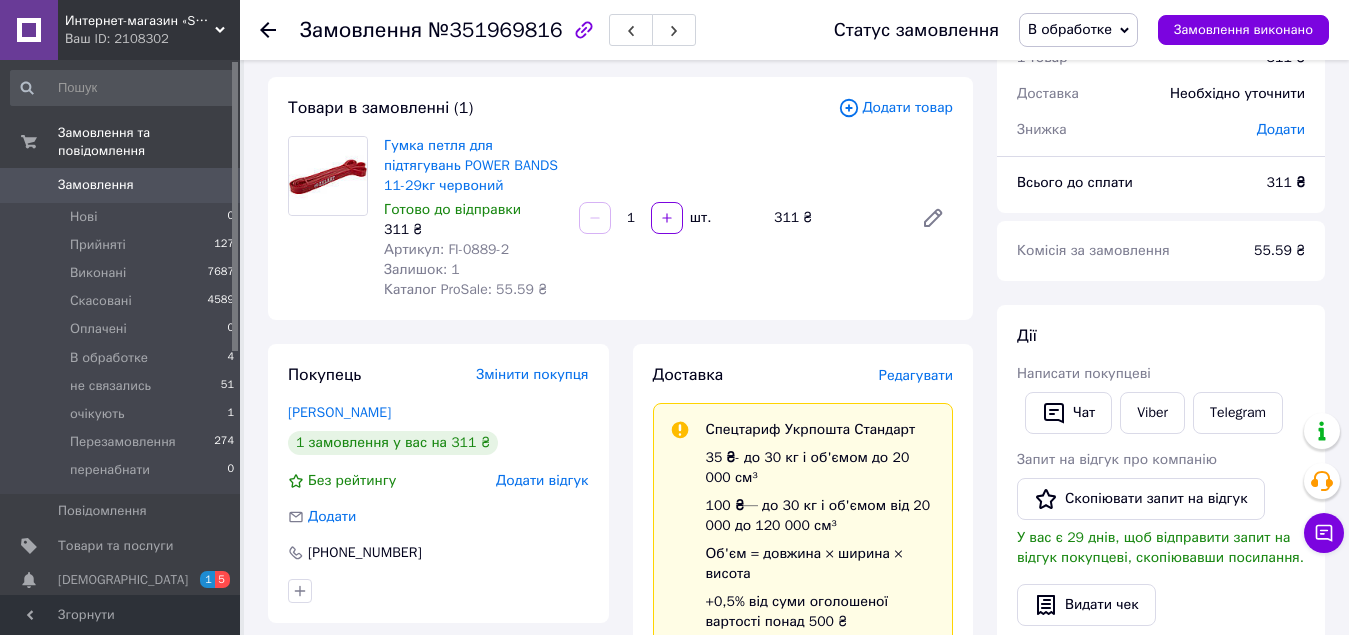 scroll, scrollTop: 200, scrollLeft: 0, axis: vertical 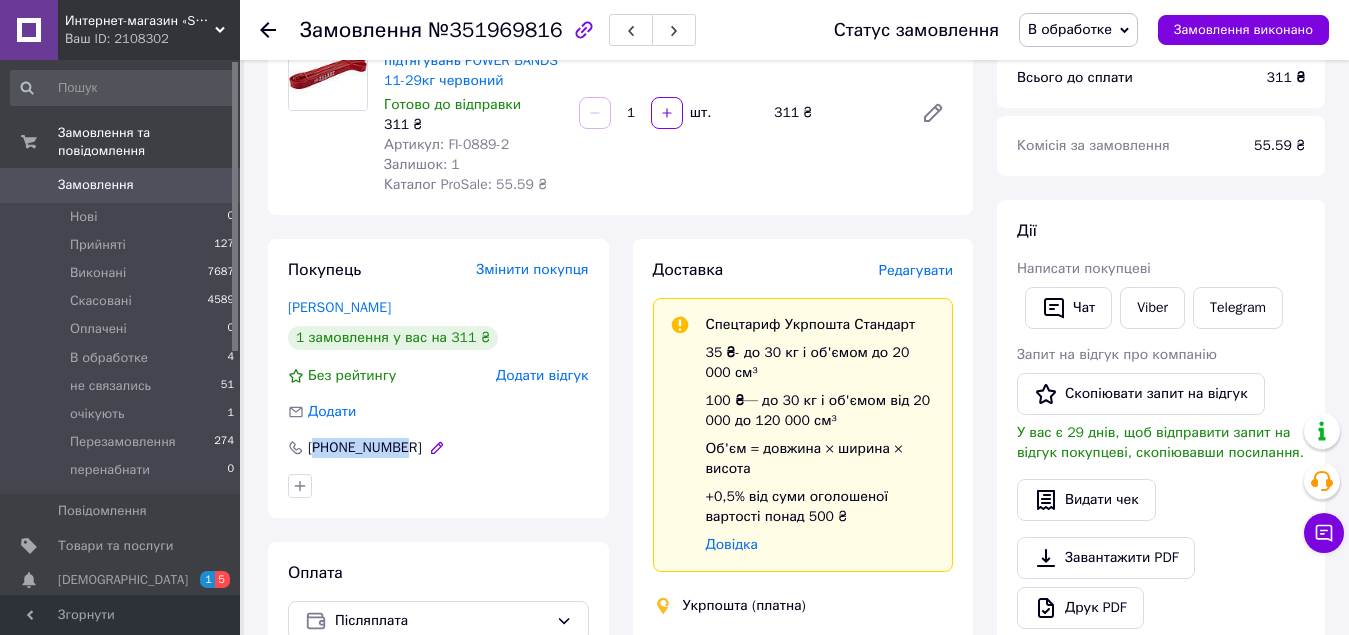 drag, startPoint x: 404, startPoint y: 447, endPoint x: 313, endPoint y: 450, distance: 91.04944 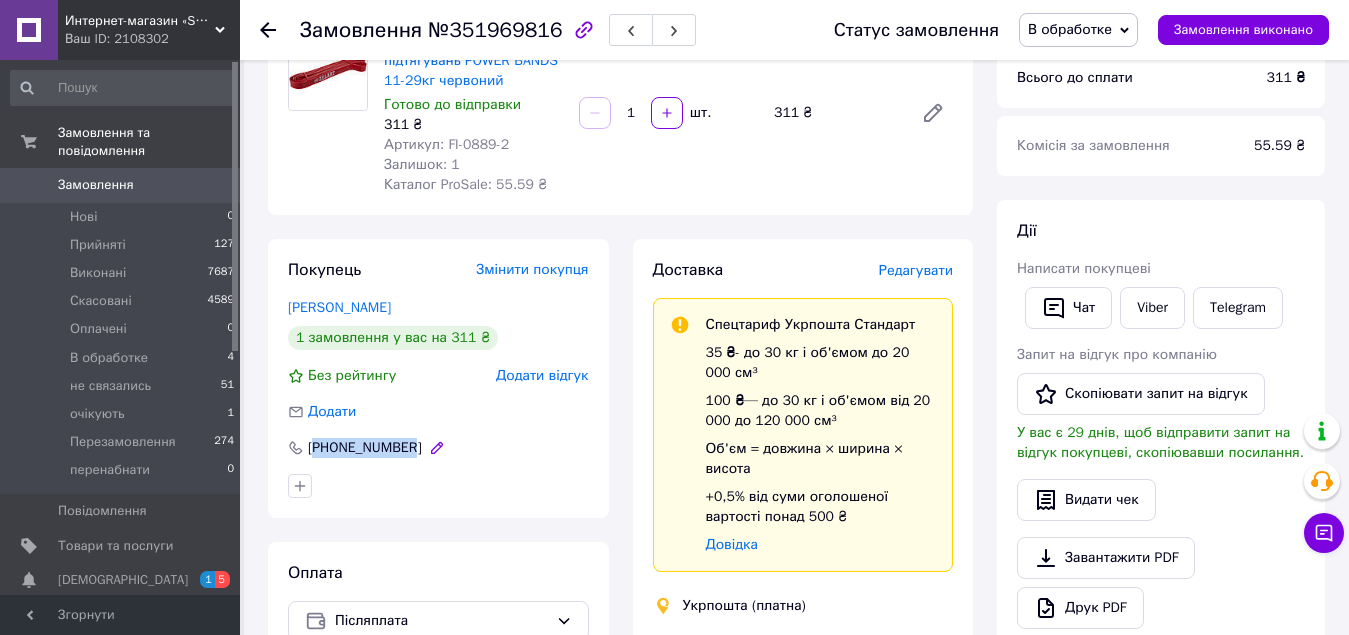 drag, startPoint x: 313, startPoint y: 450, endPoint x: 393, endPoint y: 452, distance: 80.024994 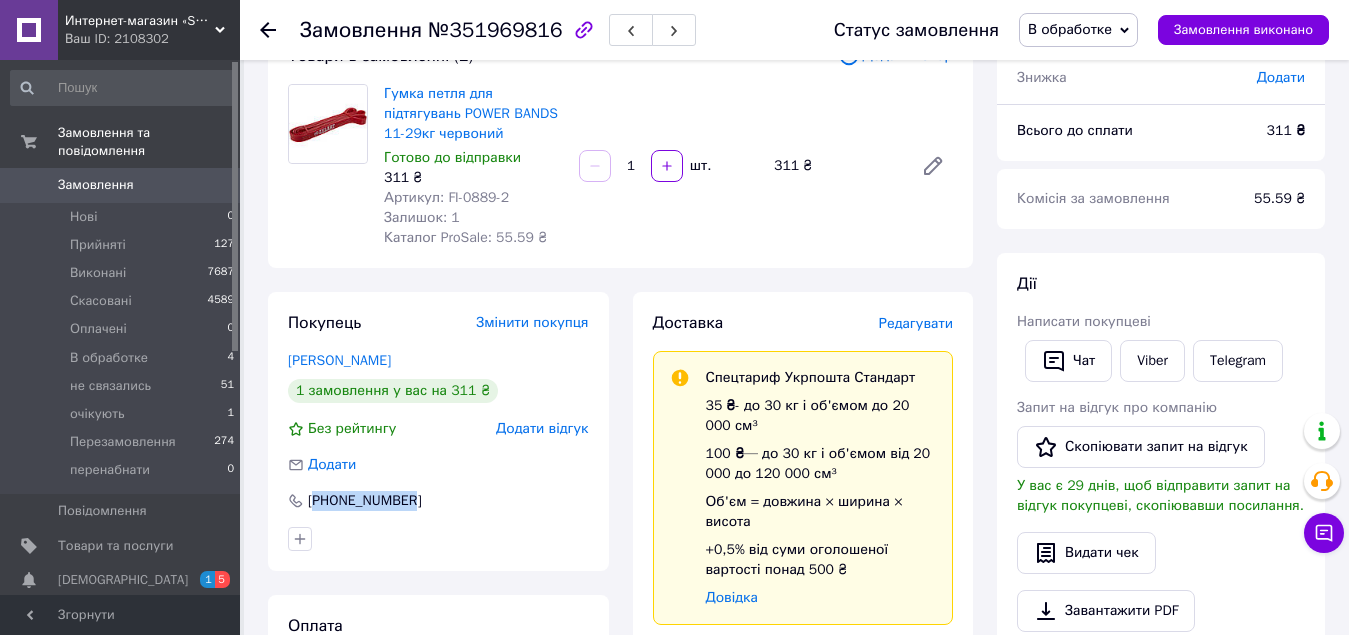 scroll, scrollTop: 100, scrollLeft: 0, axis: vertical 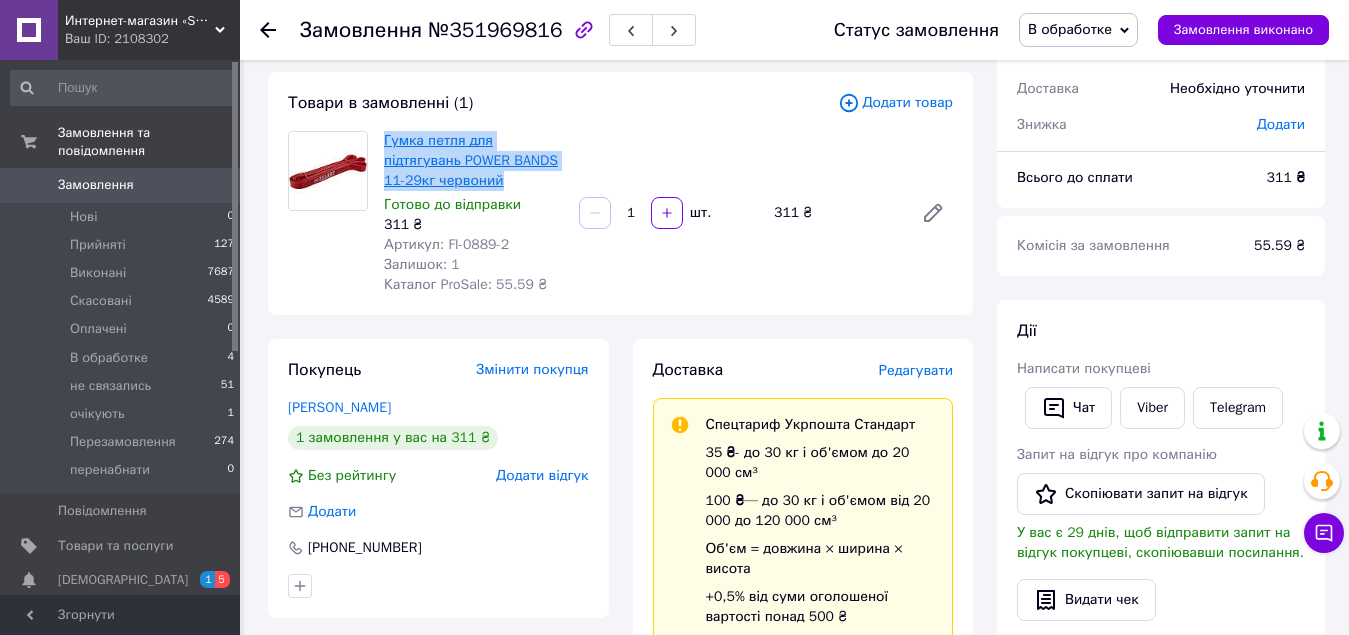 drag, startPoint x: 517, startPoint y: 186, endPoint x: 384, endPoint y: 146, distance: 138.88484 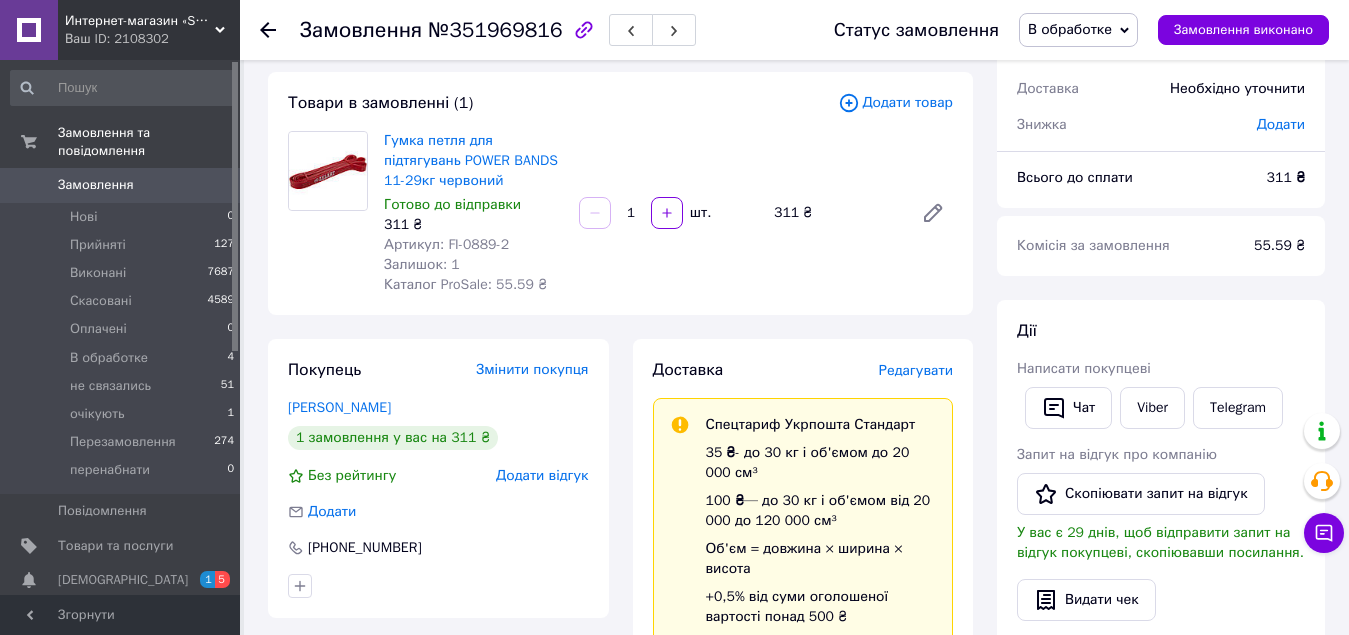 click on "Гумка петля для підтягувань POWER BANDS 11-29кг червоний Готово до відправки 311 ₴ Артикул: FI-0889-2 Залишок: 1 Каталог ProSale: 55.59 ₴" at bounding box center [473, 213] 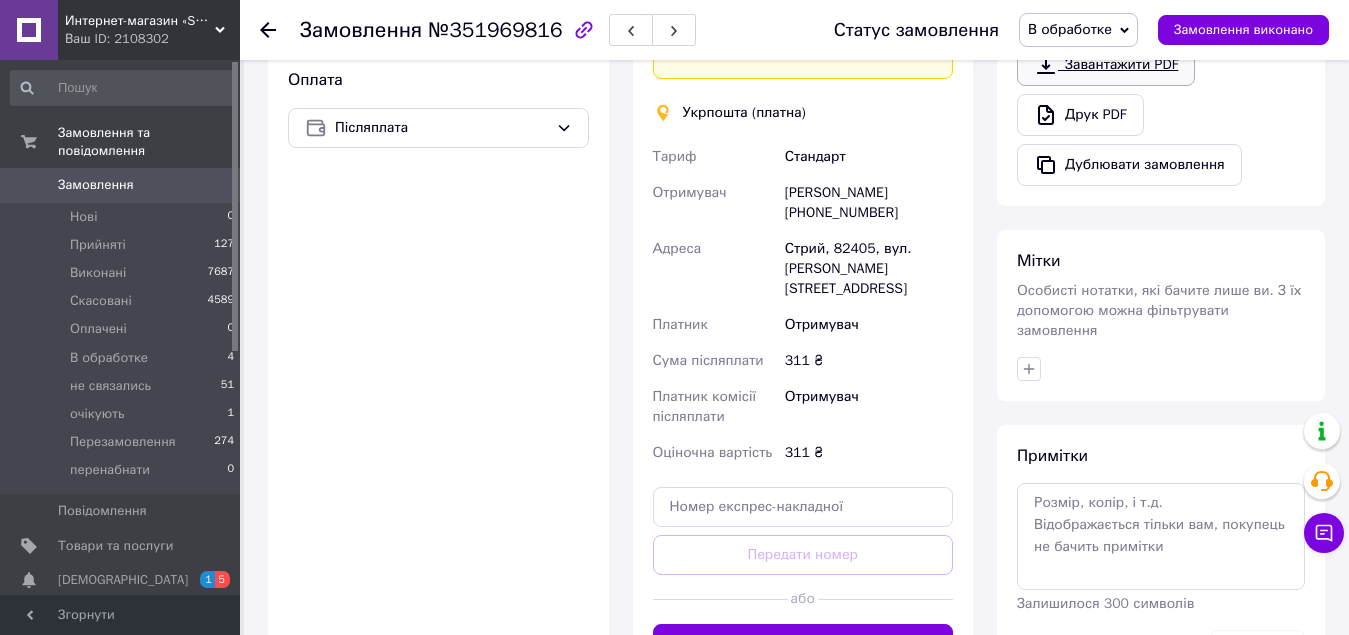 scroll, scrollTop: 700, scrollLeft: 0, axis: vertical 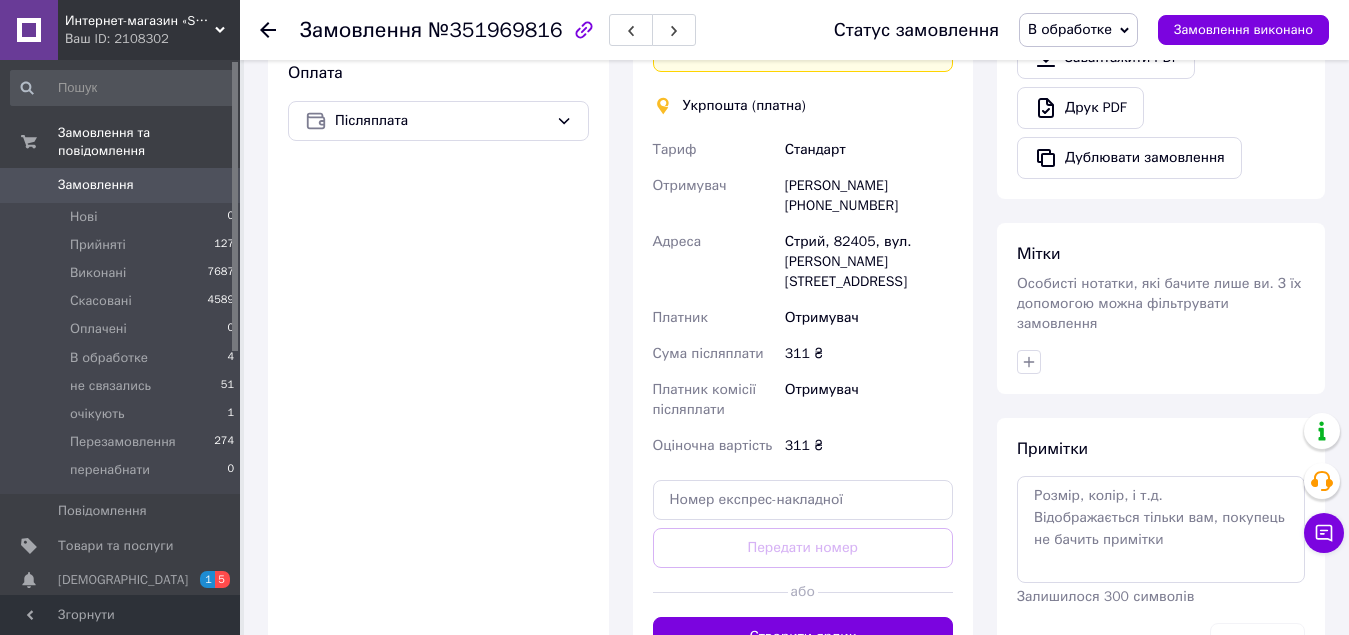 click on "В обработке" at bounding box center (1070, 29) 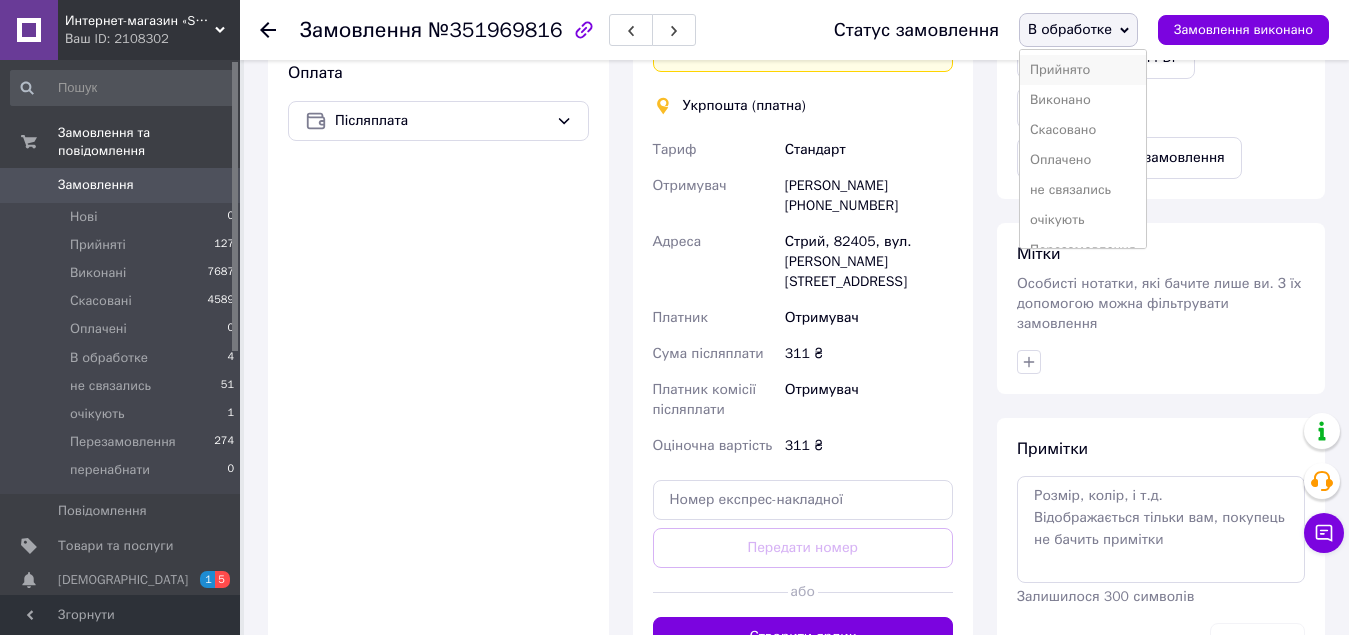click on "Прийнято" at bounding box center [1083, 70] 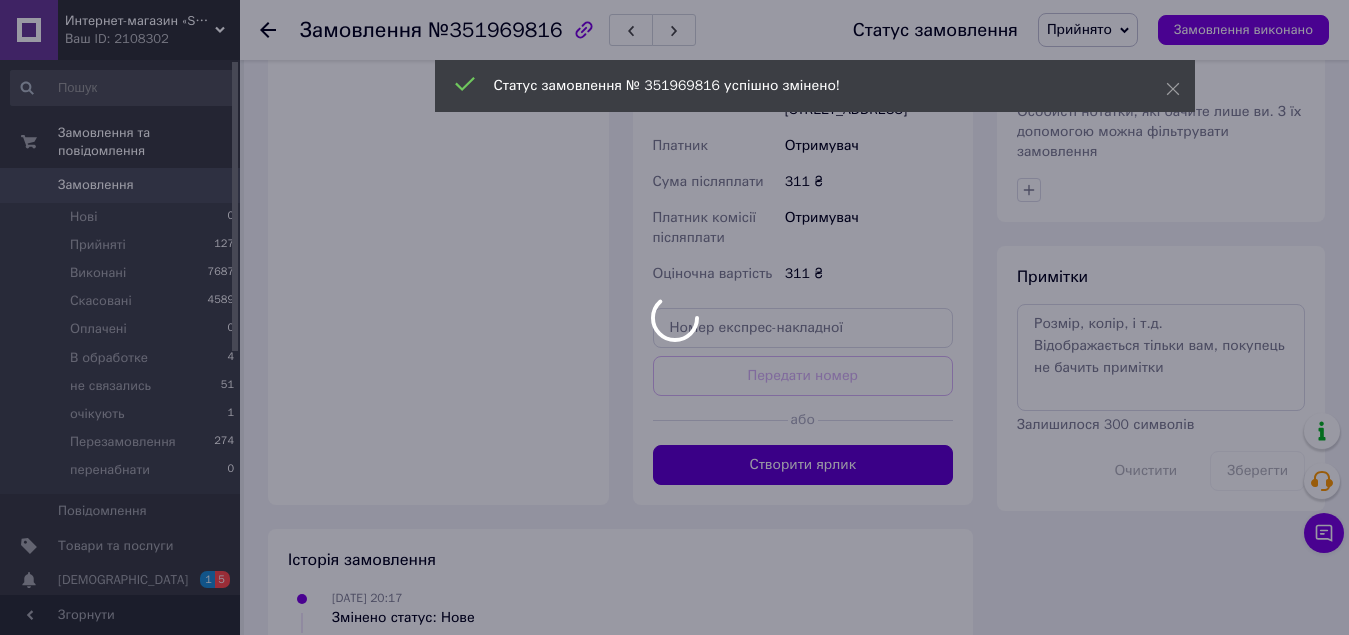 scroll, scrollTop: 700, scrollLeft: 0, axis: vertical 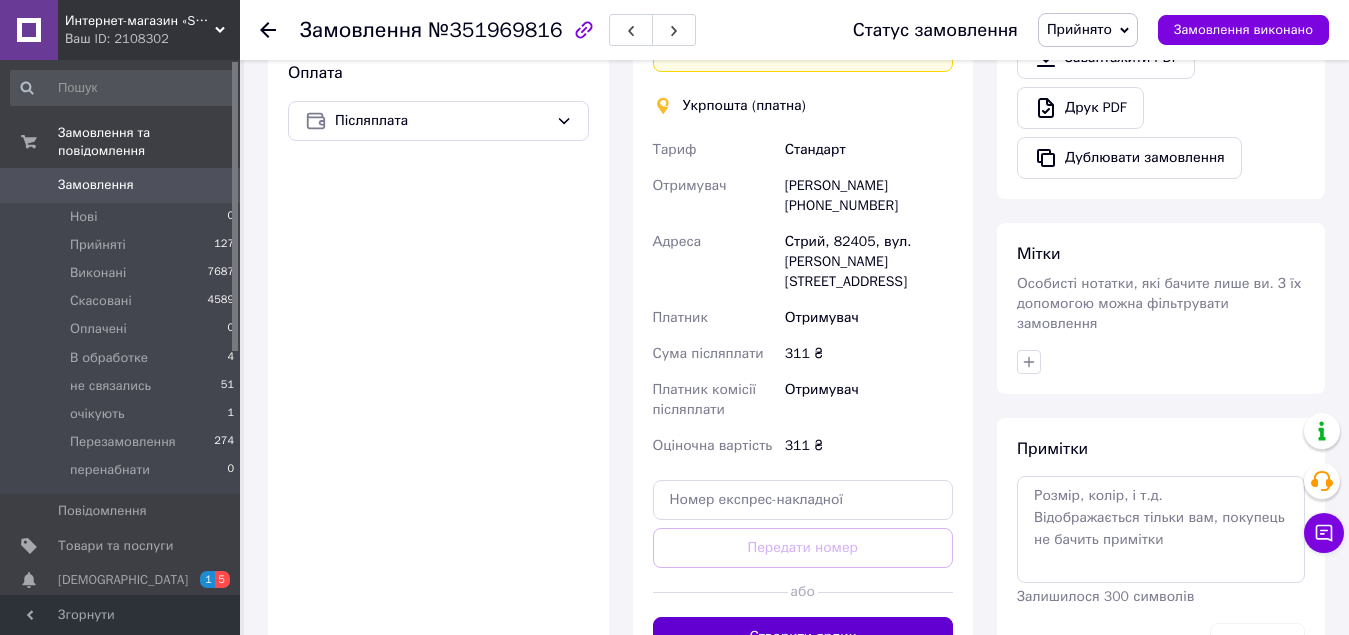 click on "Створити ярлик" at bounding box center [803, 637] 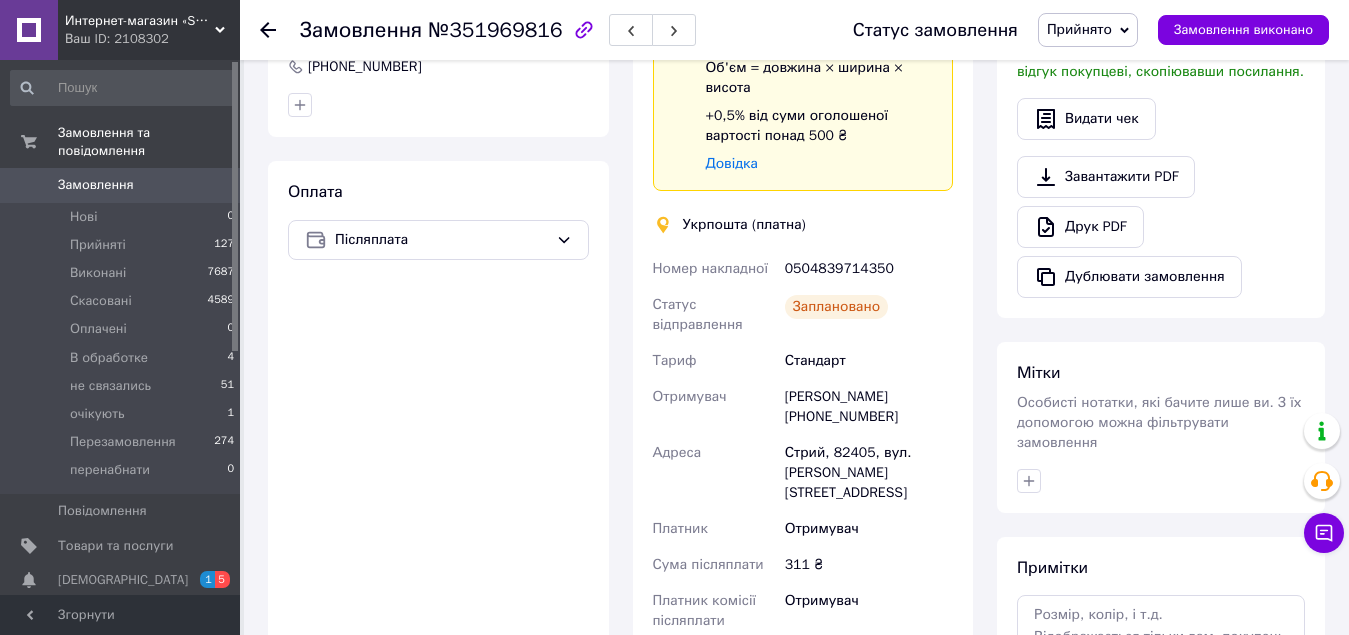 scroll, scrollTop: 700, scrollLeft: 0, axis: vertical 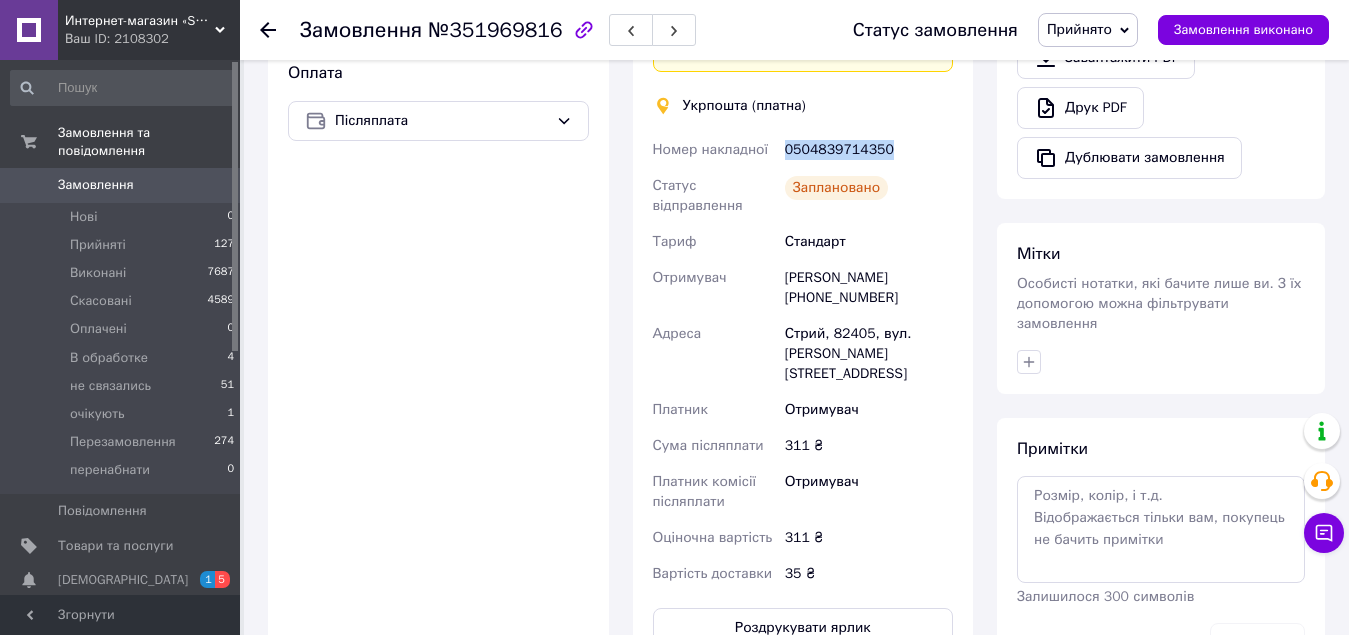 drag, startPoint x: 908, startPoint y: 146, endPoint x: 786, endPoint y: 146, distance: 122 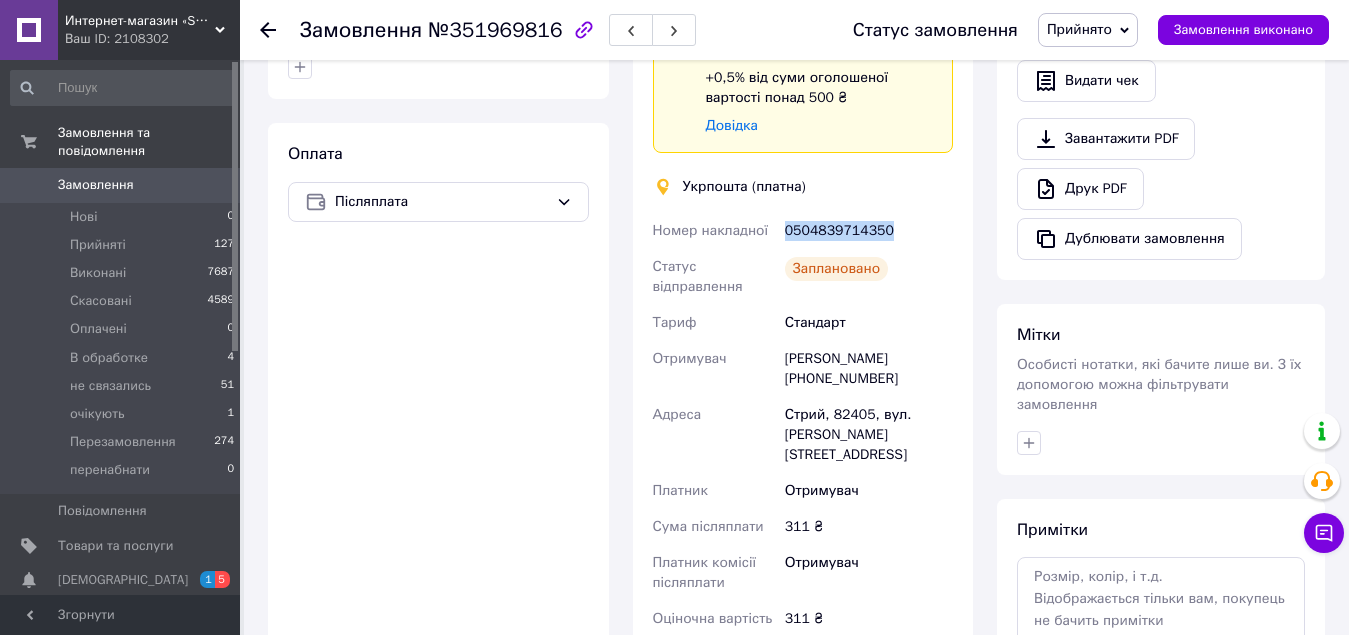 scroll, scrollTop: 400, scrollLeft: 0, axis: vertical 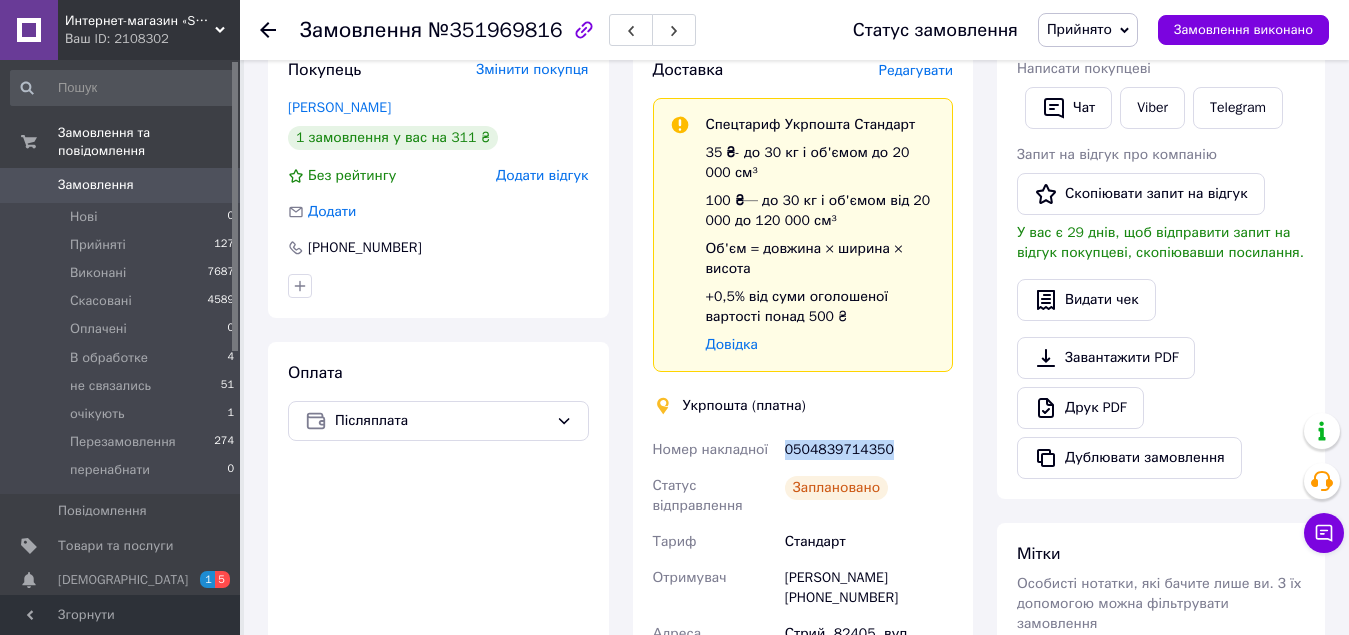 click on "Доставка Редагувати Спецтариф Укрпошта Стандарт 35 ₴  - до 30 кг і об'ємом до 20 000 см³ 100 ₴  — до 30 кг і об'ємом від 20 000 до 120 000 см³ Об'єм = довжина × ширина × висота +0,5% від суми оголошеної вартості понад 500 ₴ Довідка Укрпошта (платна) Номер накладної 0504839714350 Статус відправлення Заплановано Тариф Стандарт Отримувач [PERSON_NAME] [PHONE_NUMBER] [GEOGRAPHIC_DATA], вул. [PERSON_NAME], 3 Платник Отримувач Сума післяплати 311 ₴ Платник комісії післяплати Отримувач Оціночна вартість 311 ₴ Вартість доставки 35 ₴ Роздрукувати ярлик" at bounding box center [803, 503] 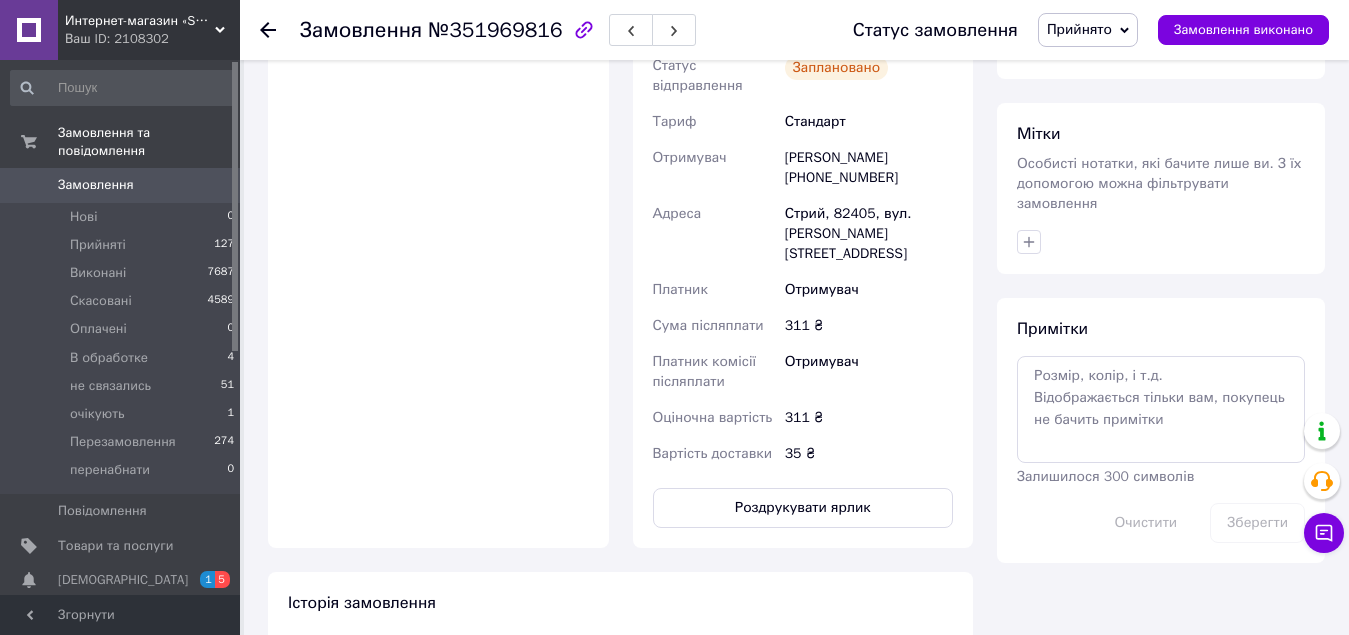 scroll, scrollTop: 976, scrollLeft: 0, axis: vertical 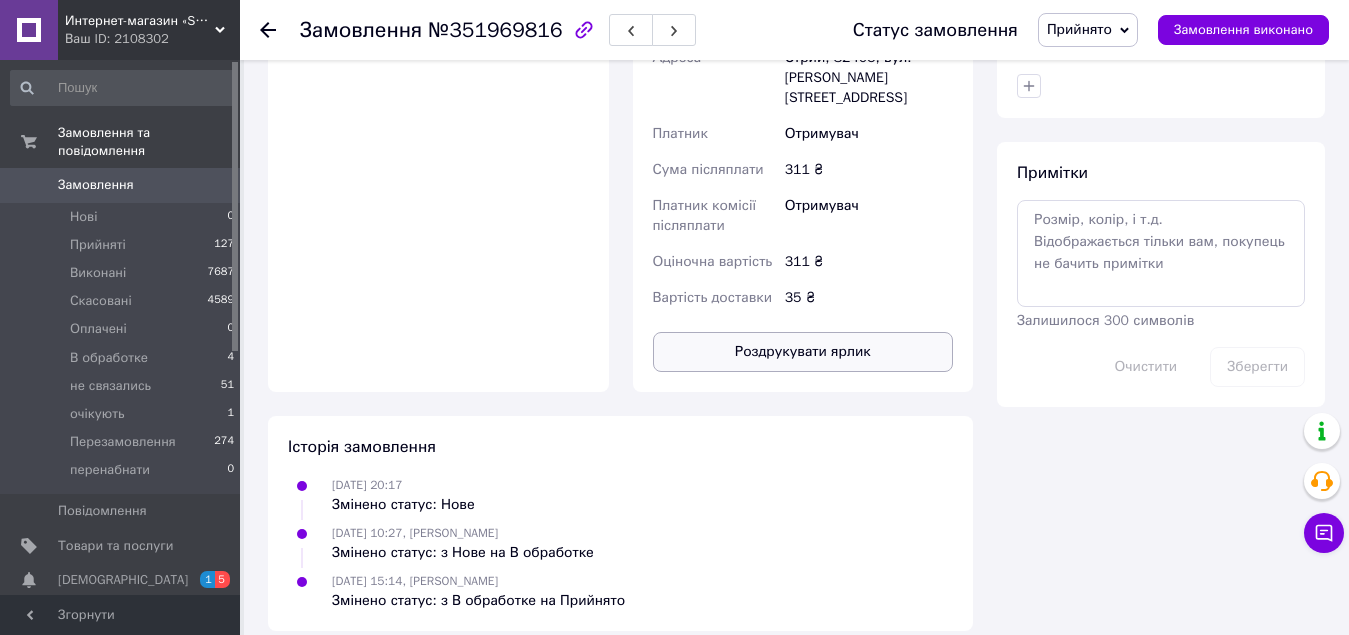 click on "Роздрукувати ярлик" at bounding box center [803, 352] 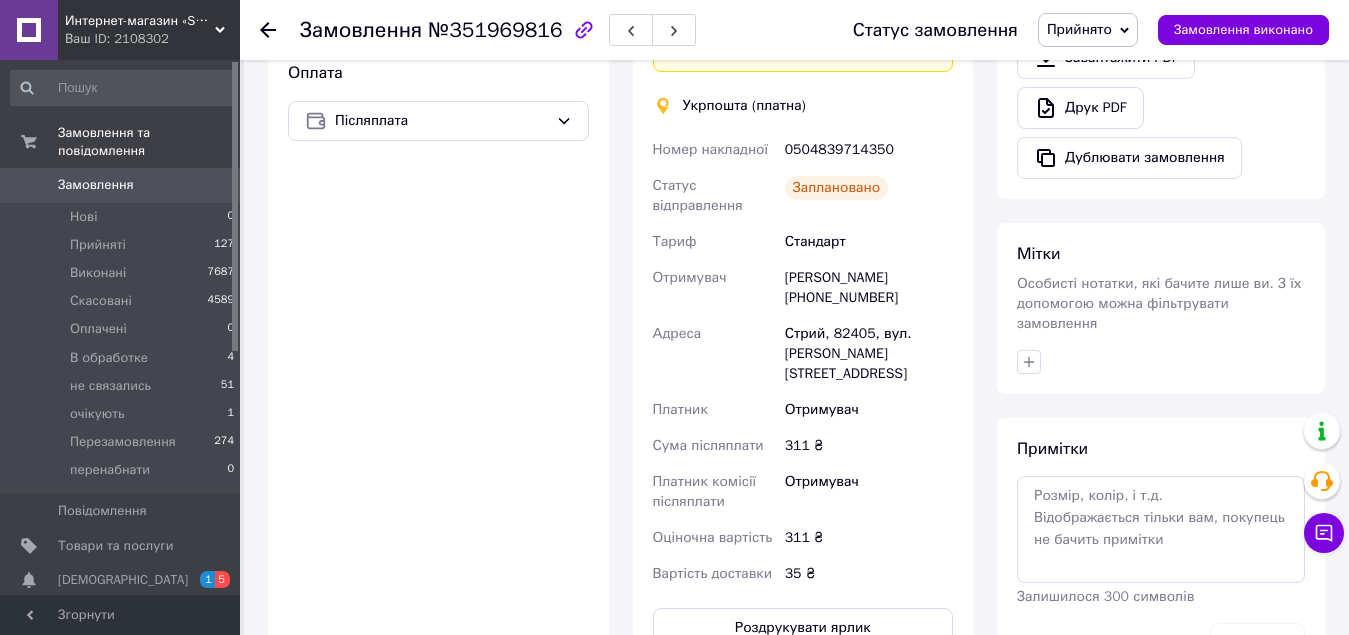 scroll, scrollTop: 900, scrollLeft: 0, axis: vertical 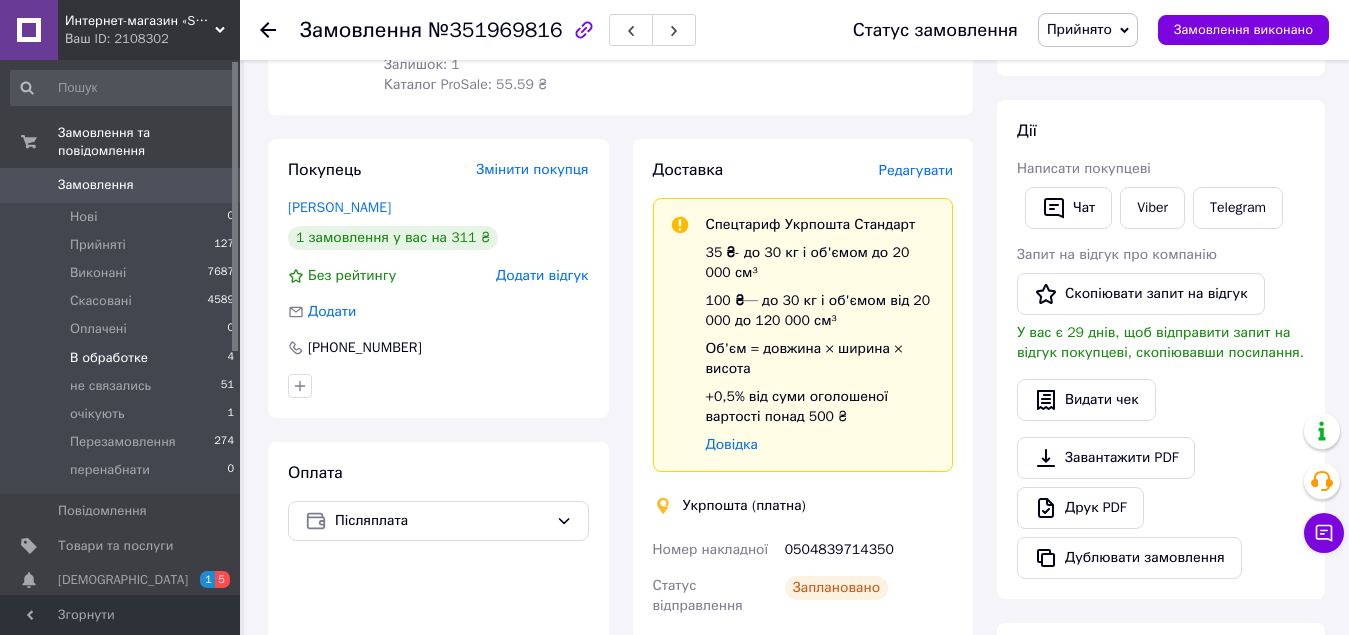 click on "В обработке" at bounding box center [109, 358] 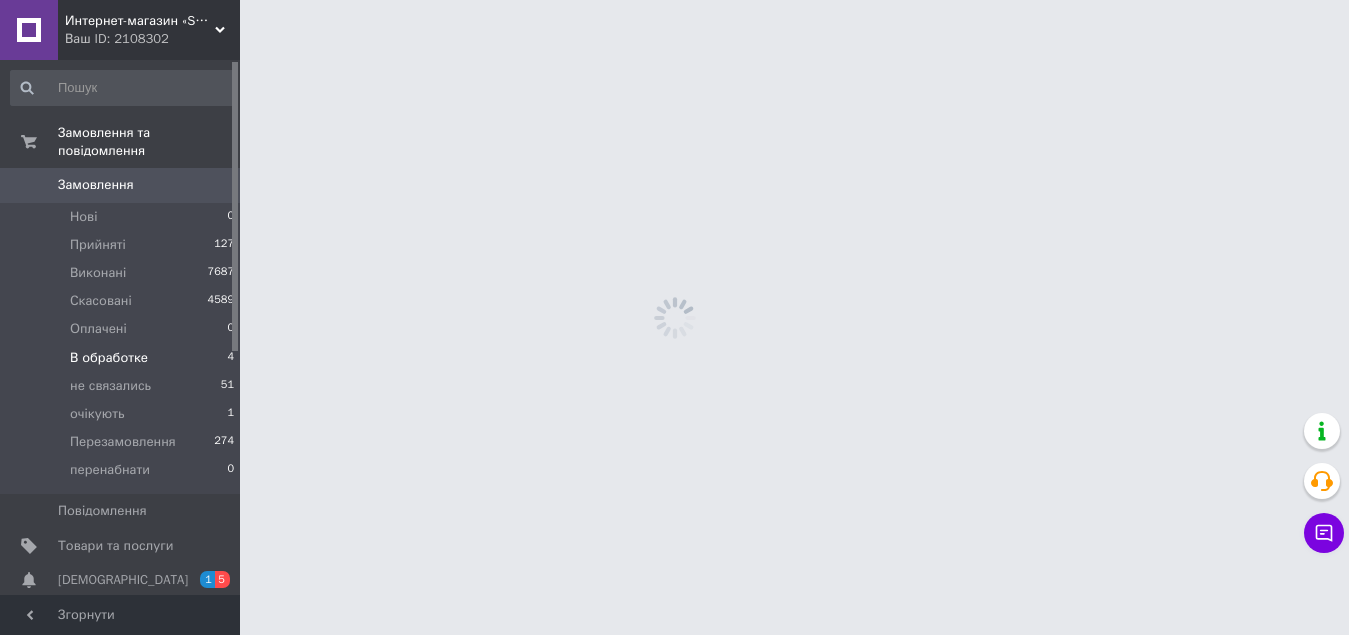 scroll, scrollTop: 0, scrollLeft: 0, axis: both 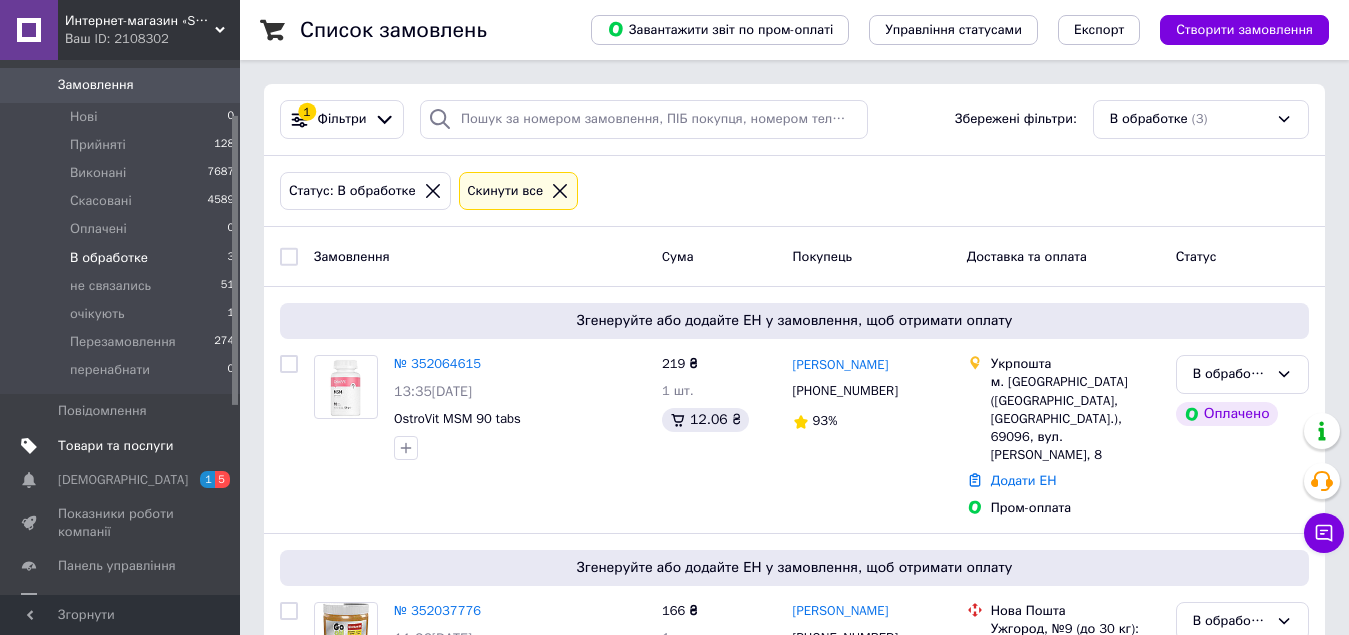 click on "Товари та послуги" at bounding box center [115, 446] 